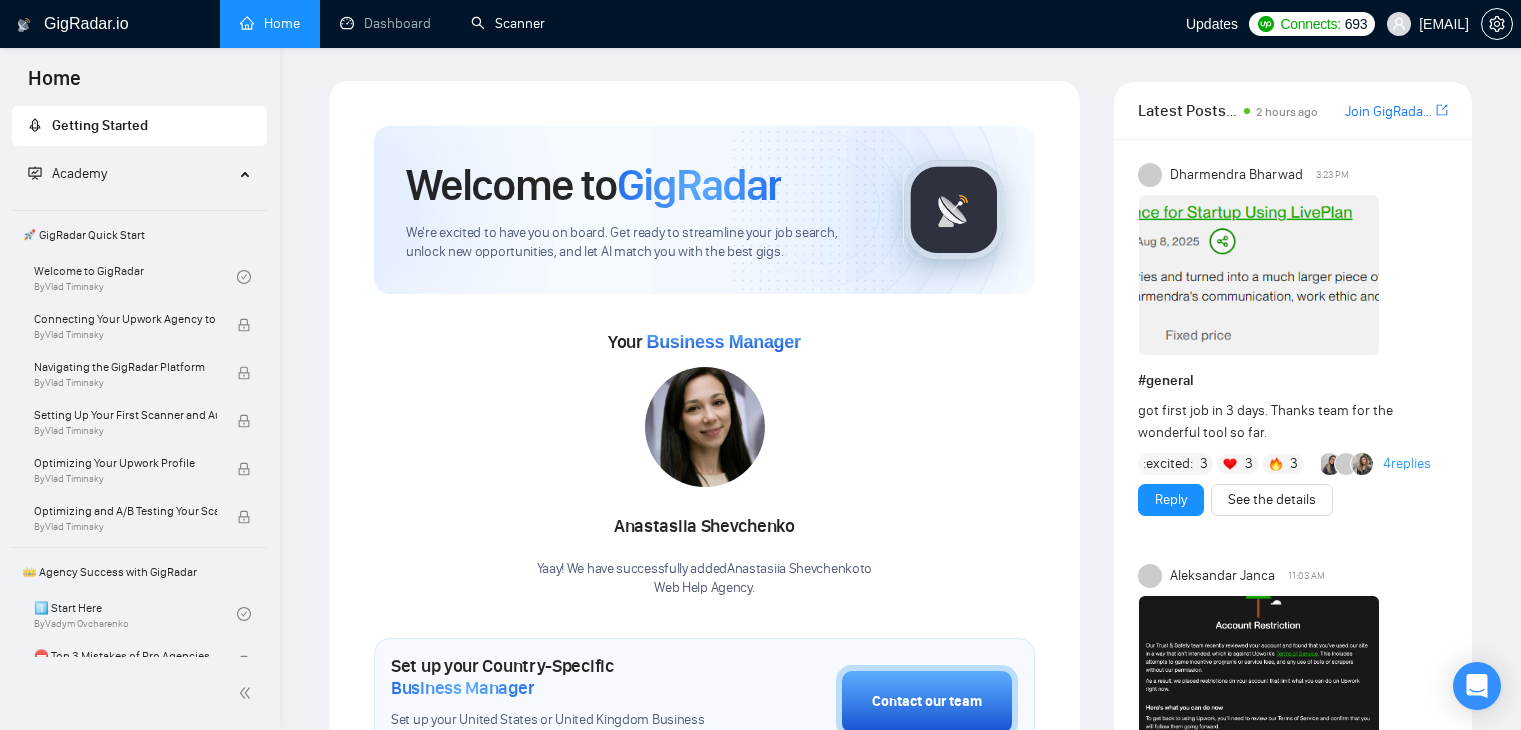 scroll, scrollTop: 0, scrollLeft: 0, axis: both 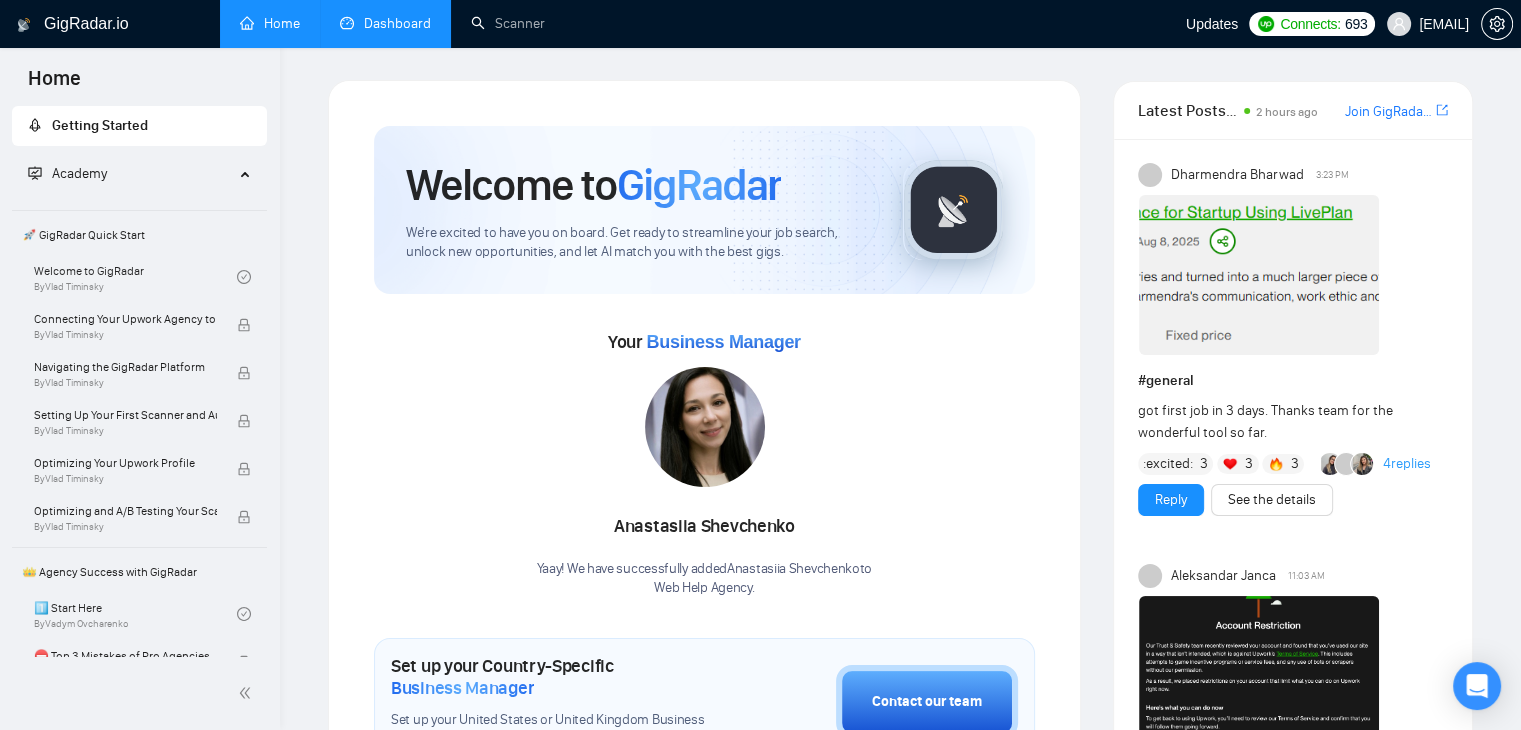click on "Dashboard" at bounding box center (385, 23) 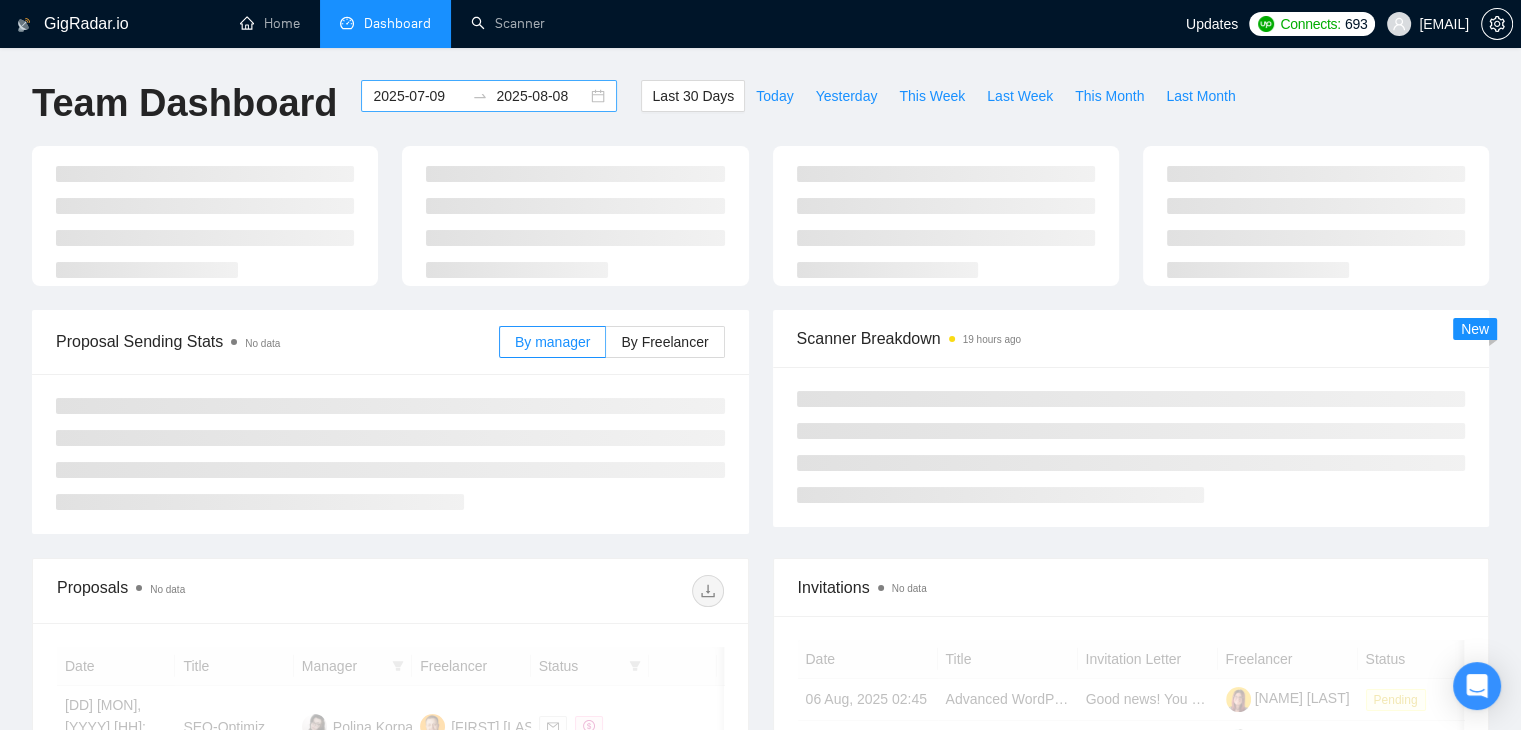click on "2025-07-09" at bounding box center [418, 96] 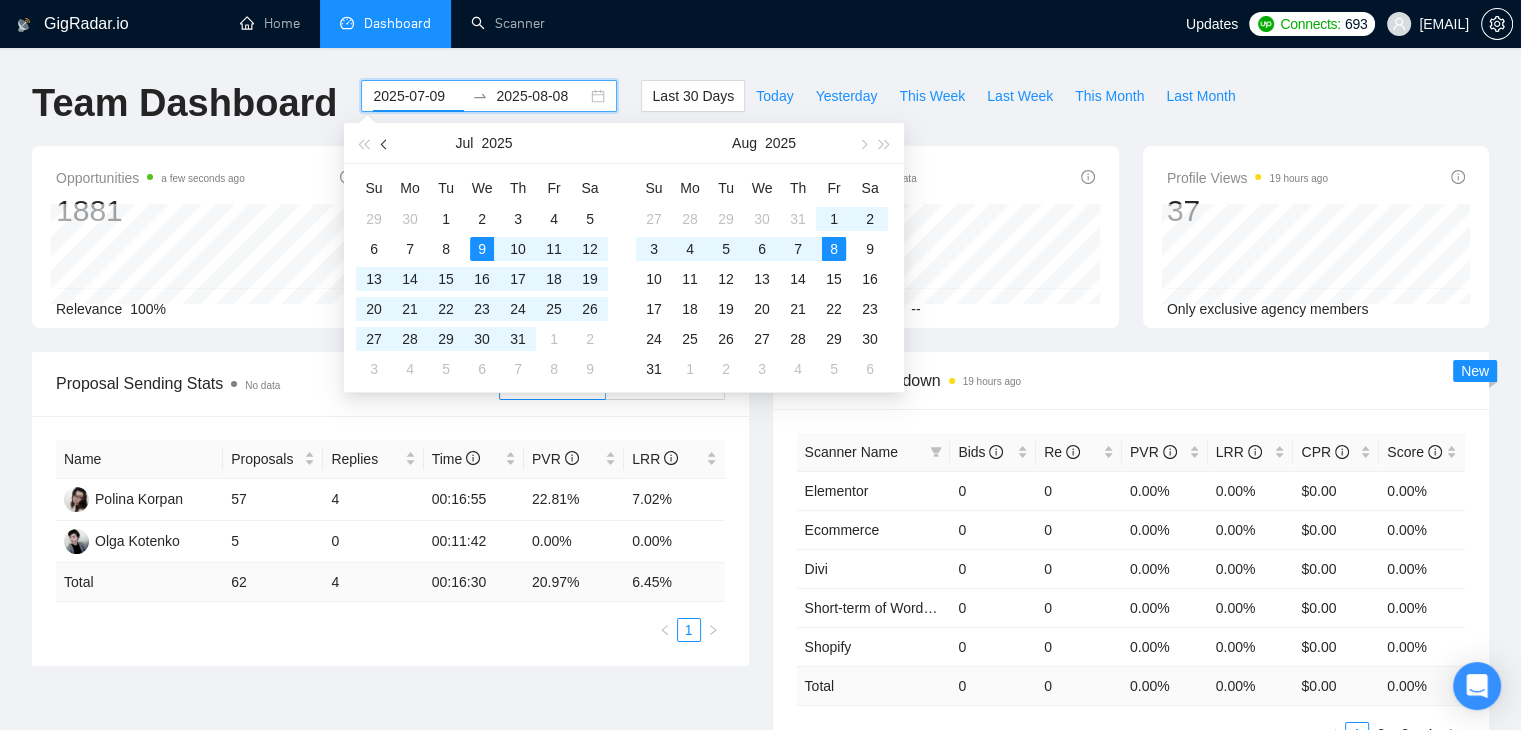 click at bounding box center (385, 143) 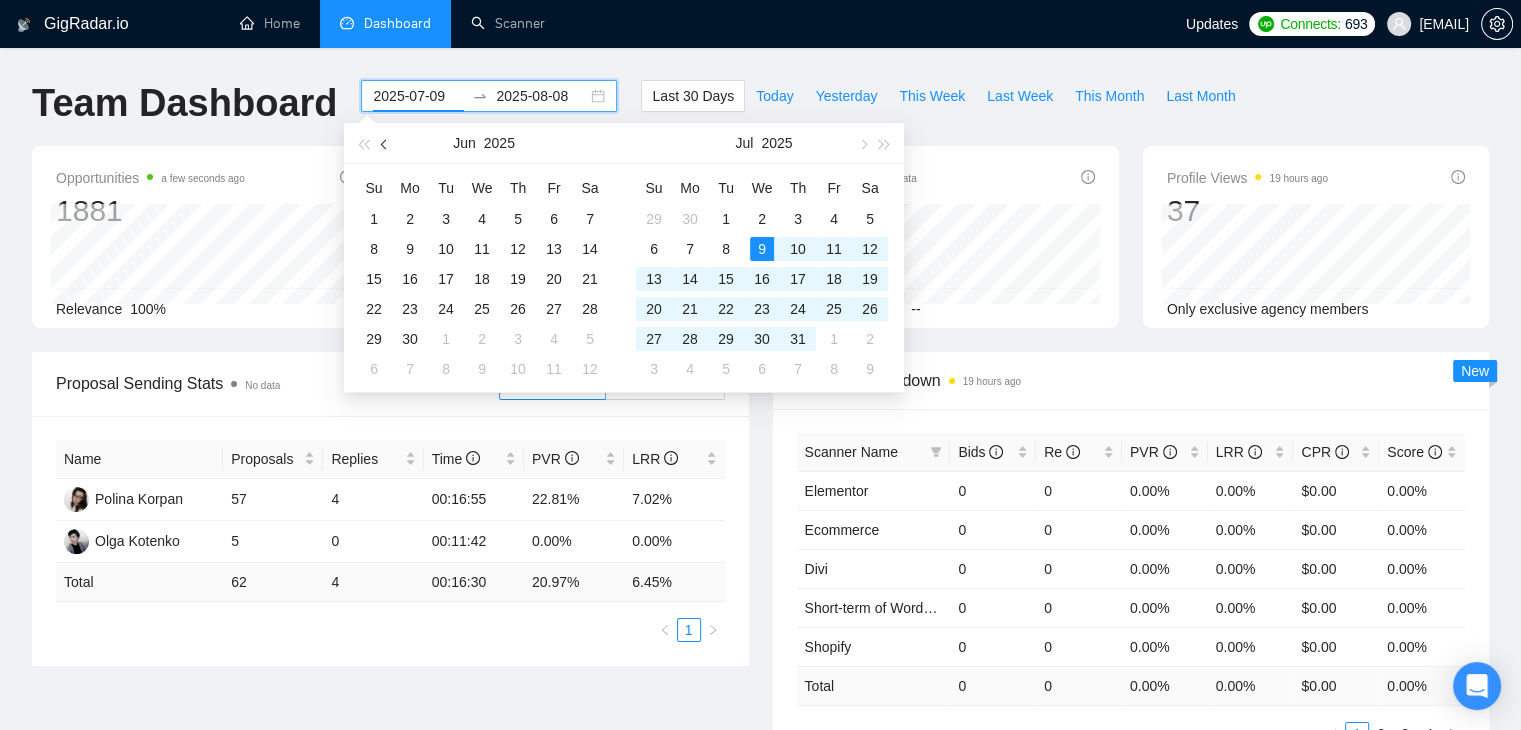 click at bounding box center [385, 143] 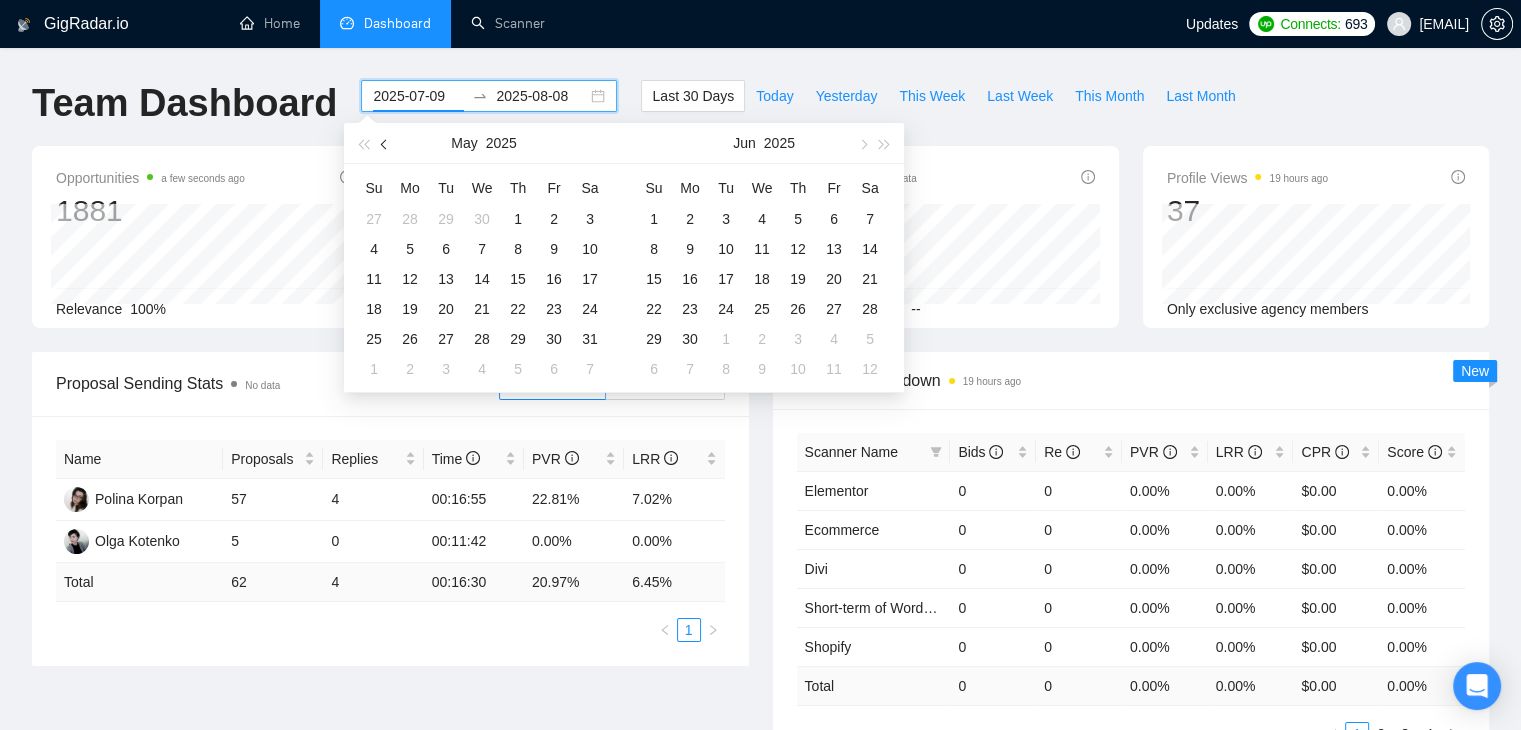 click at bounding box center [385, 143] 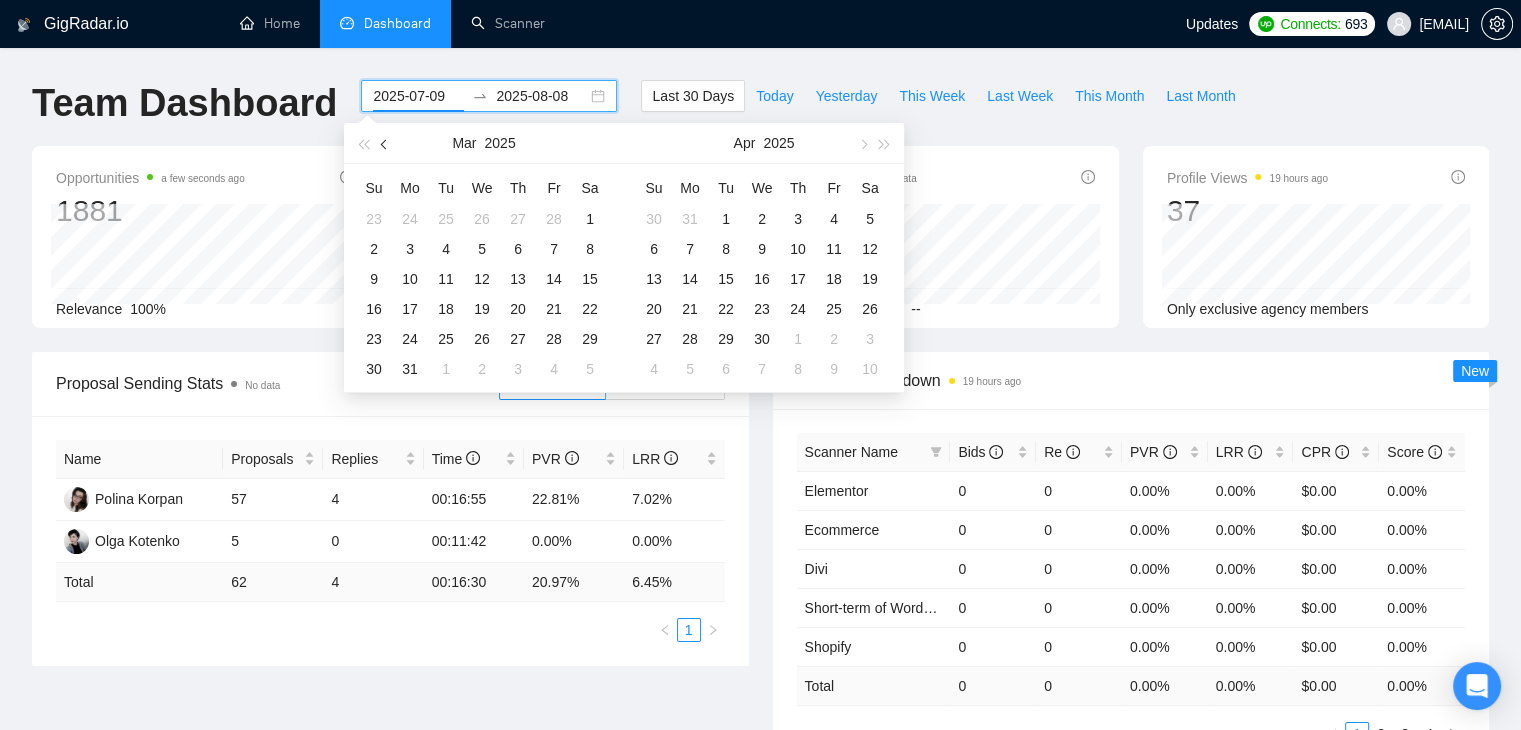 click at bounding box center (385, 143) 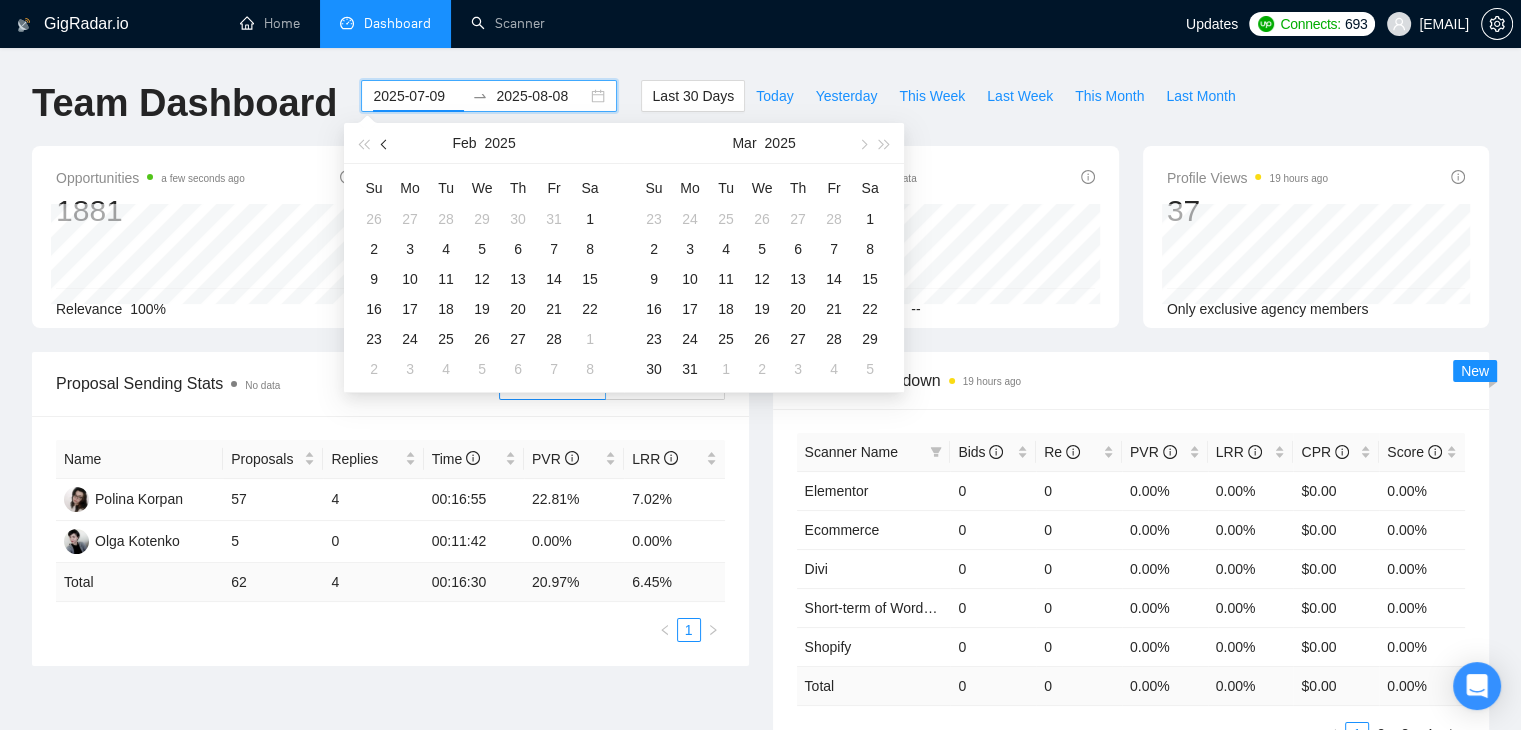 click at bounding box center (386, 144) 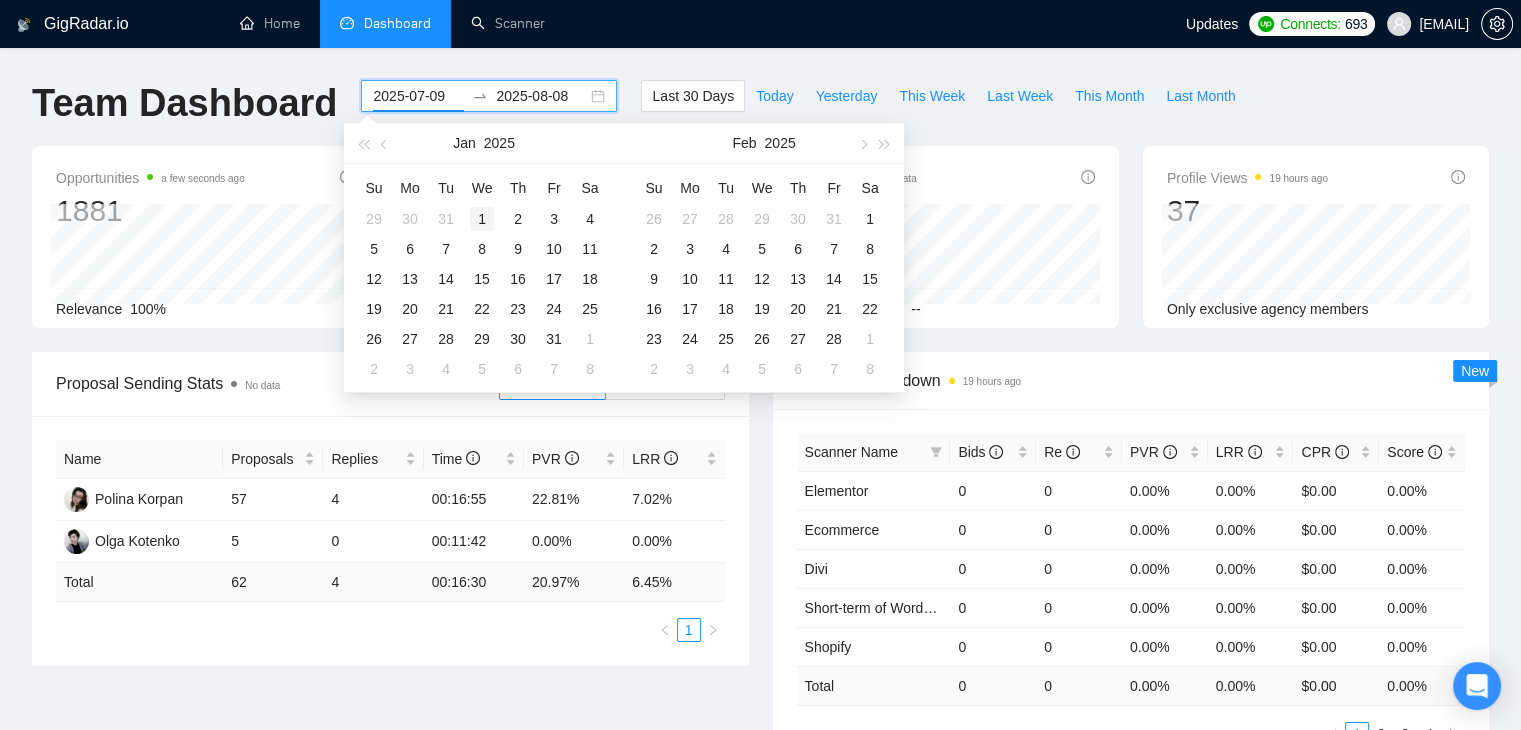 type on "[YYYY]-[MM]-[DD]" 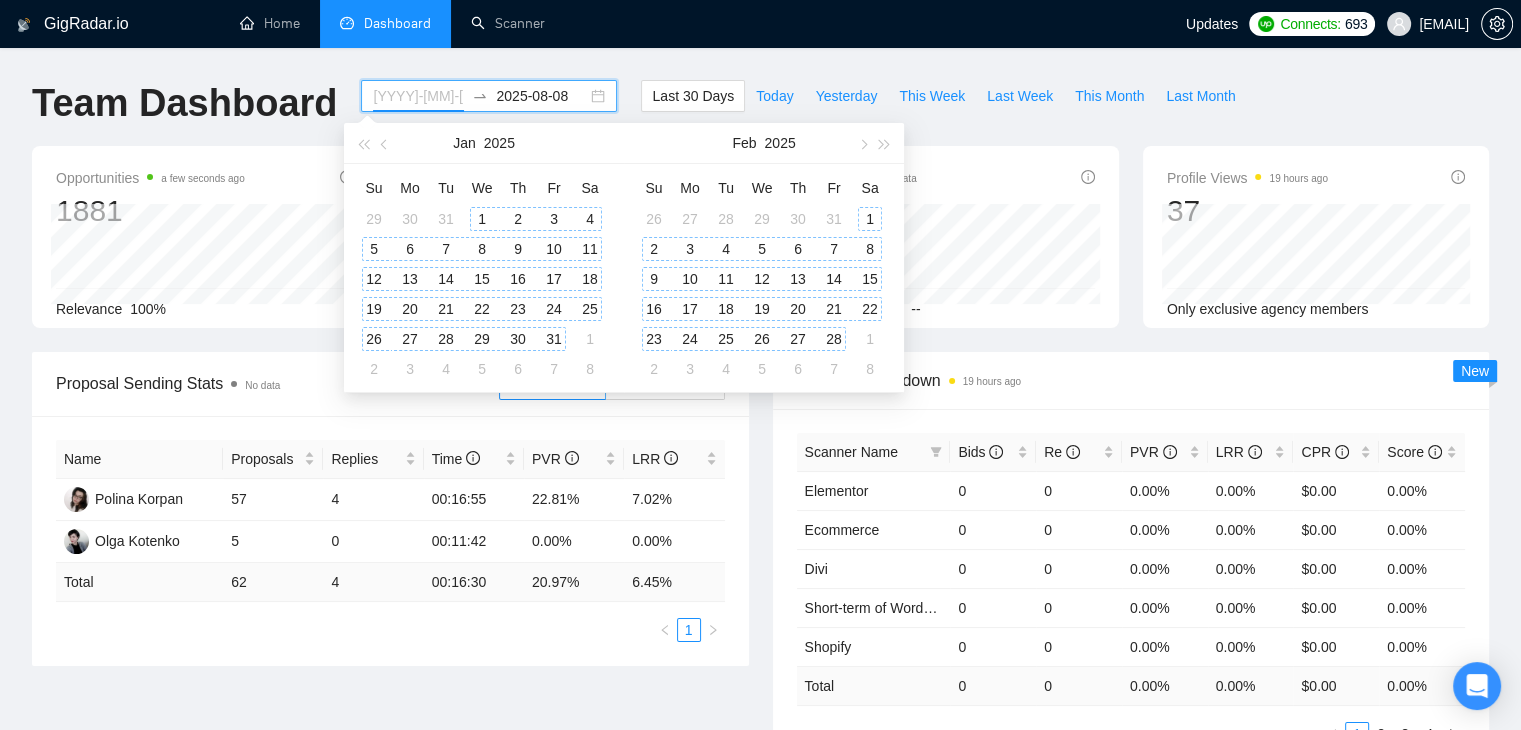click on "1" at bounding box center [482, 219] 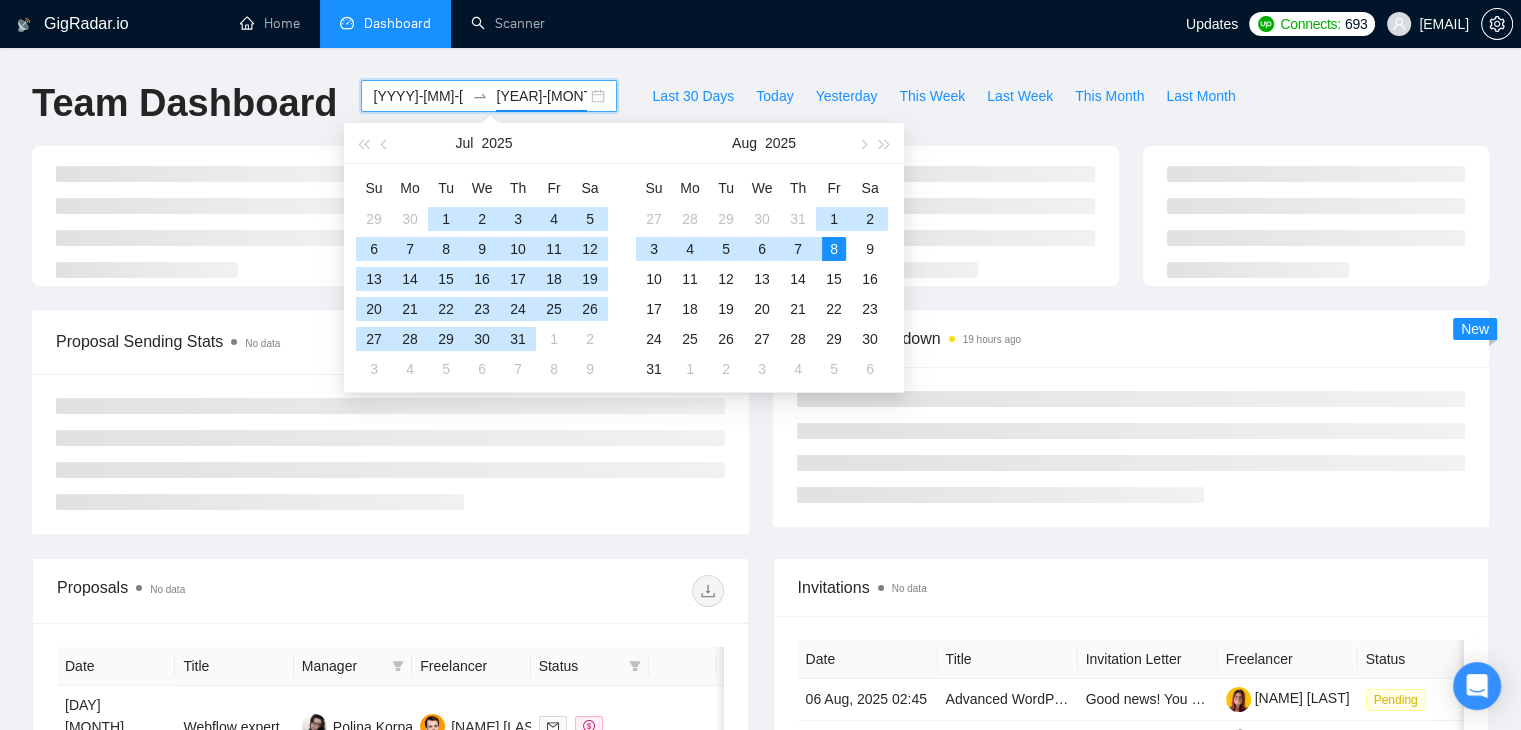 type on "2025-08-08" 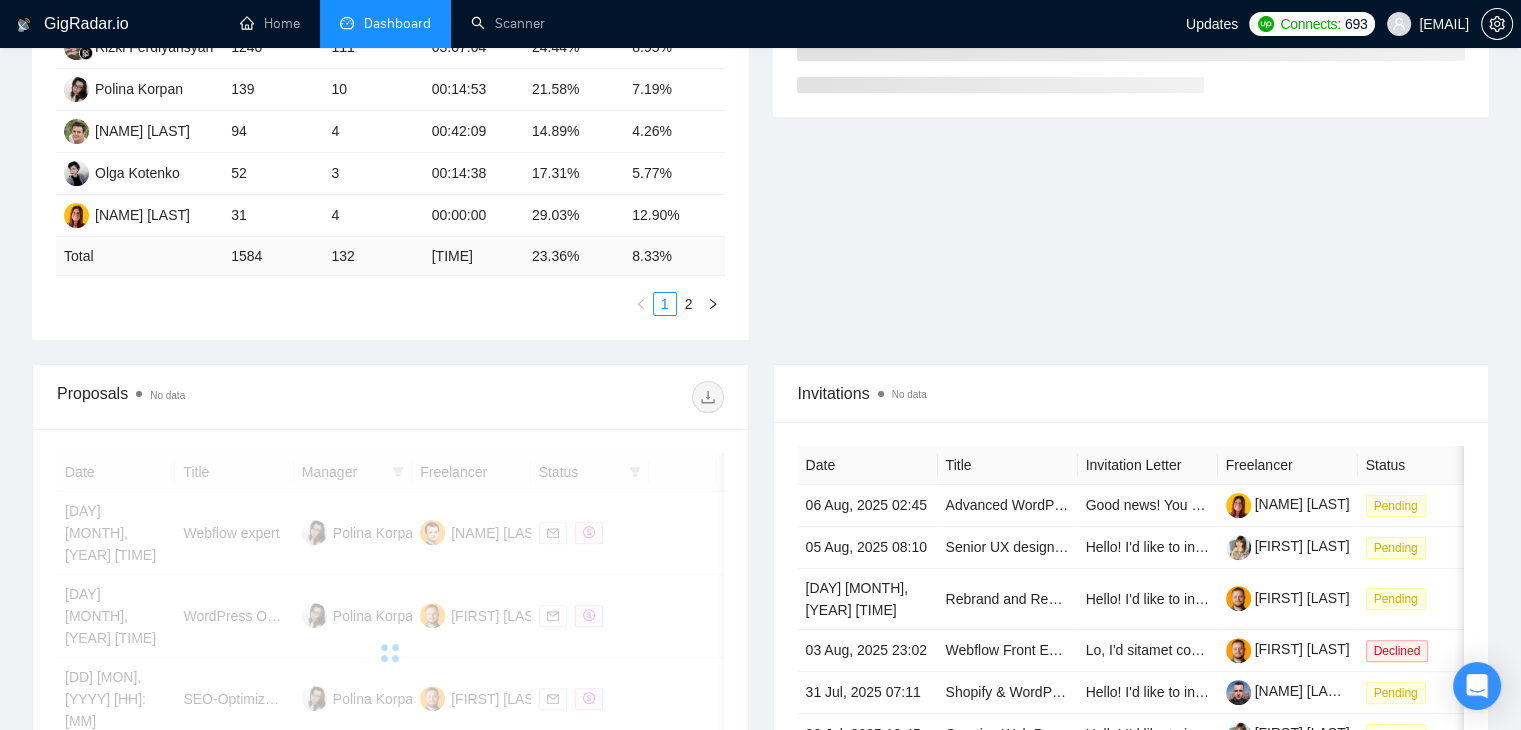 scroll, scrollTop: 0, scrollLeft: 0, axis: both 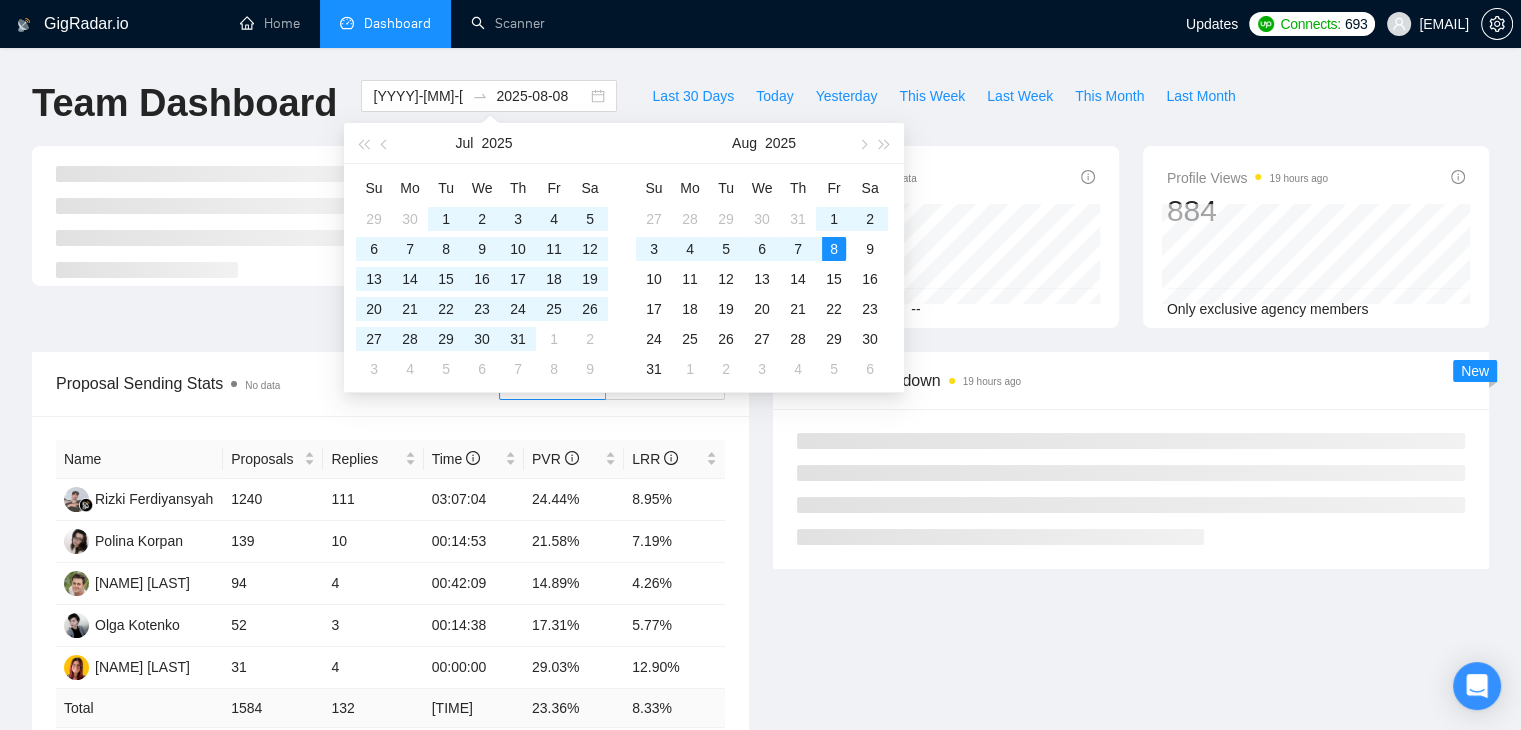 click on "Proposals No data [NUMBER]   Reply Rate [PERCENTAGE]% Invitations No data 0   Acceptance Rate -- Profile Views [NUMBER] hours ago [NUMBER]   Only exclusive agency members" at bounding box center (760, 249) 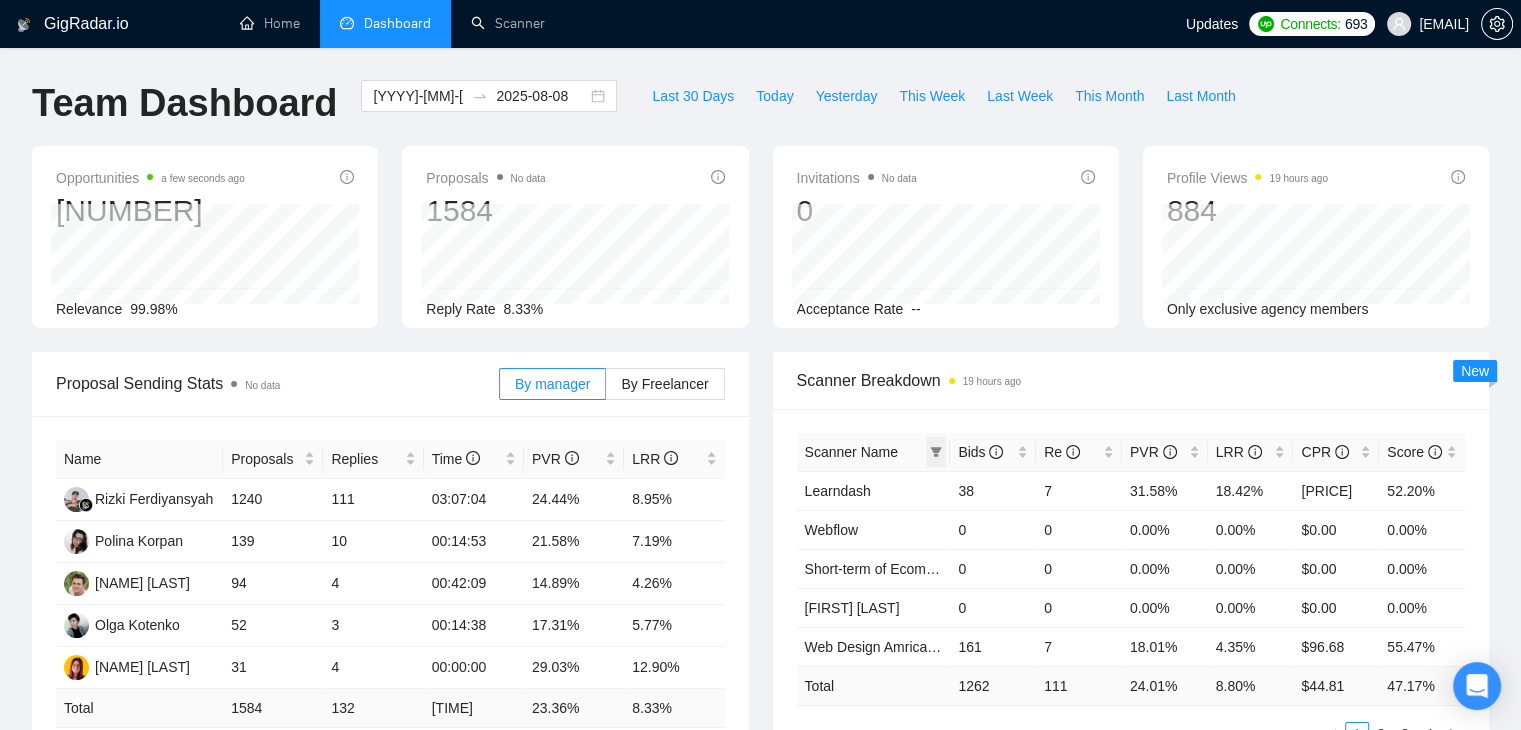 click 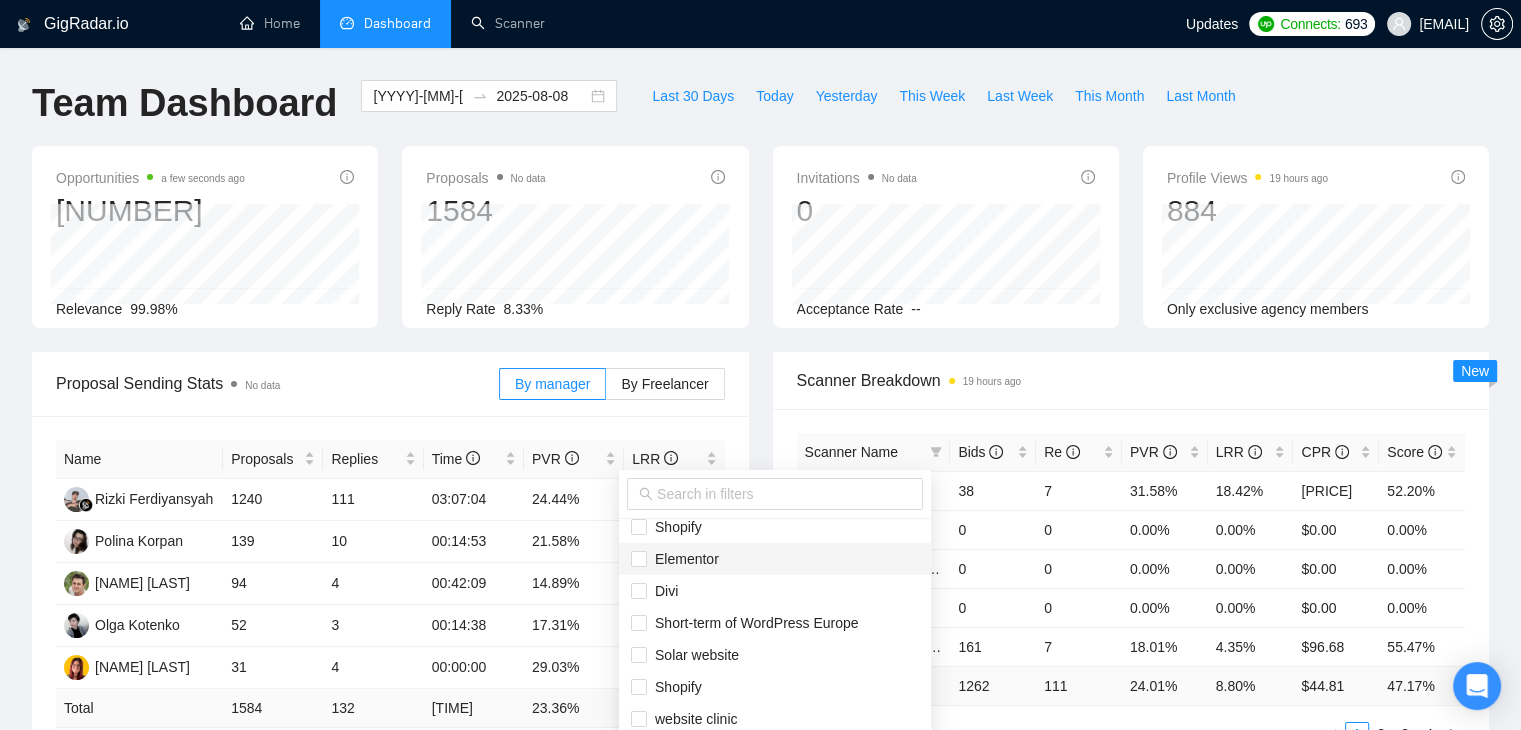 scroll, scrollTop: 352, scrollLeft: 0, axis: vertical 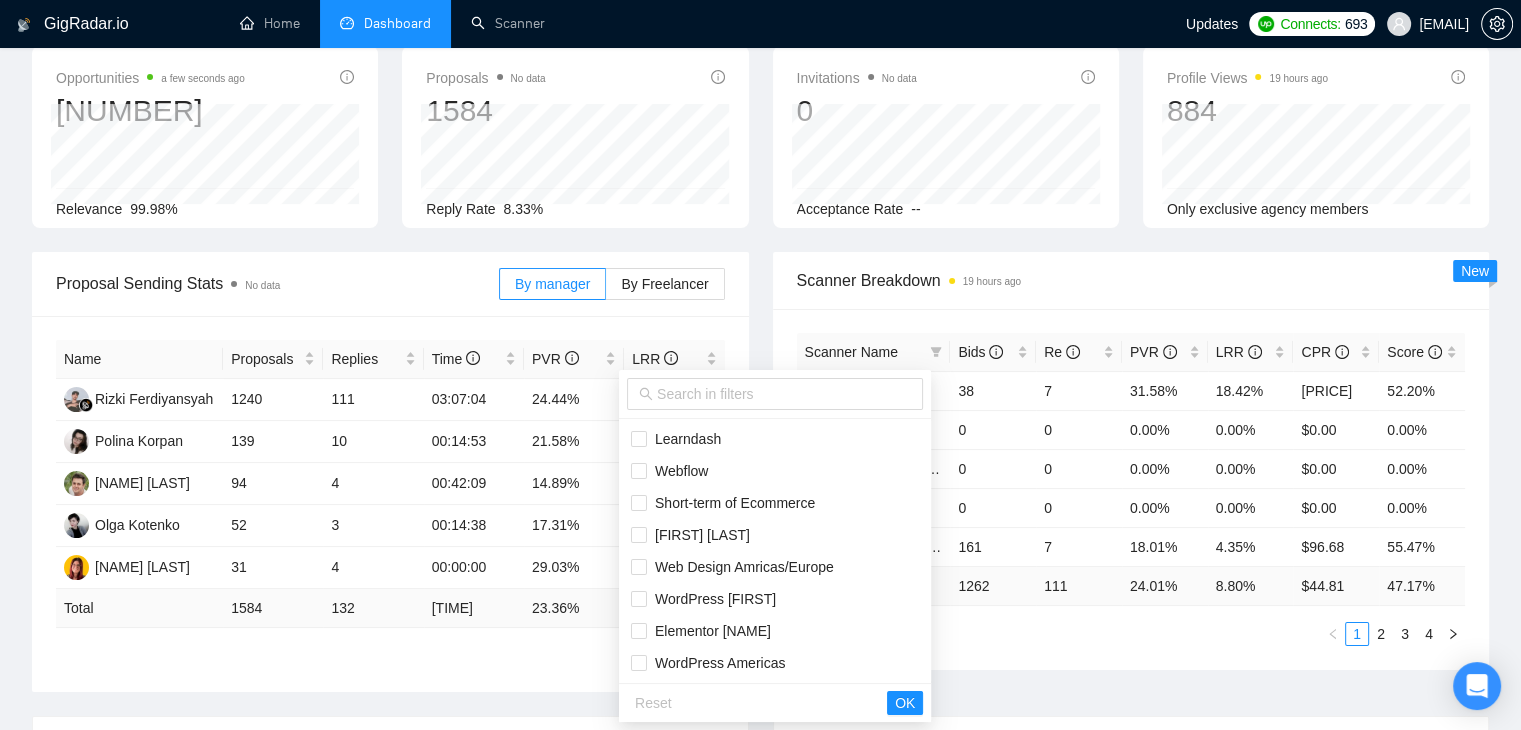 click on "Scanner Breakdown 19 hours ago" at bounding box center (1131, 280) 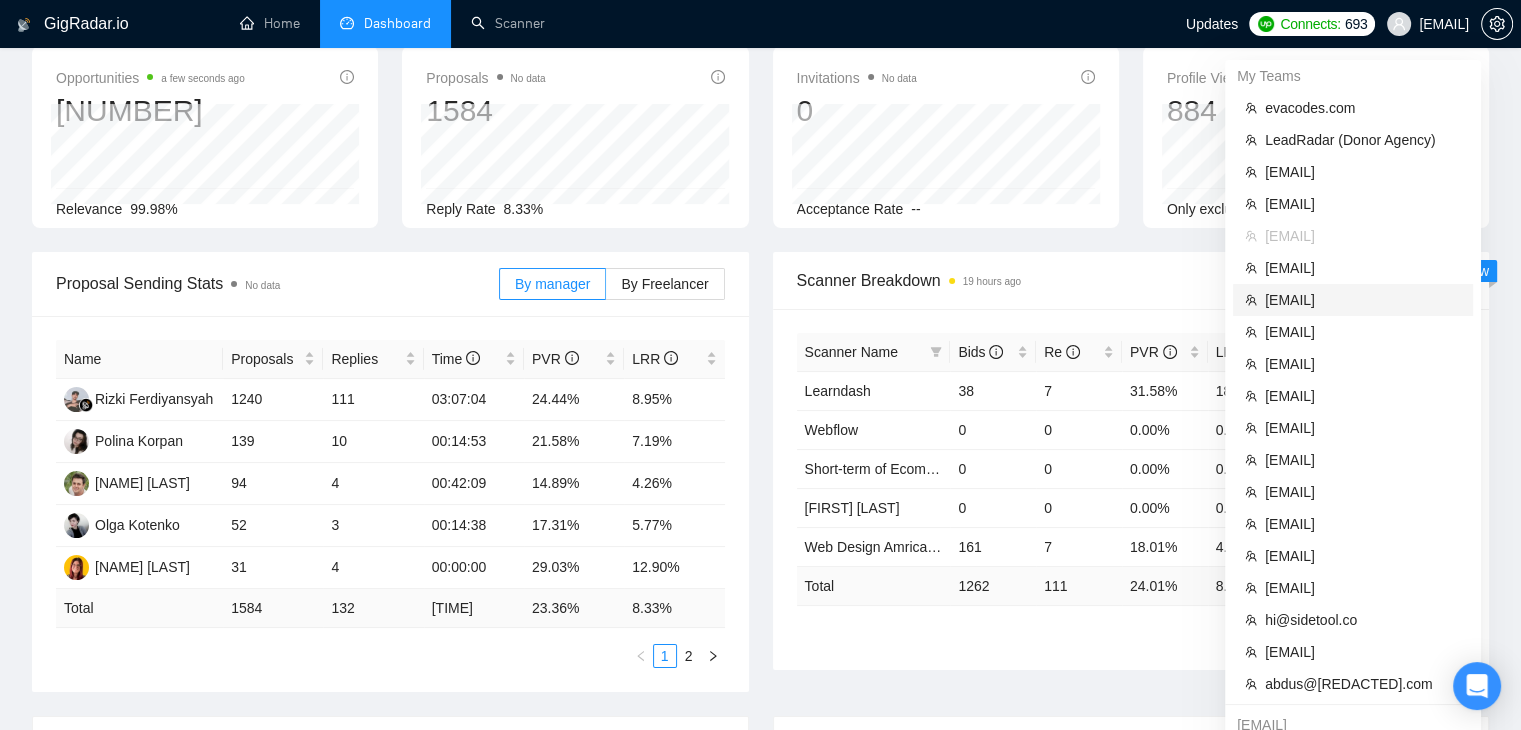 click on "[EMAIL]" at bounding box center [1363, 300] 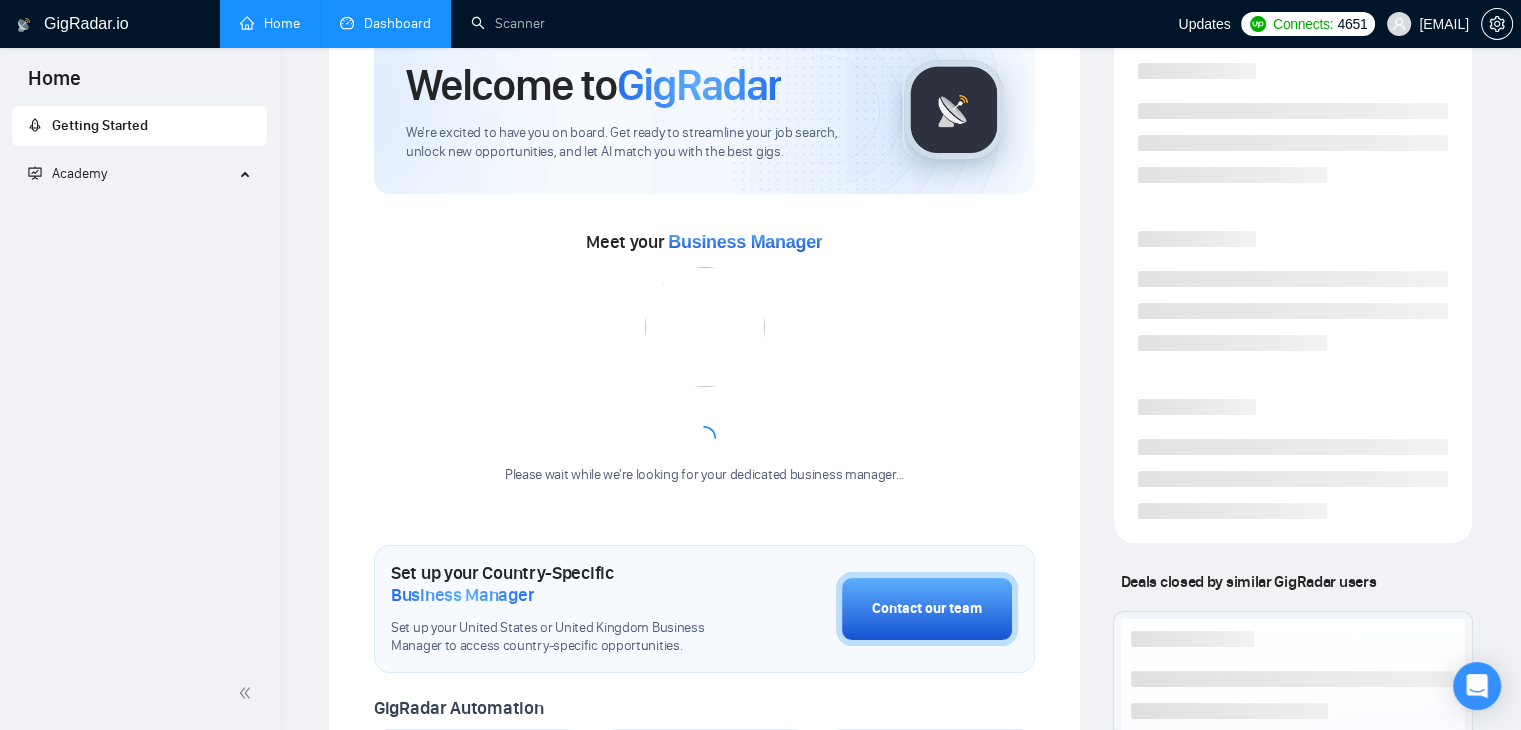 scroll, scrollTop: 380, scrollLeft: 0, axis: vertical 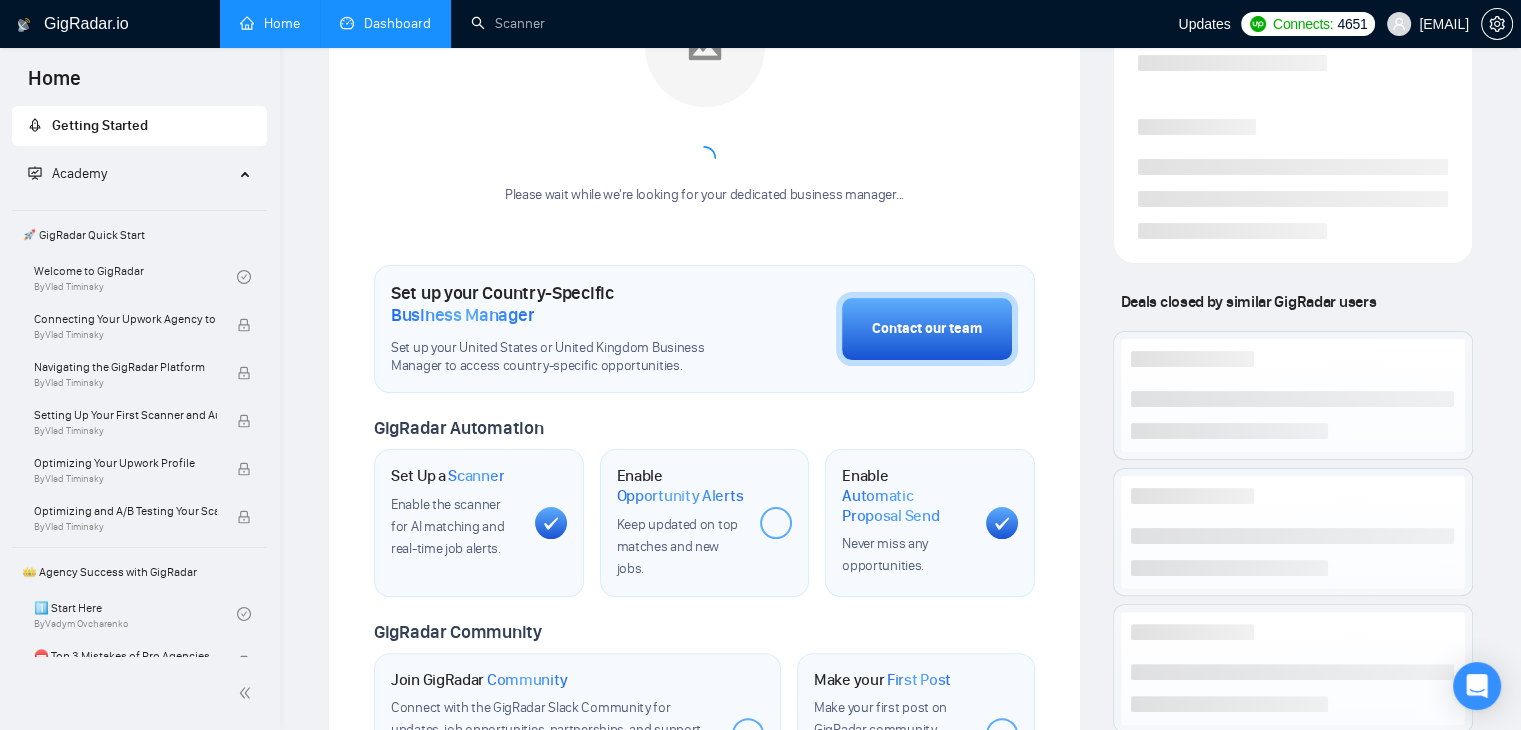 click on "Dashboard" at bounding box center [385, 23] 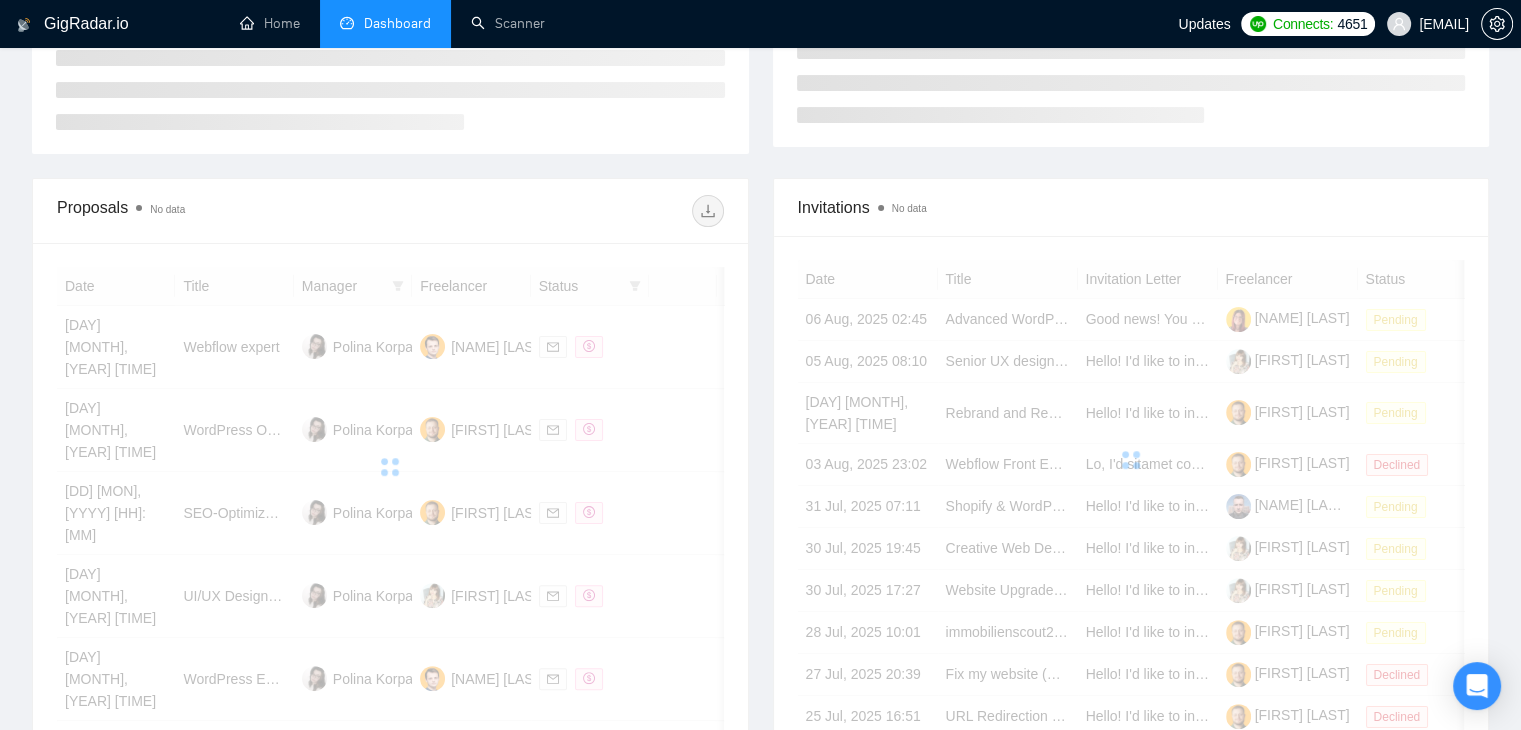 scroll, scrollTop: 246, scrollLeft: 0, axis: vertical 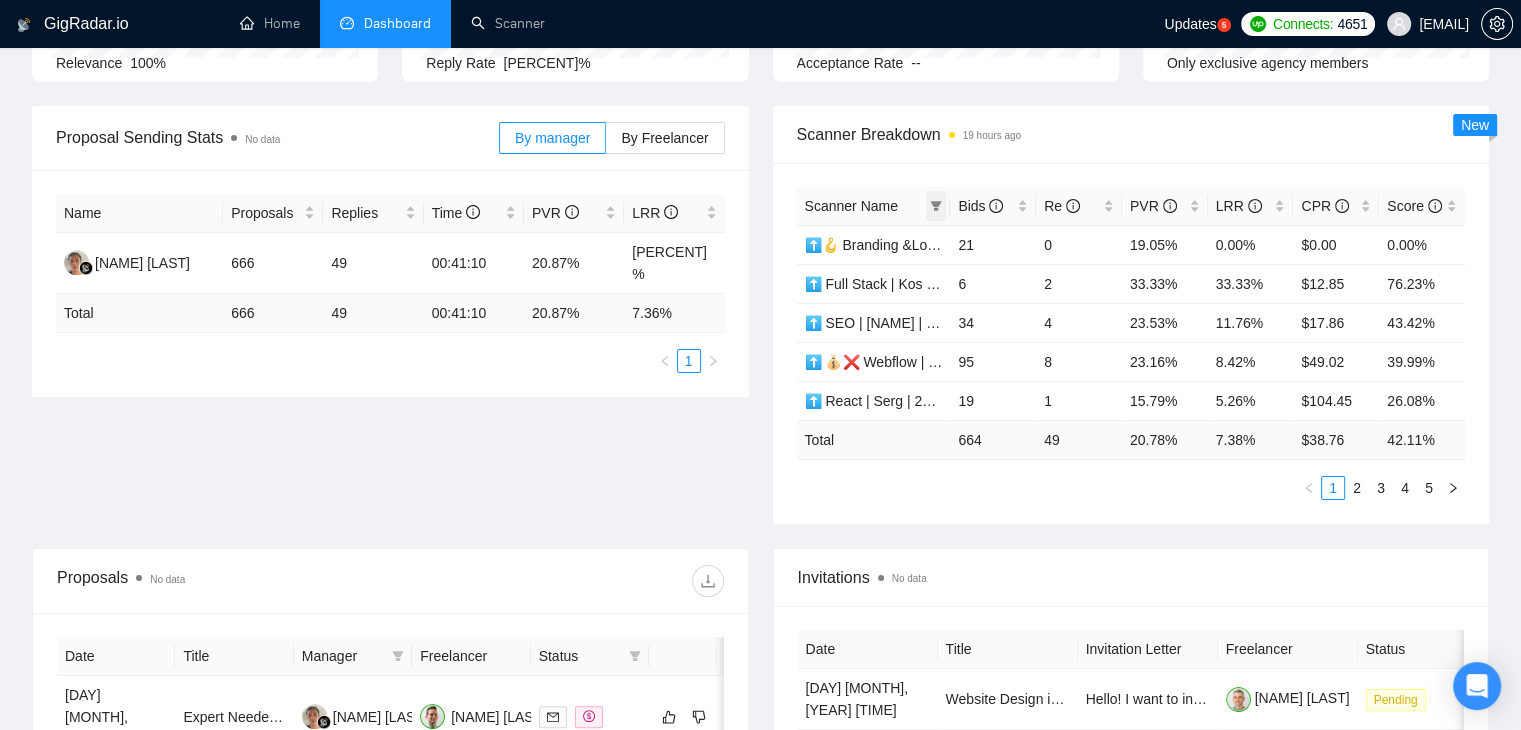 click at bounding box center [936, 206] 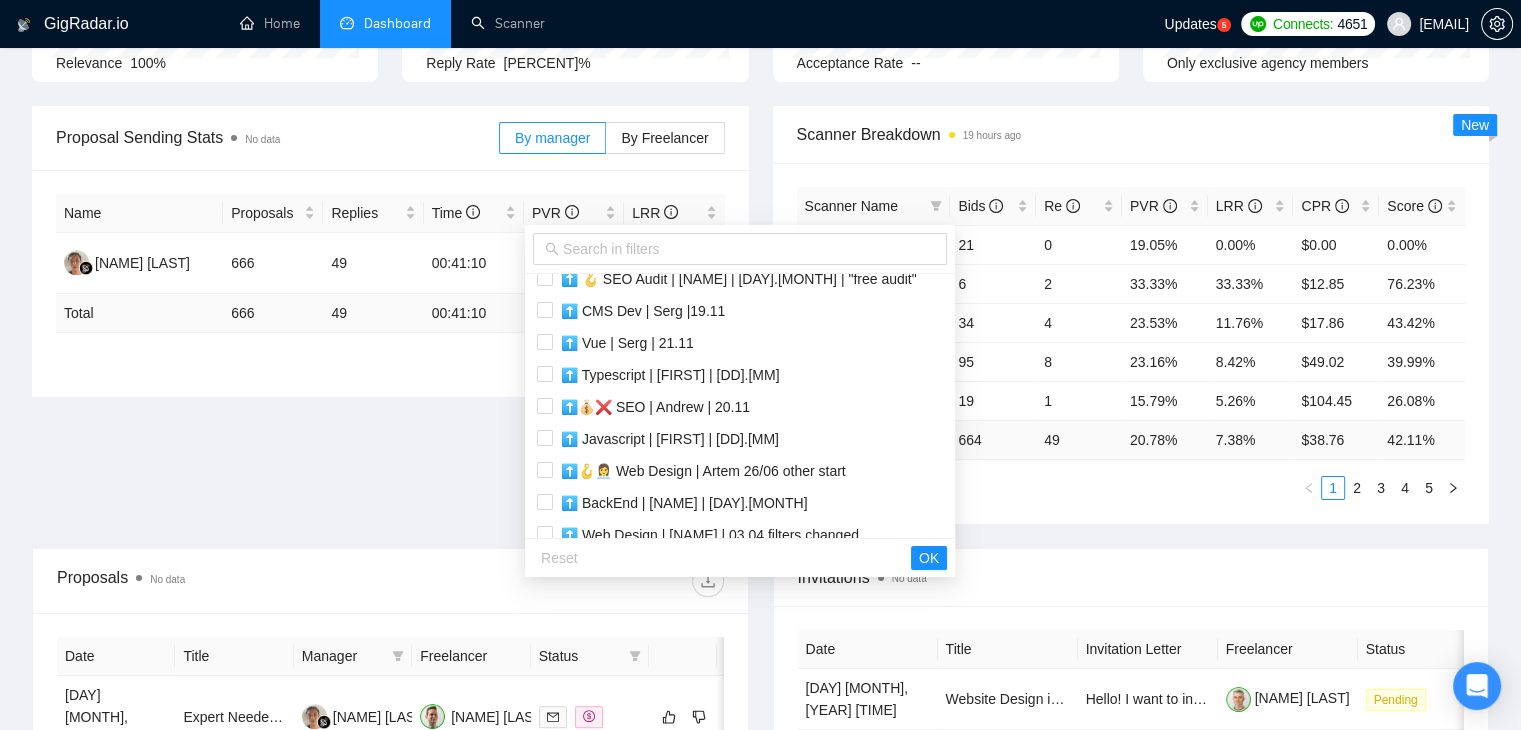 scroll, scrollTop: 448, scrollLeft: 0, axis: vertical 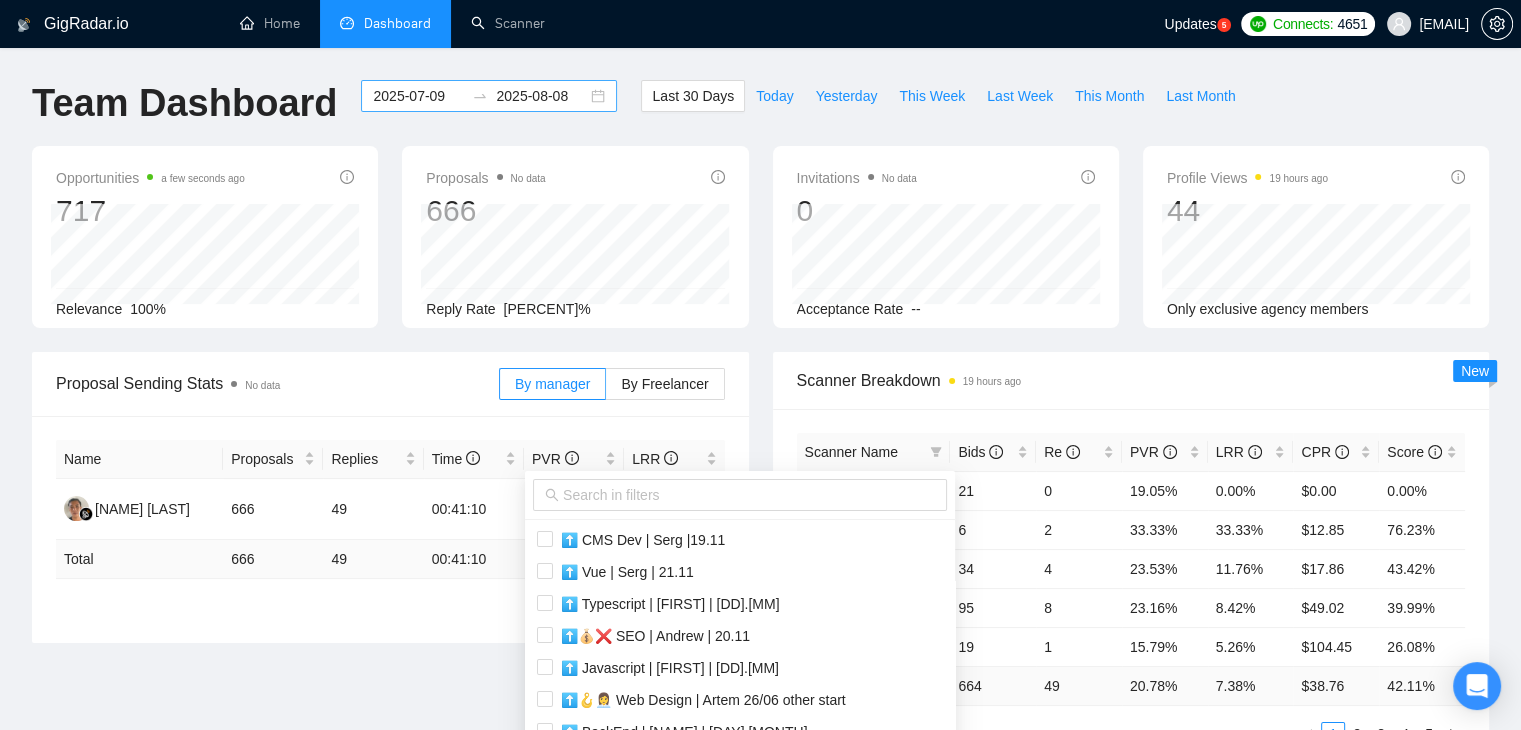 click on "2025-07-09" at bounding box center (418, 96) 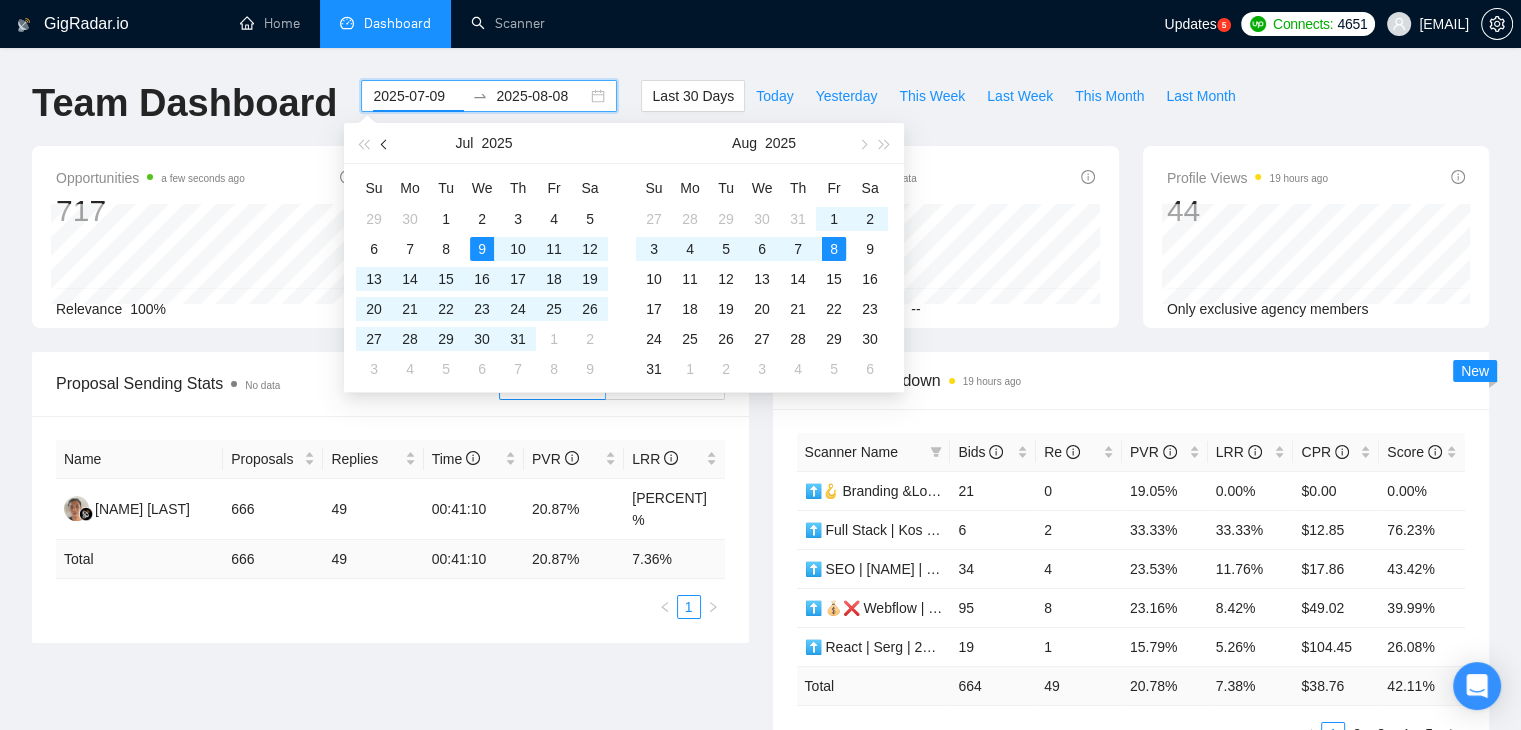 click at bounding box center (385, 143) 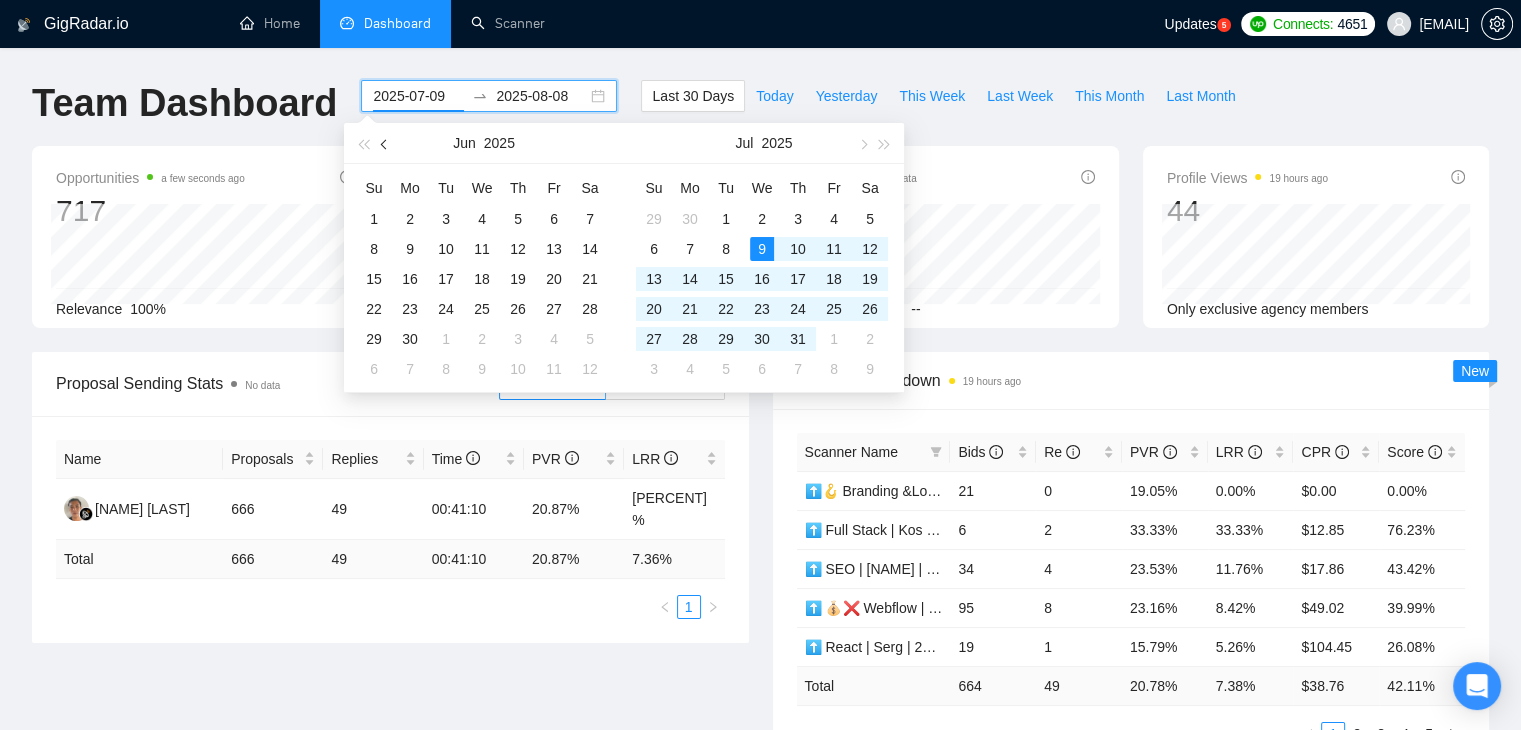 click at bounding box center (385, 143) 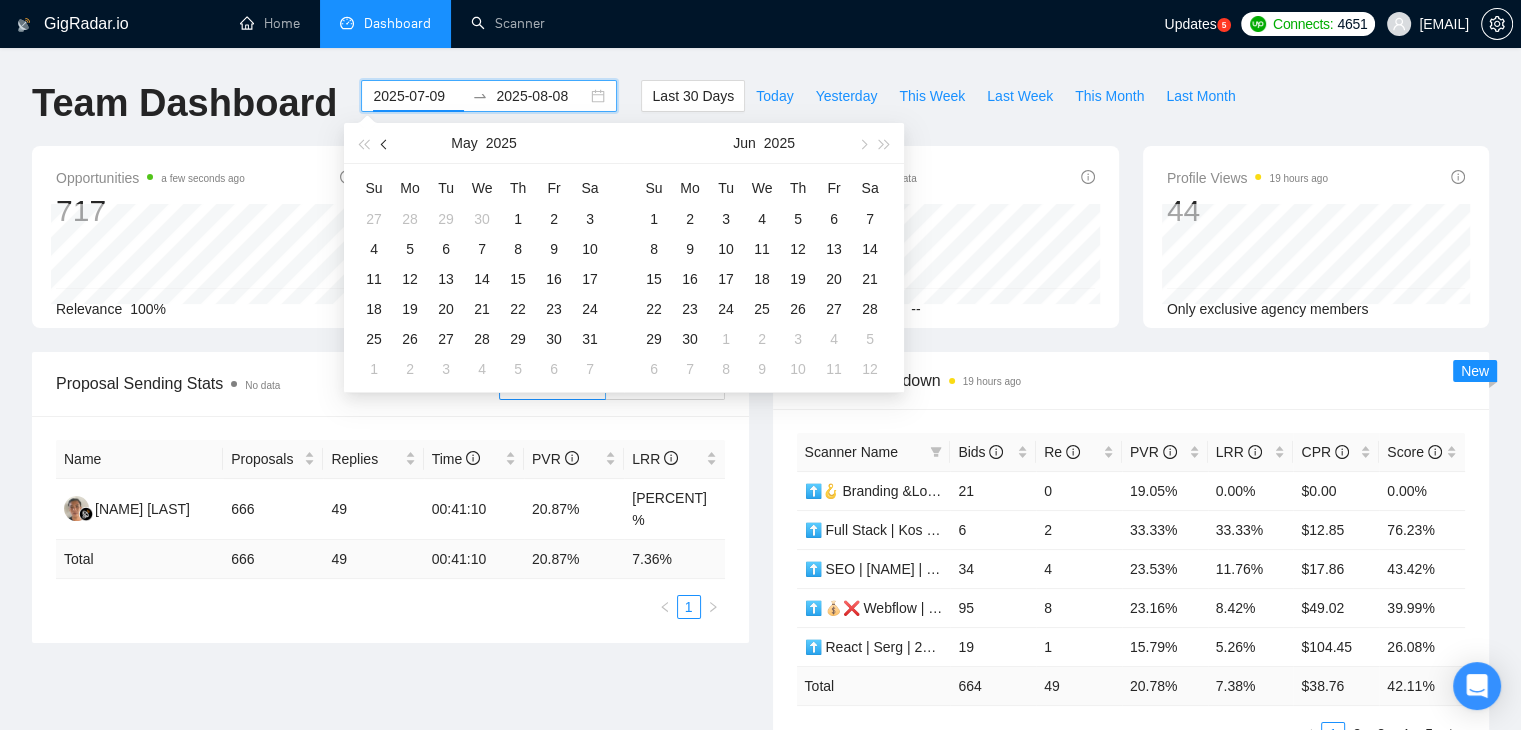 click at bounding box center (385, 143) 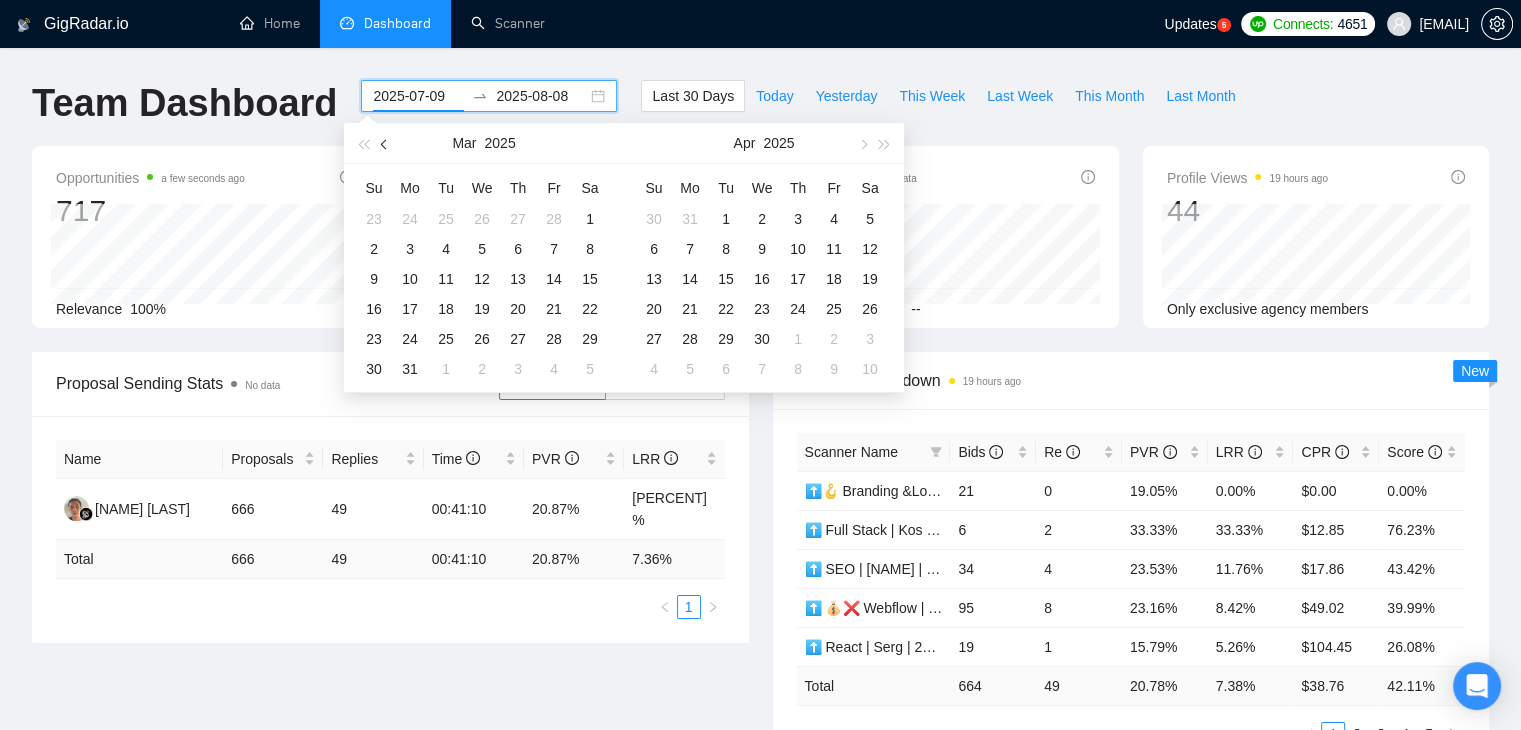 click at bounding box center (385, 143) 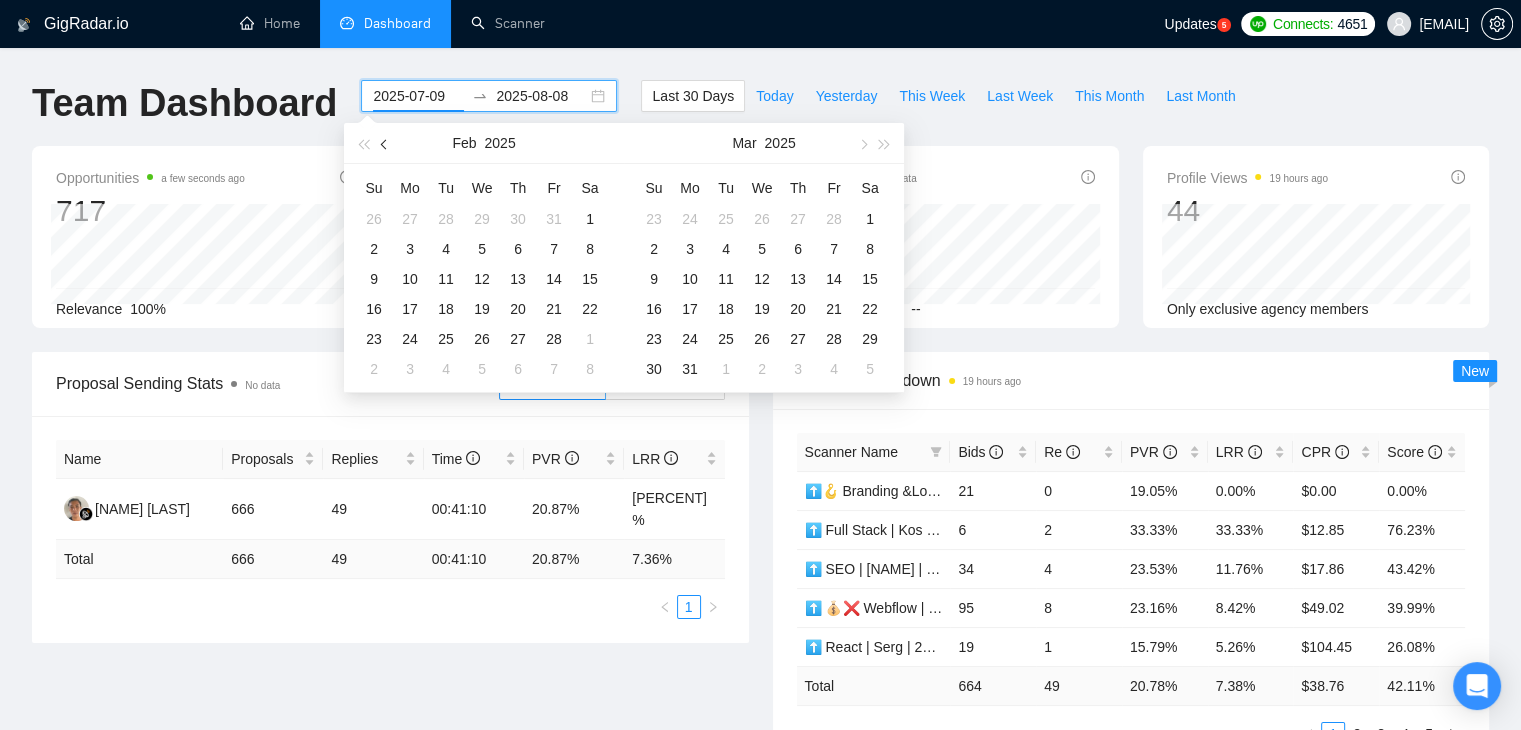 click at bounding box center (385, 143) 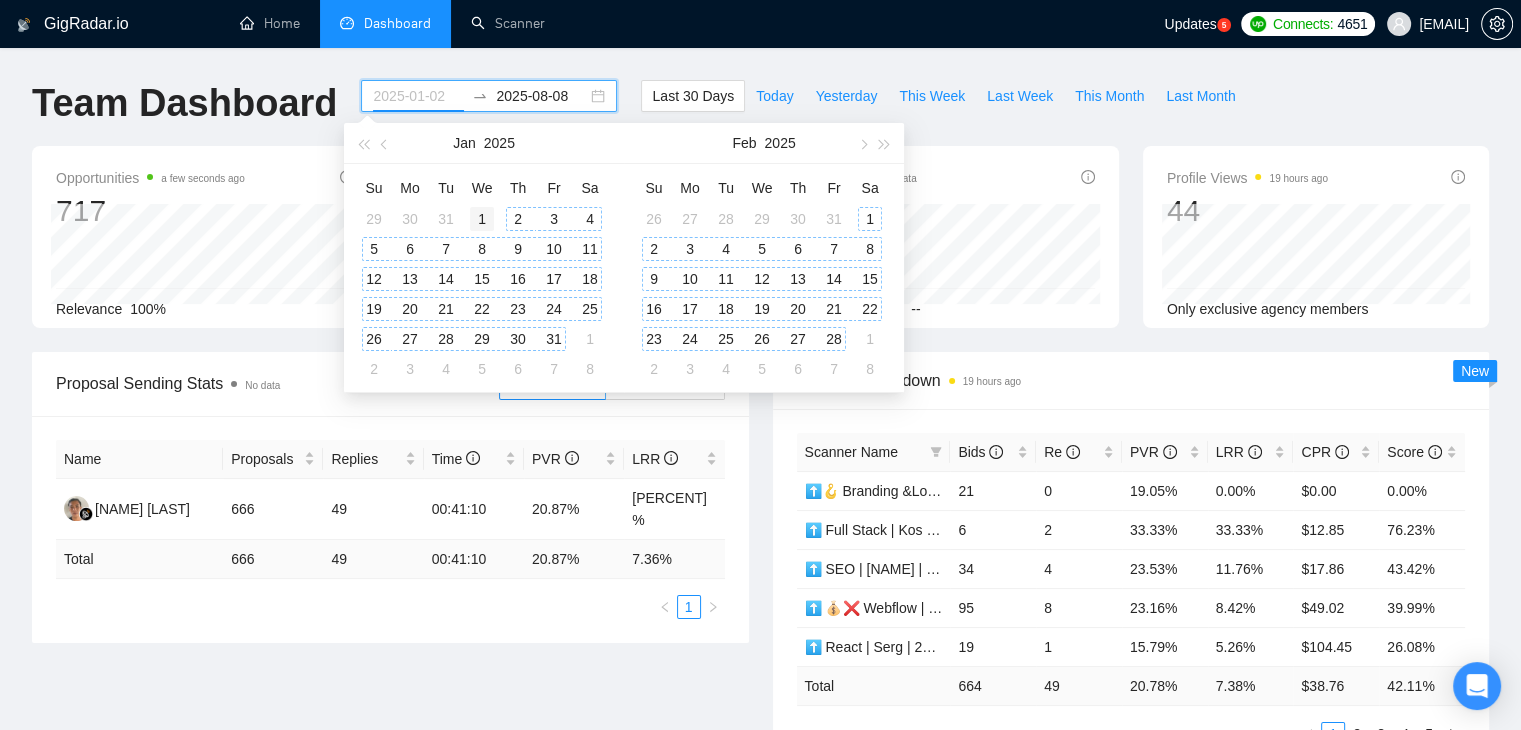 type on "[YYYY]-[MM]-[DD]" 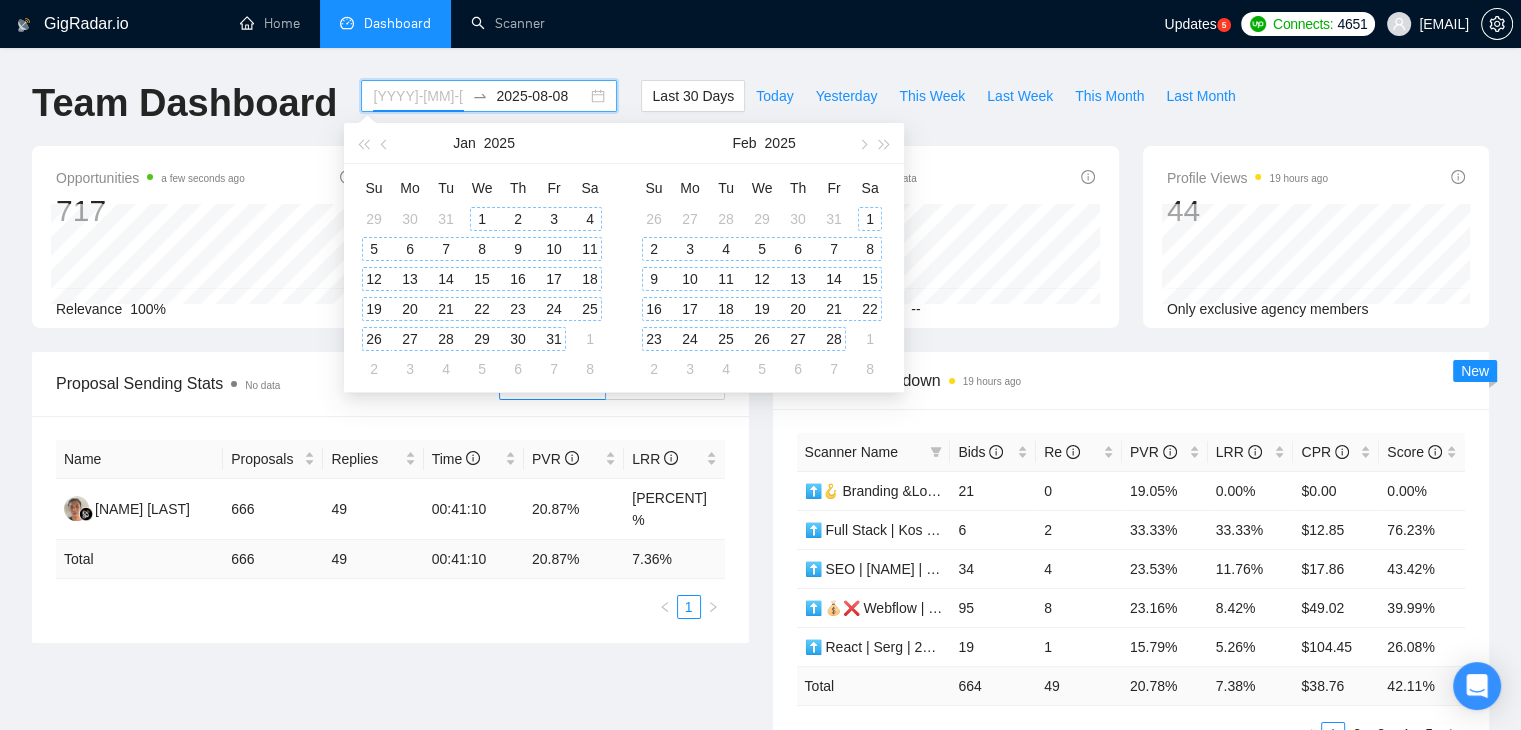 click on "1" at bounding box center (482, 219) 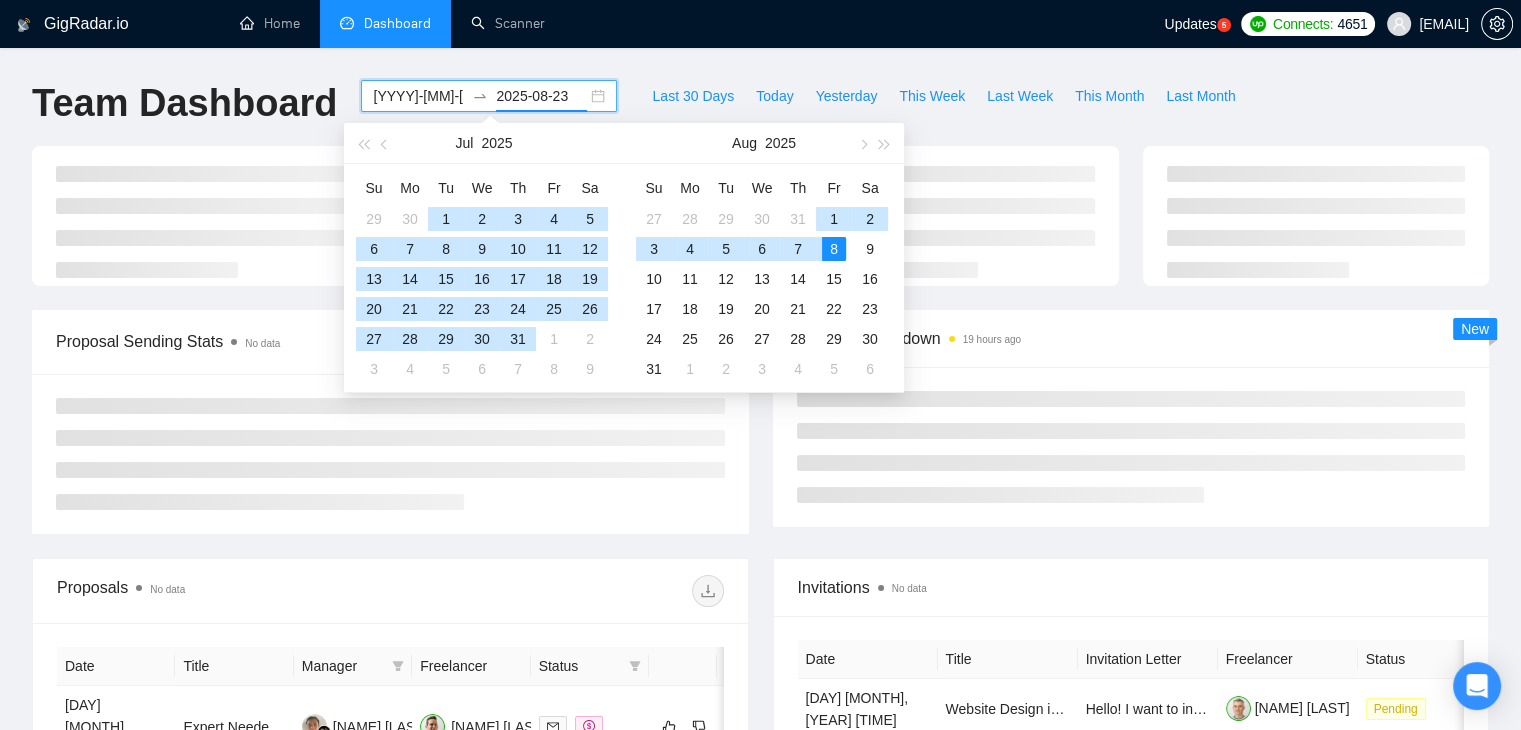 type on "2025-08-08" 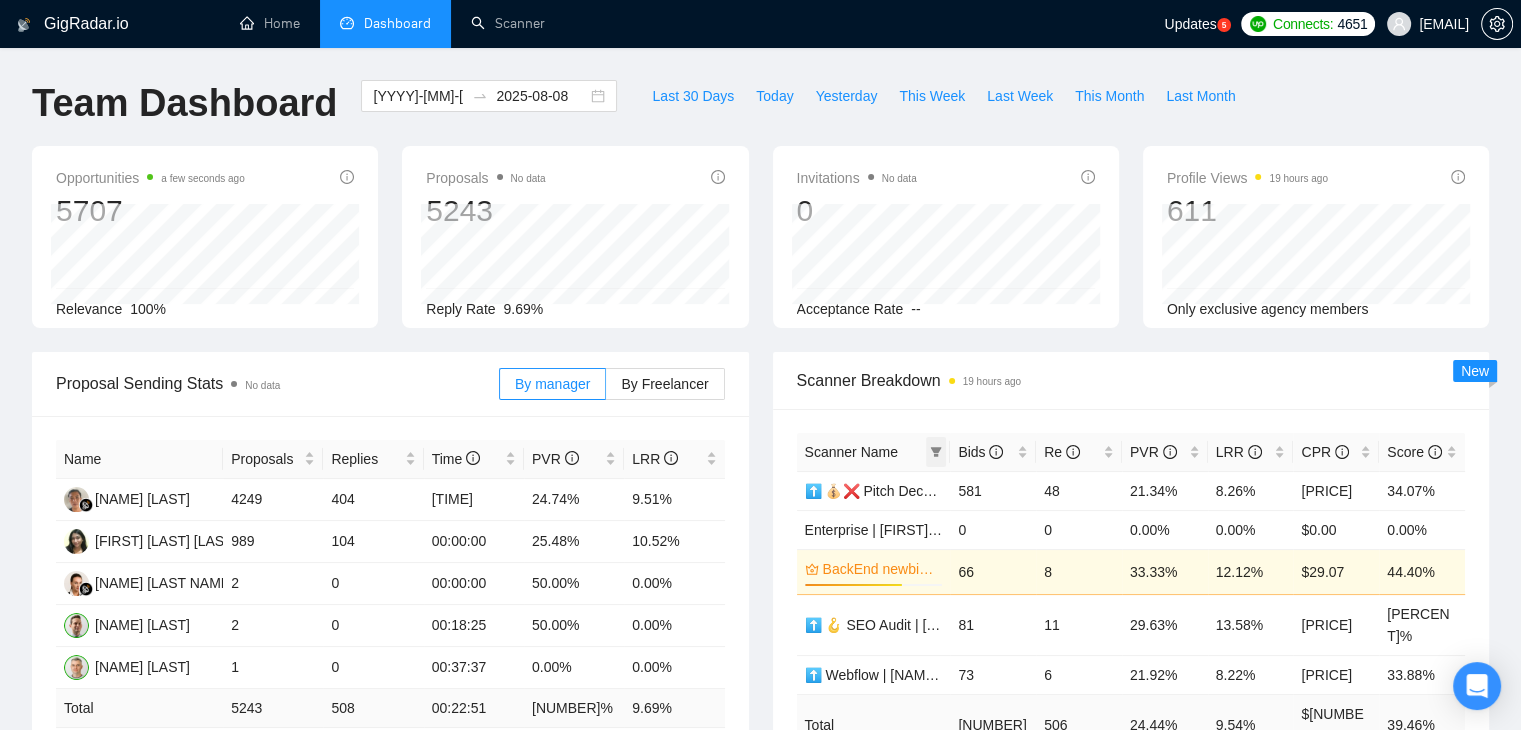 click 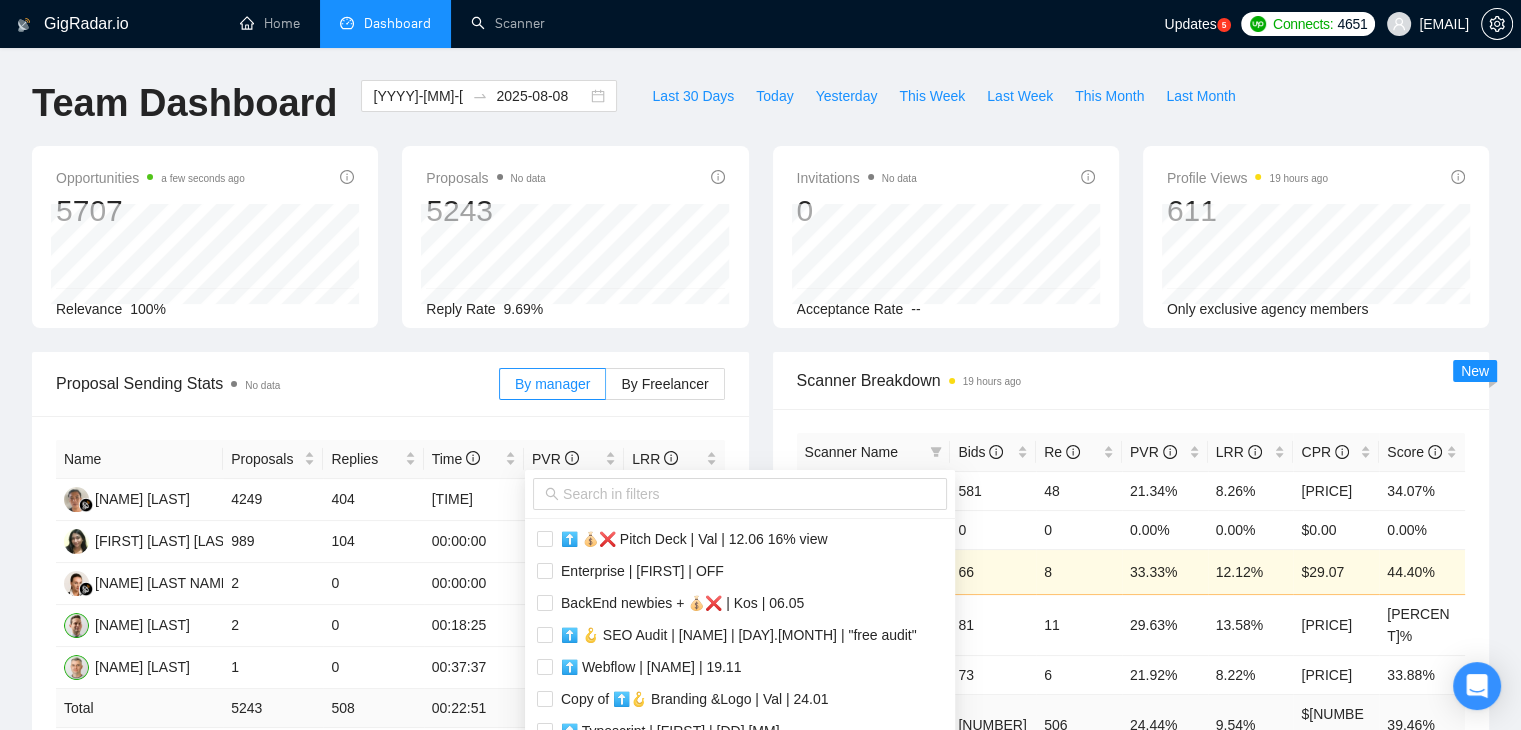 scroll, scrollTop: 100, scrollLeft: 0, axis: vertical 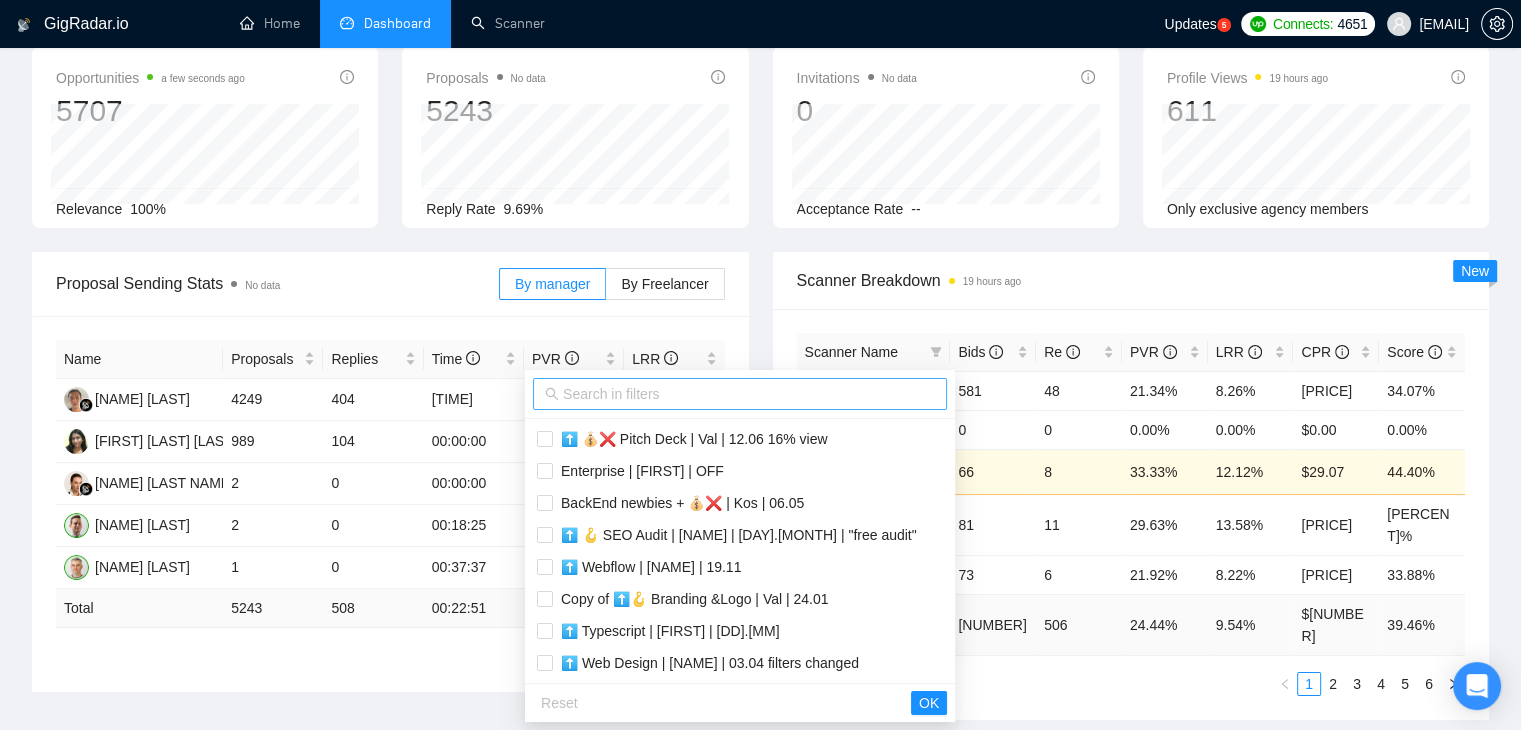 click at bounding box center (749, 394) 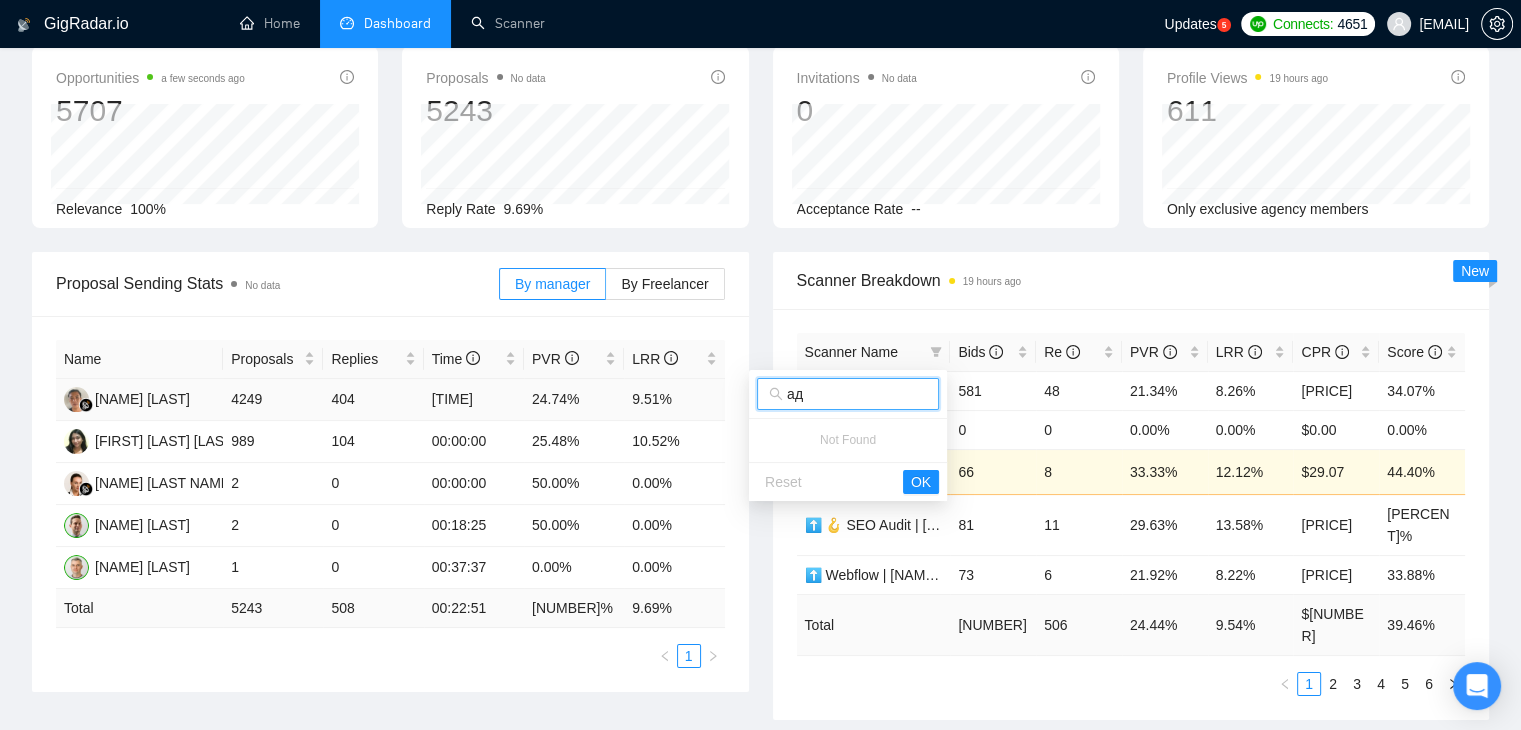 type on "а" 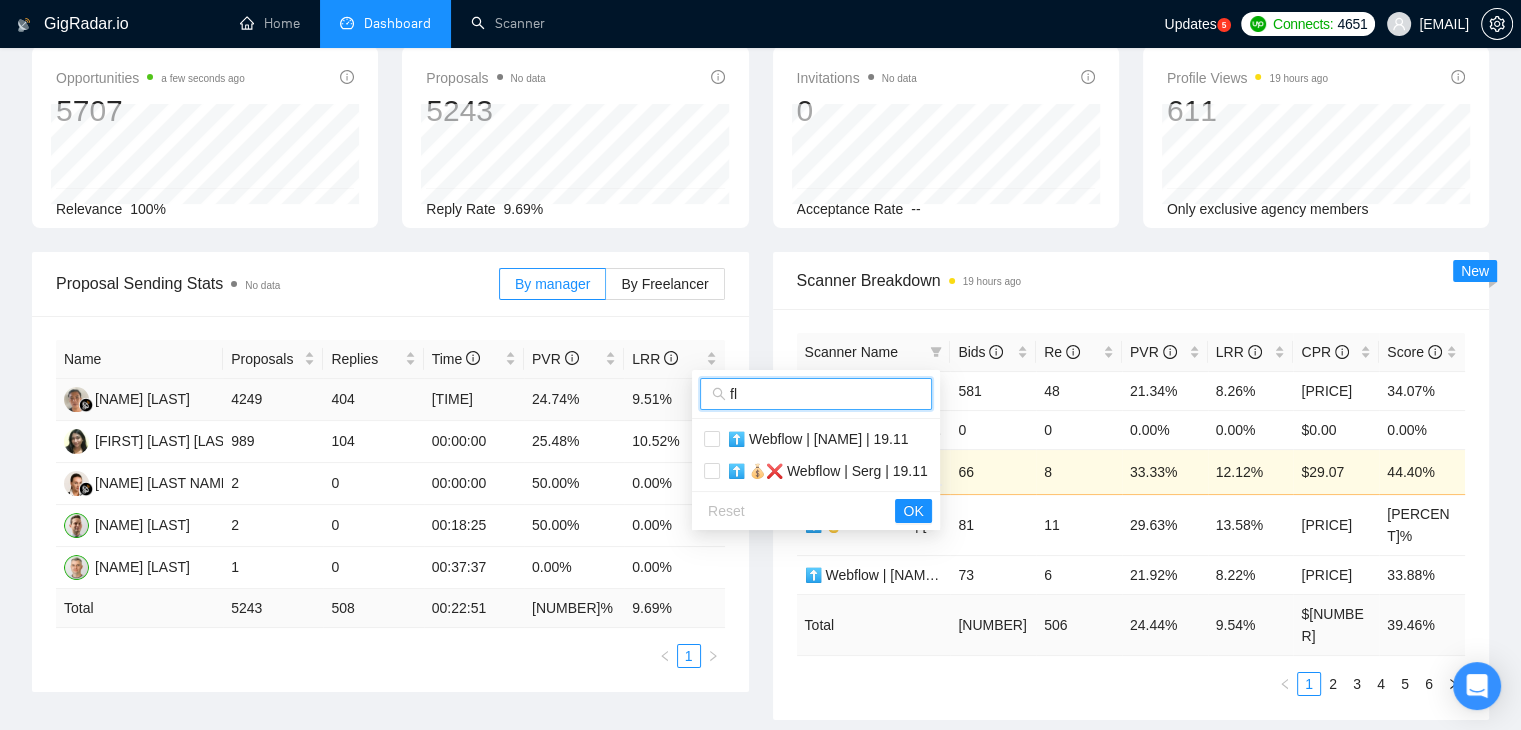 type on "f" 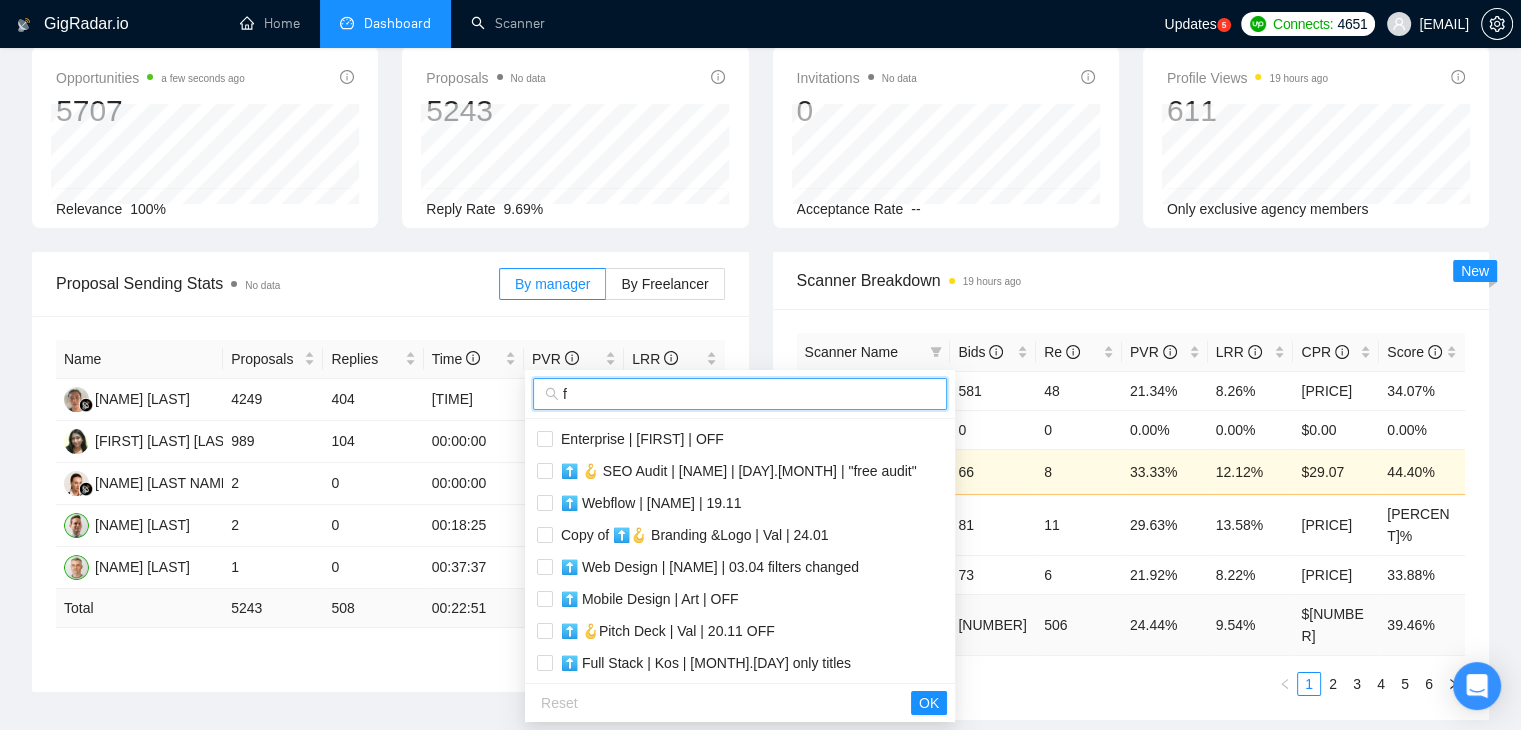 type 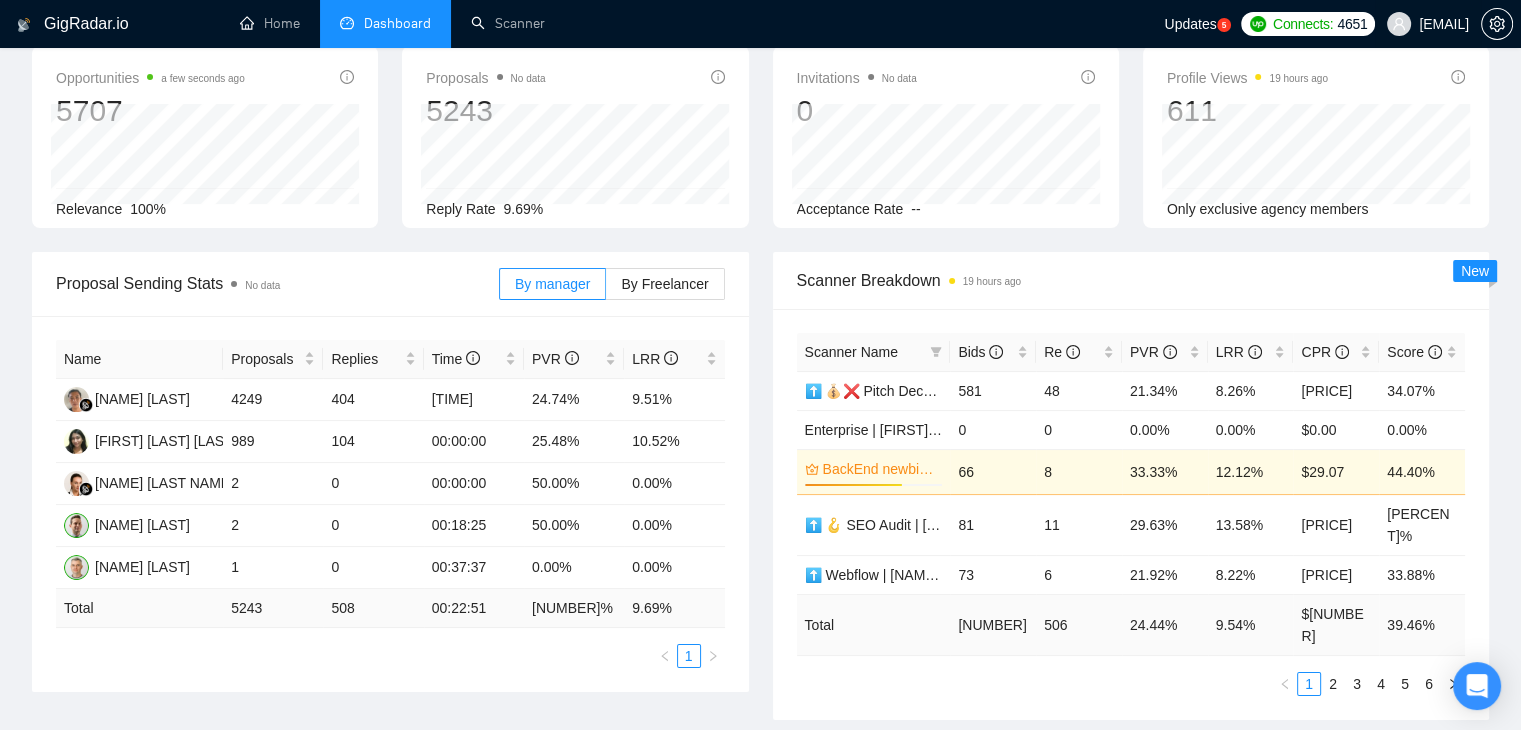click on "[EMAIL]" at bounding box center [1444, 24] 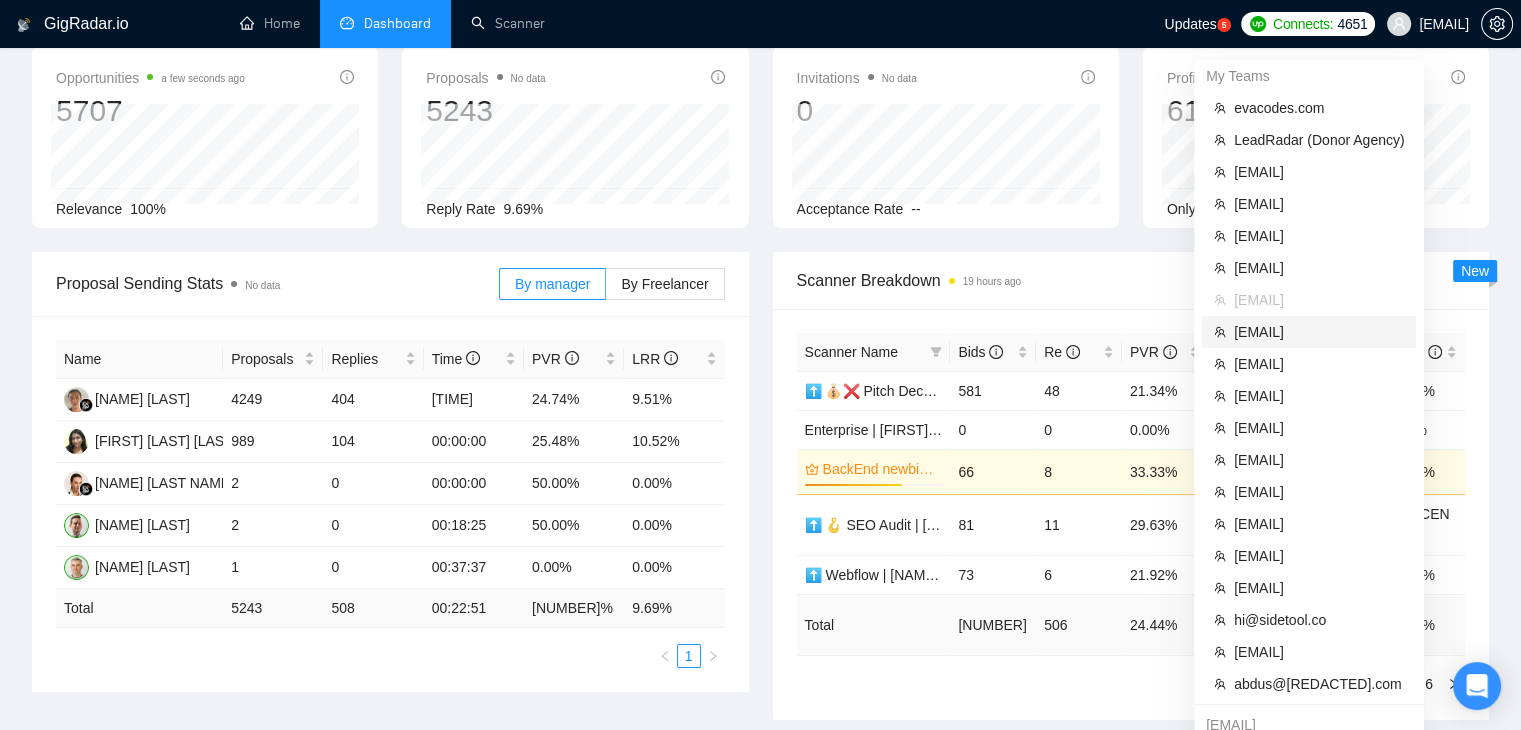 click on "[EMAIL]" at bounding box center (1319, 332) 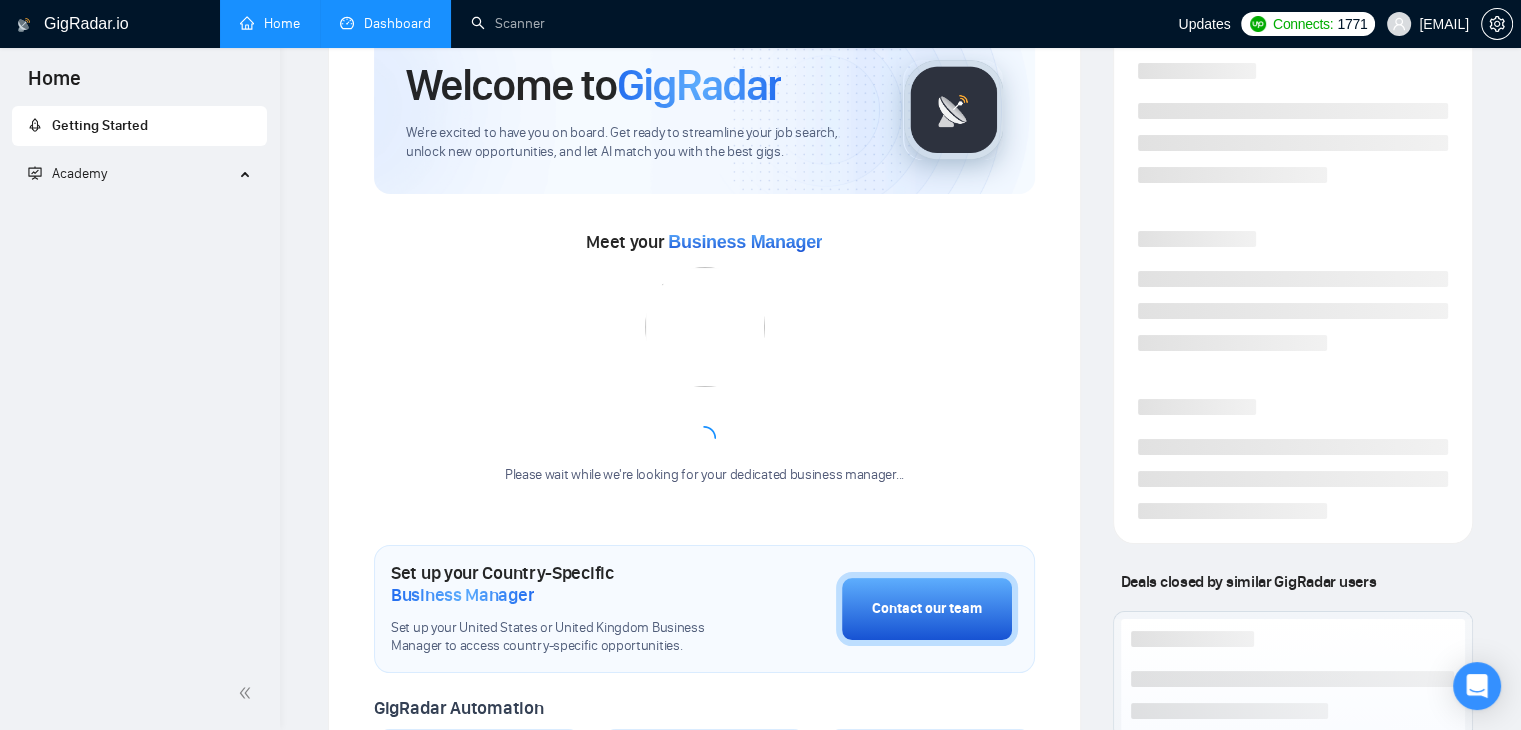 scroll, scrollTop: 380, scrollLeft: 0, axis: vertical 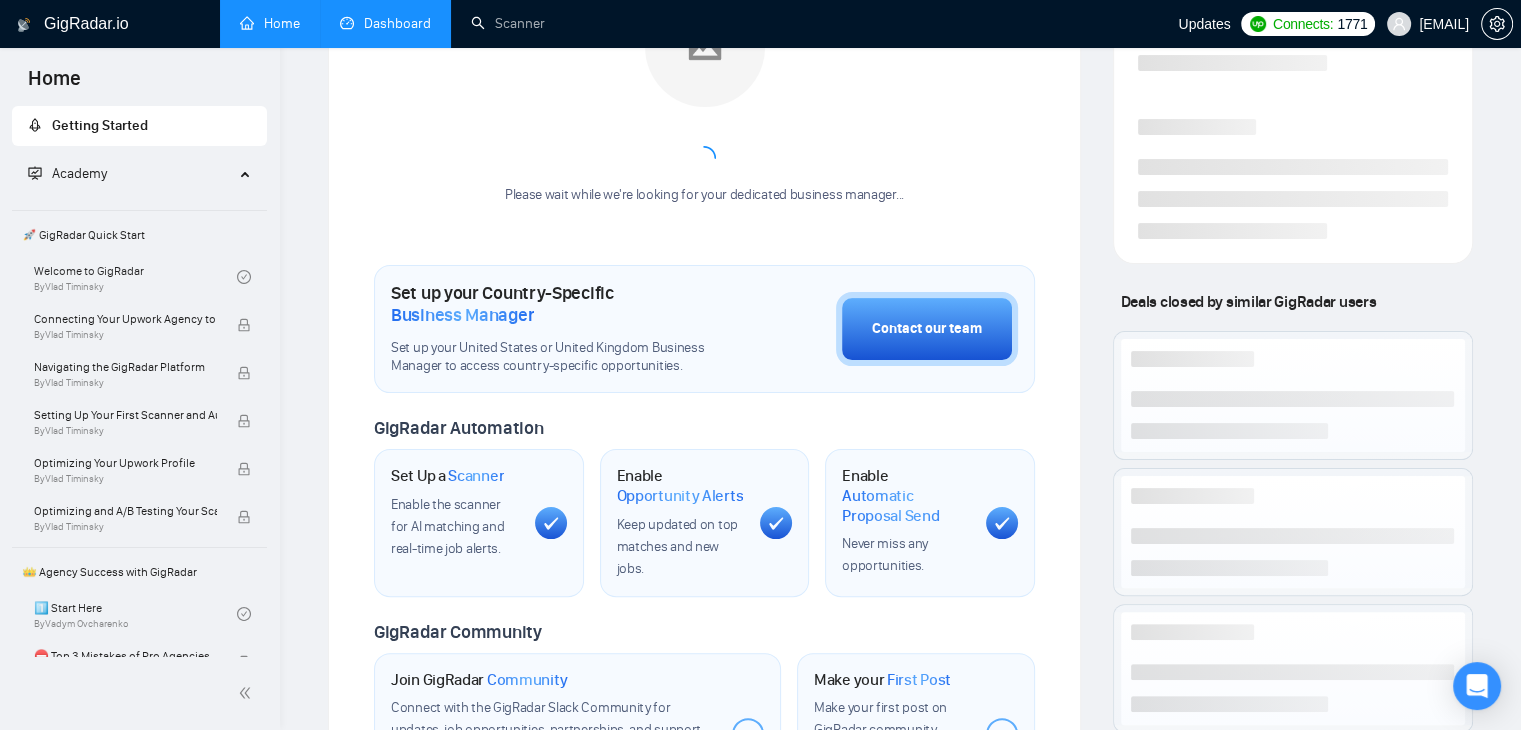 click on "Dashboard" at bounding box center (385, 23) 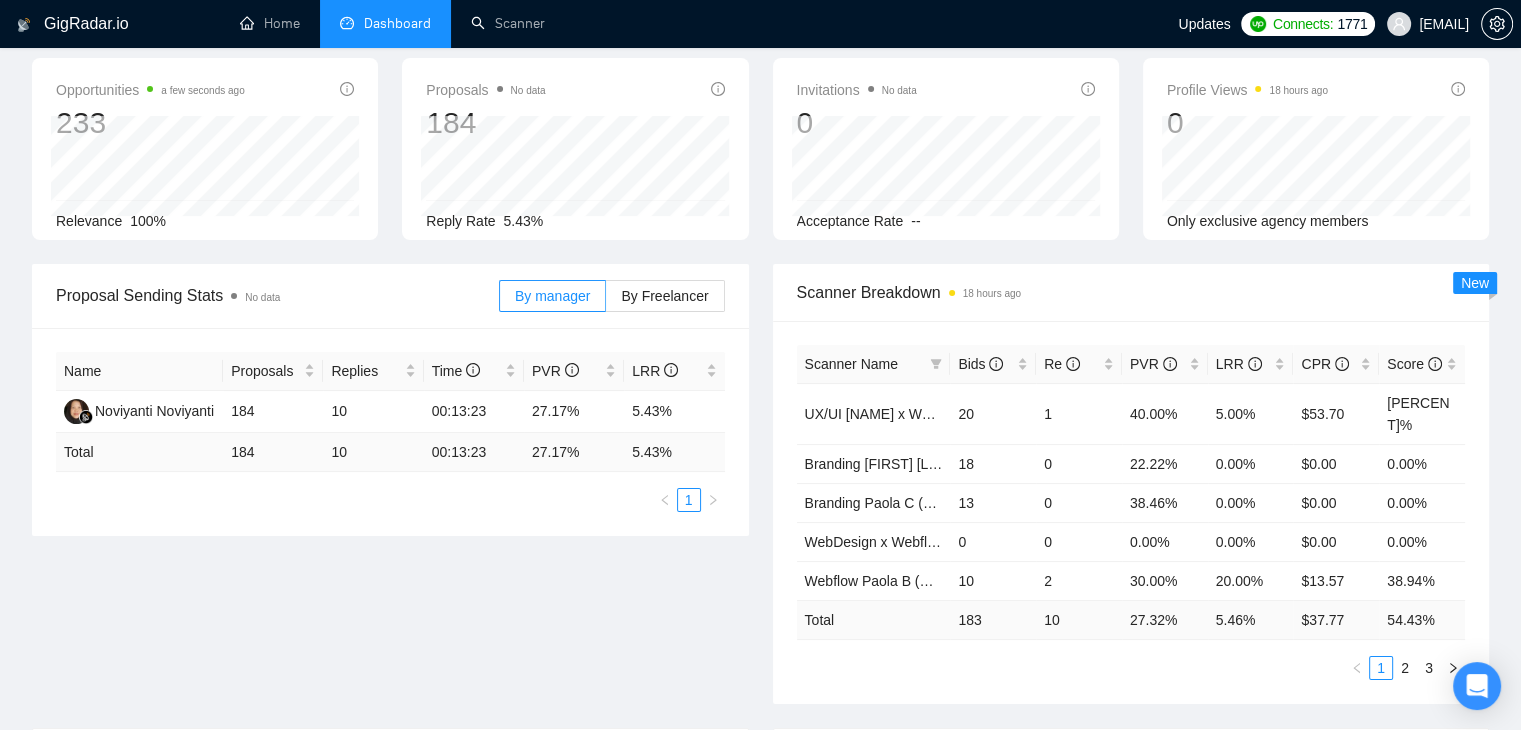 scroll, scrollTop: 88, scrollLeft: 0, axis: vertical 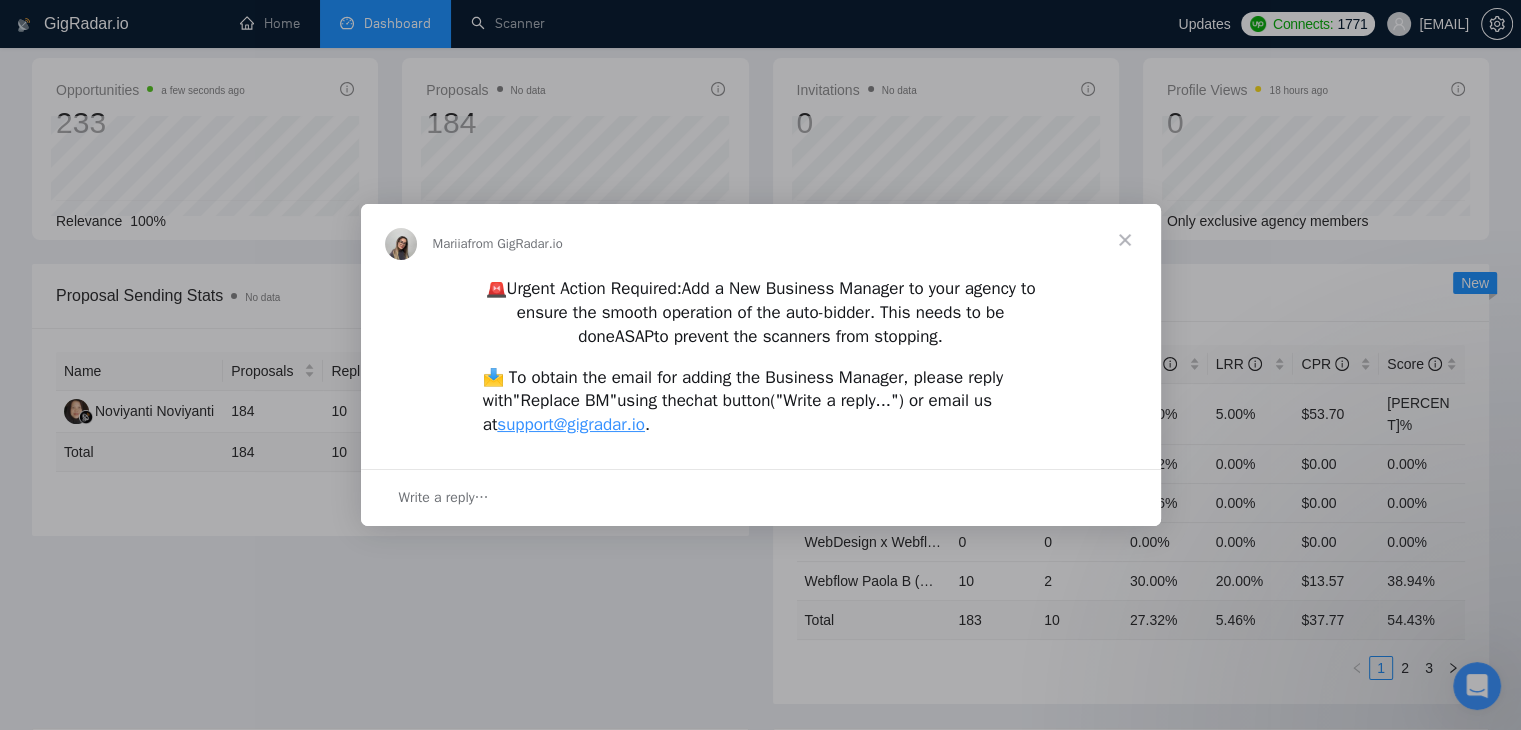 click at bounding box center (1125, 240) 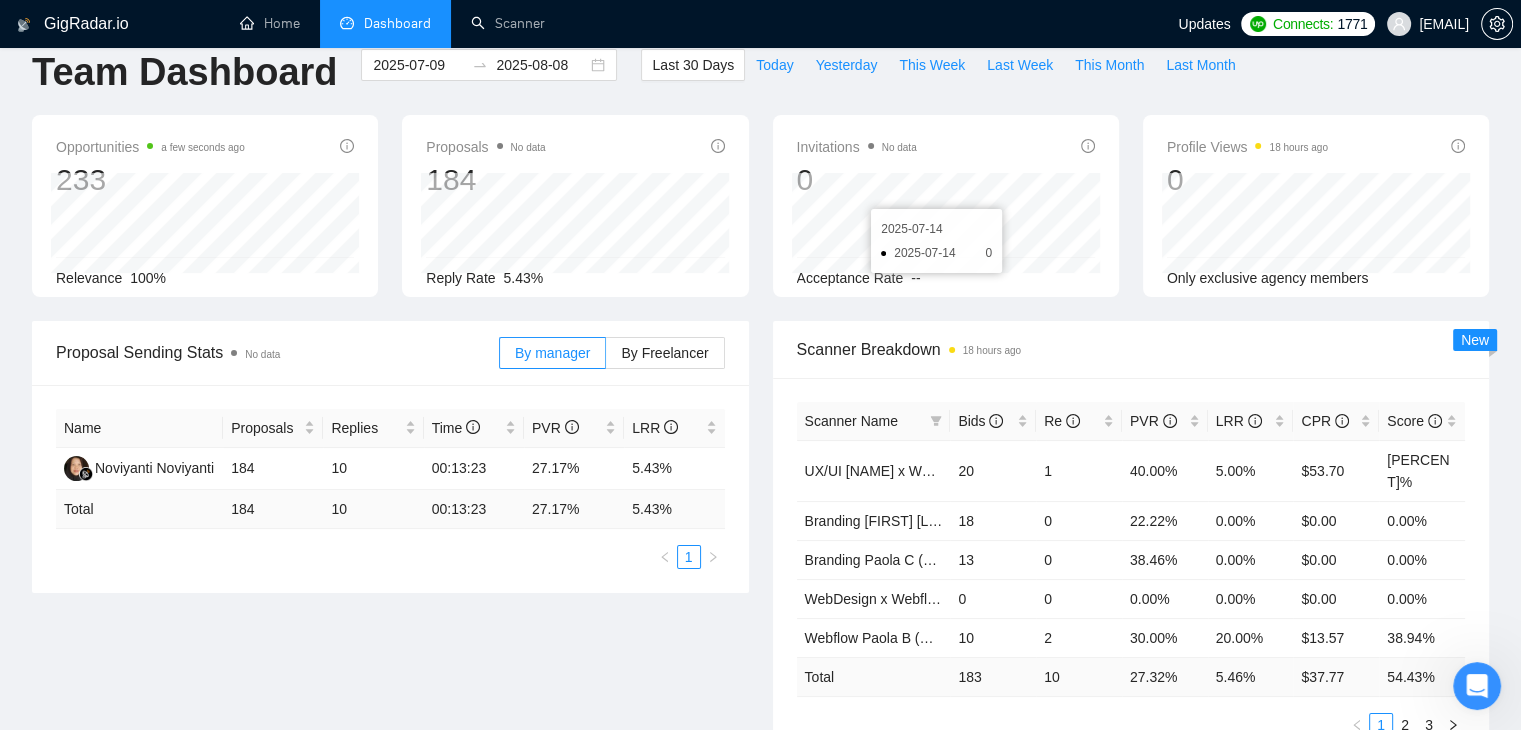 scroll, scrollTop: 0, scrollLeft: 0, axis: both 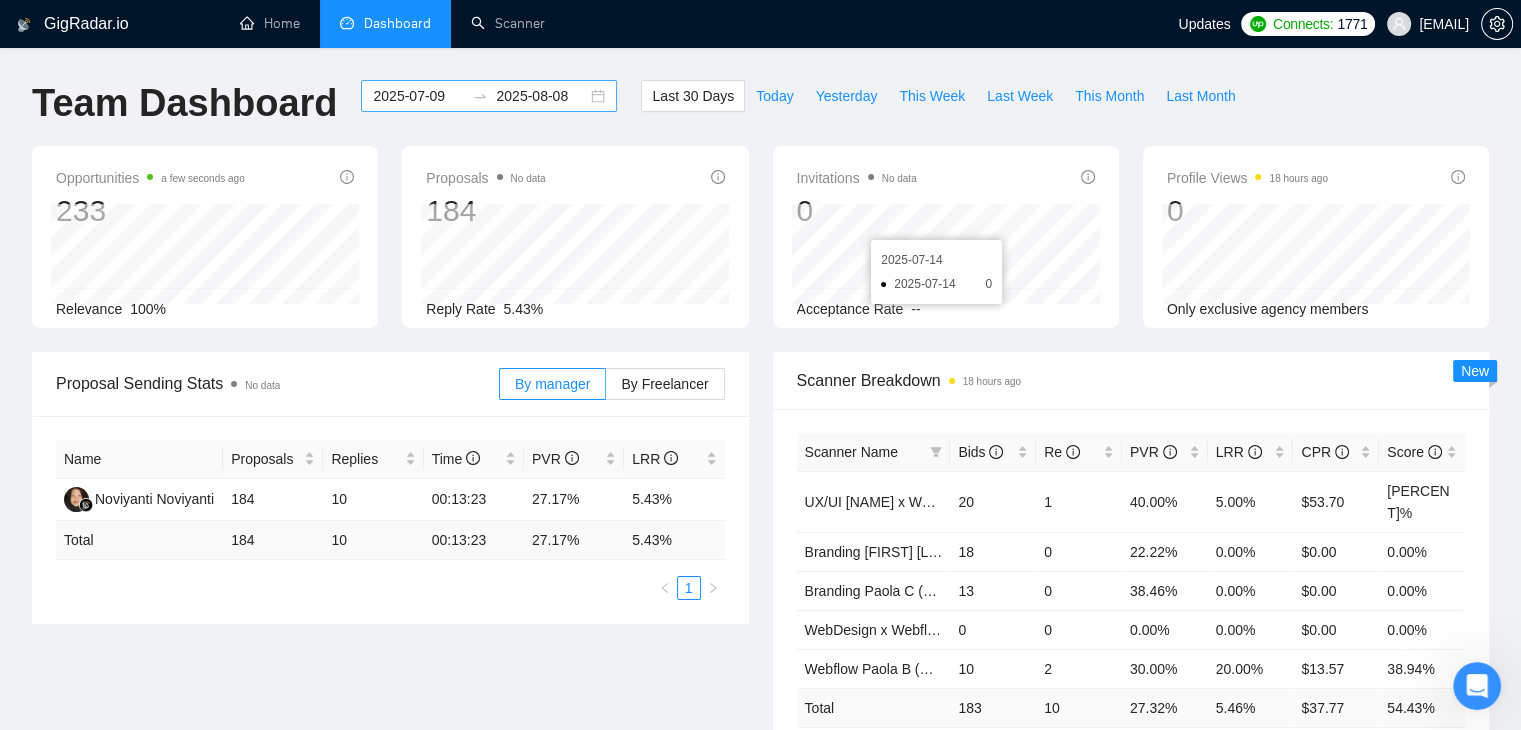 click on "2025-07-09" at bounding box center [418, 96] 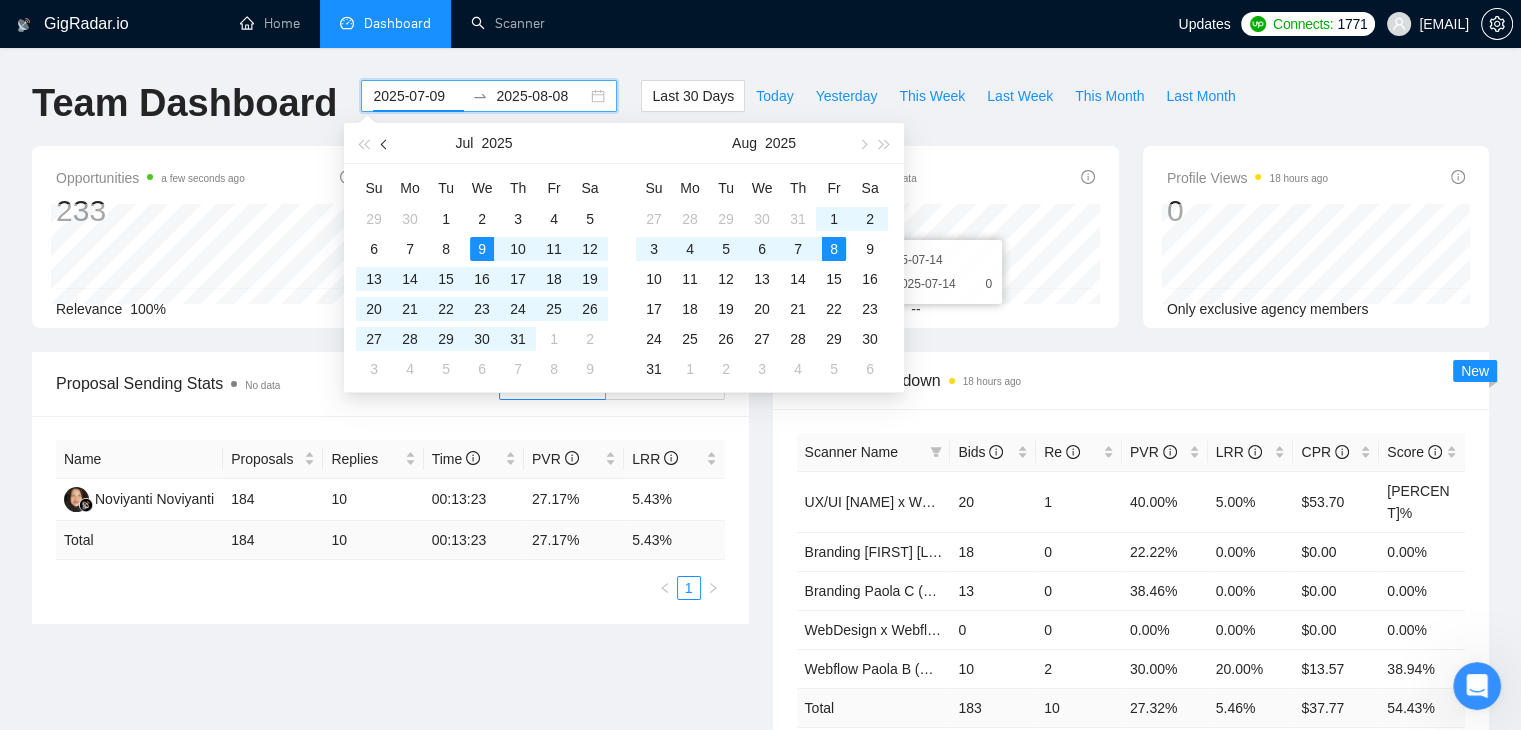click at bounding box center [385, 143] 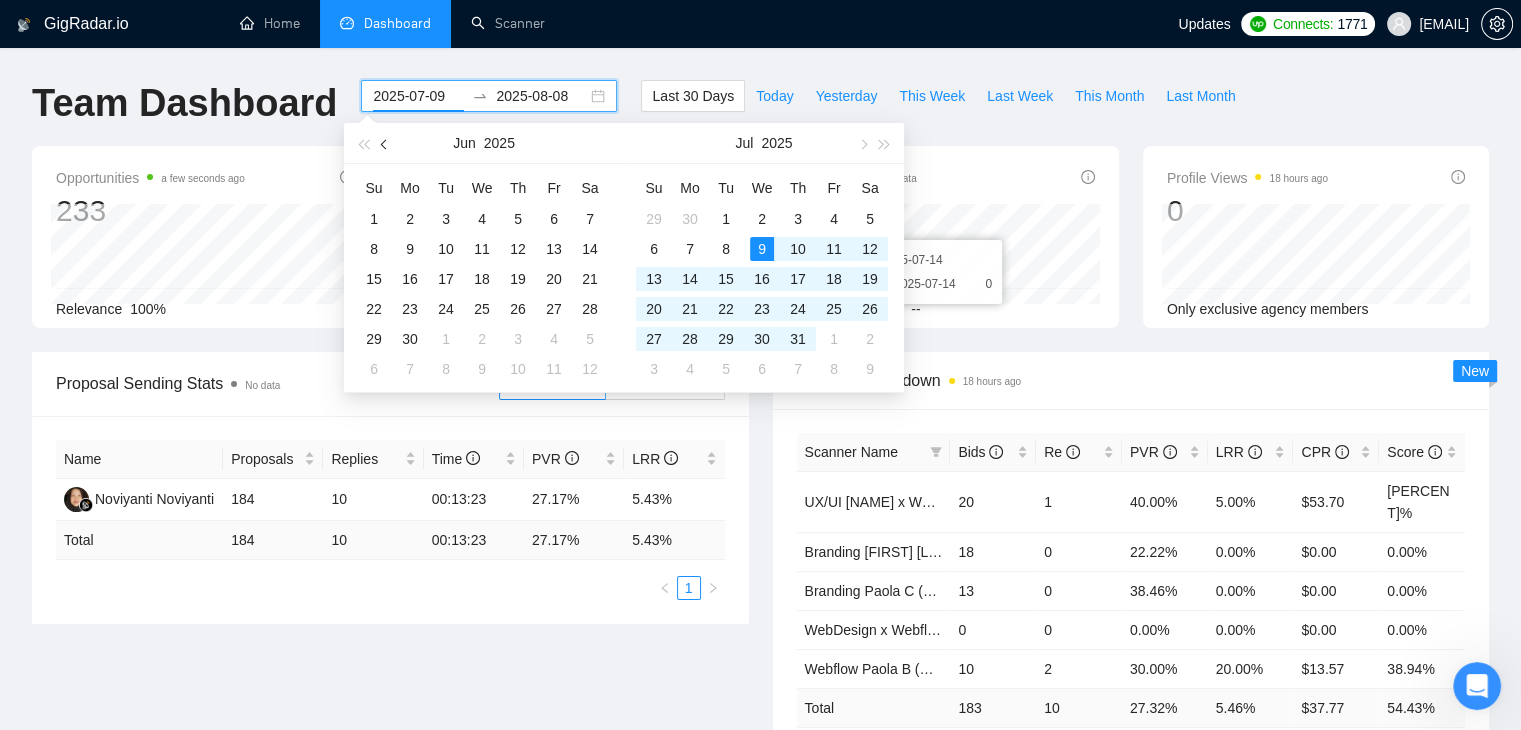 click at bounding box center (385, 143) 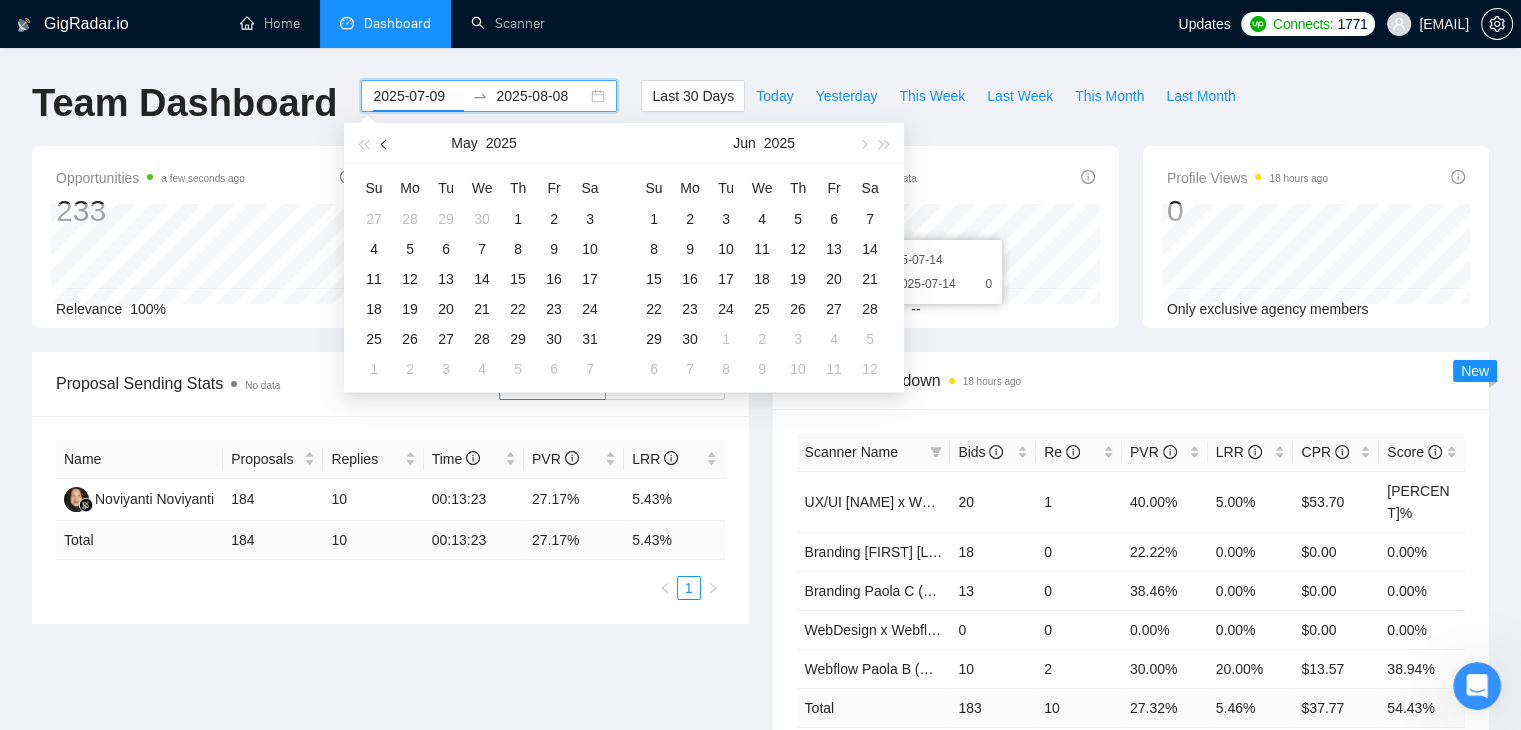 click at bounding box center (385, 143) 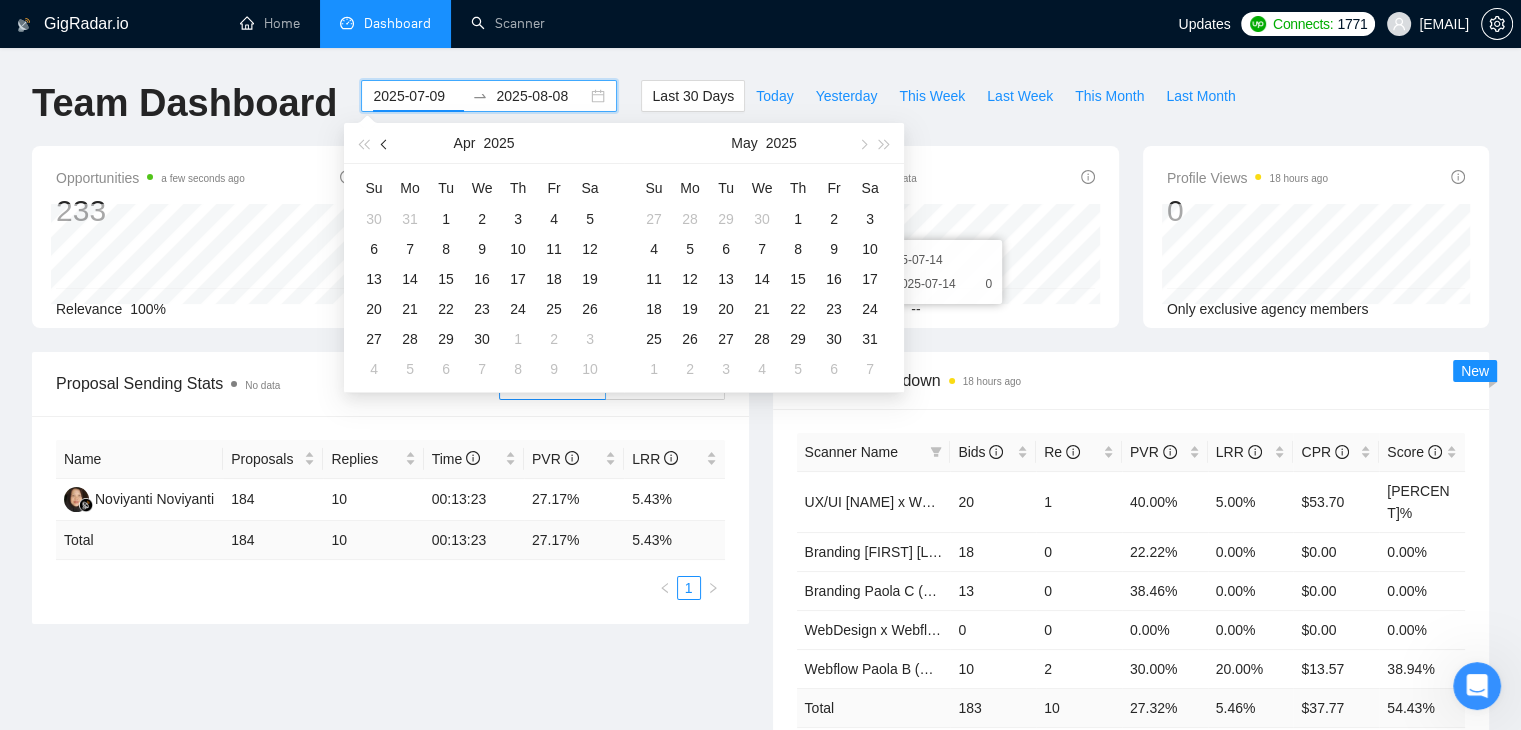 click at bounding box center (385, 143) 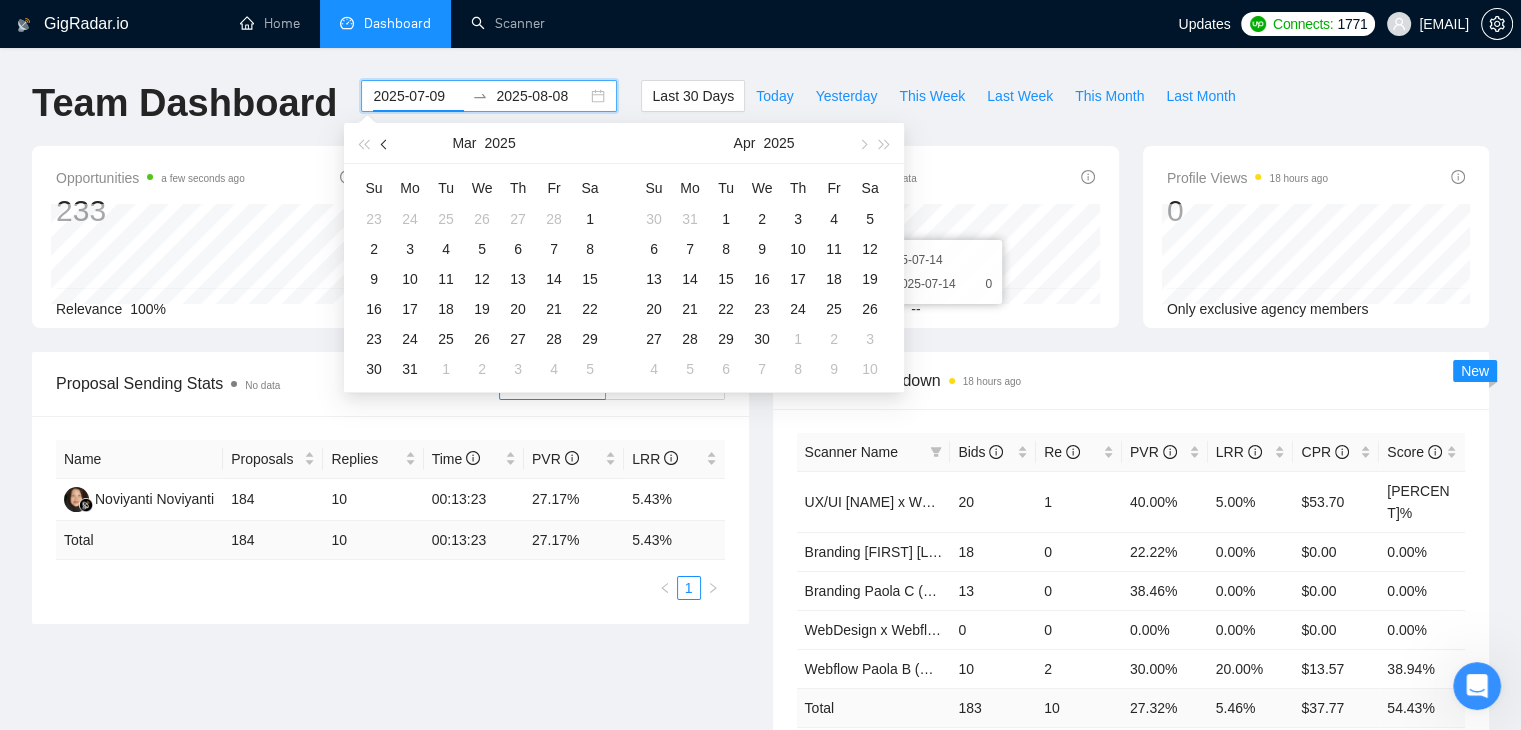 click at bounding box center (385, 143) 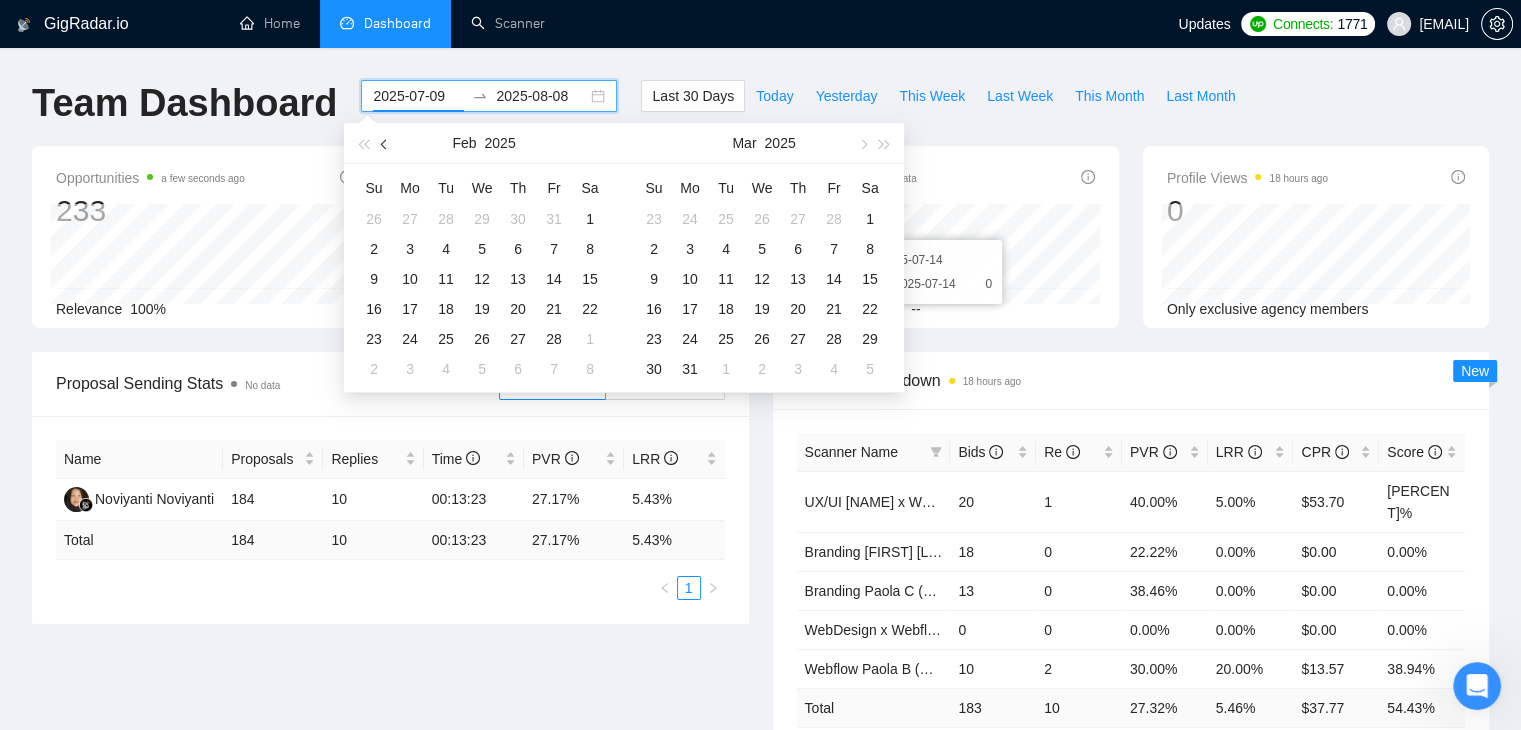 click at bounding box center (385, 143) 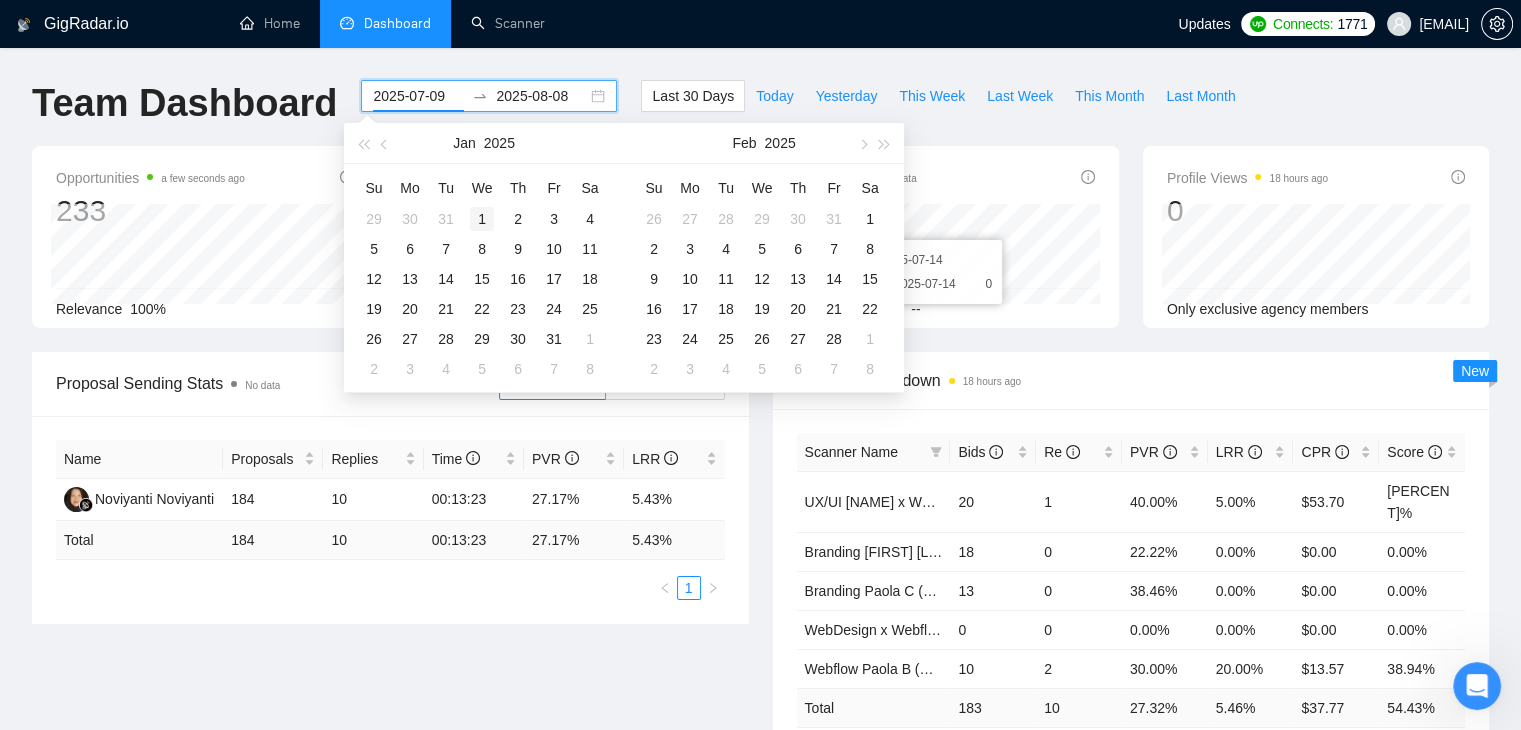 type on "[YYYY]-[MM]-[DD]" 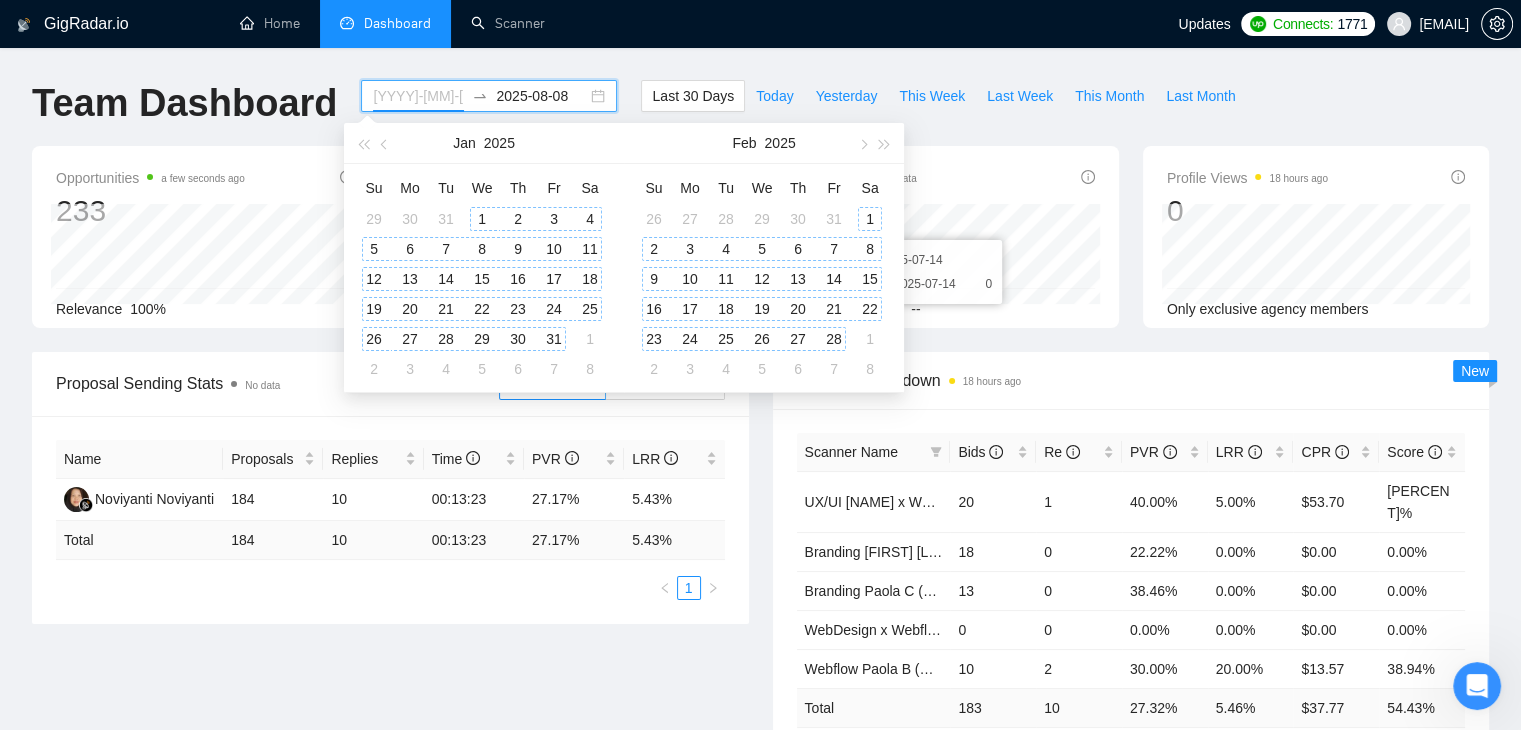 click on "1" at bounding box center [482, 219] 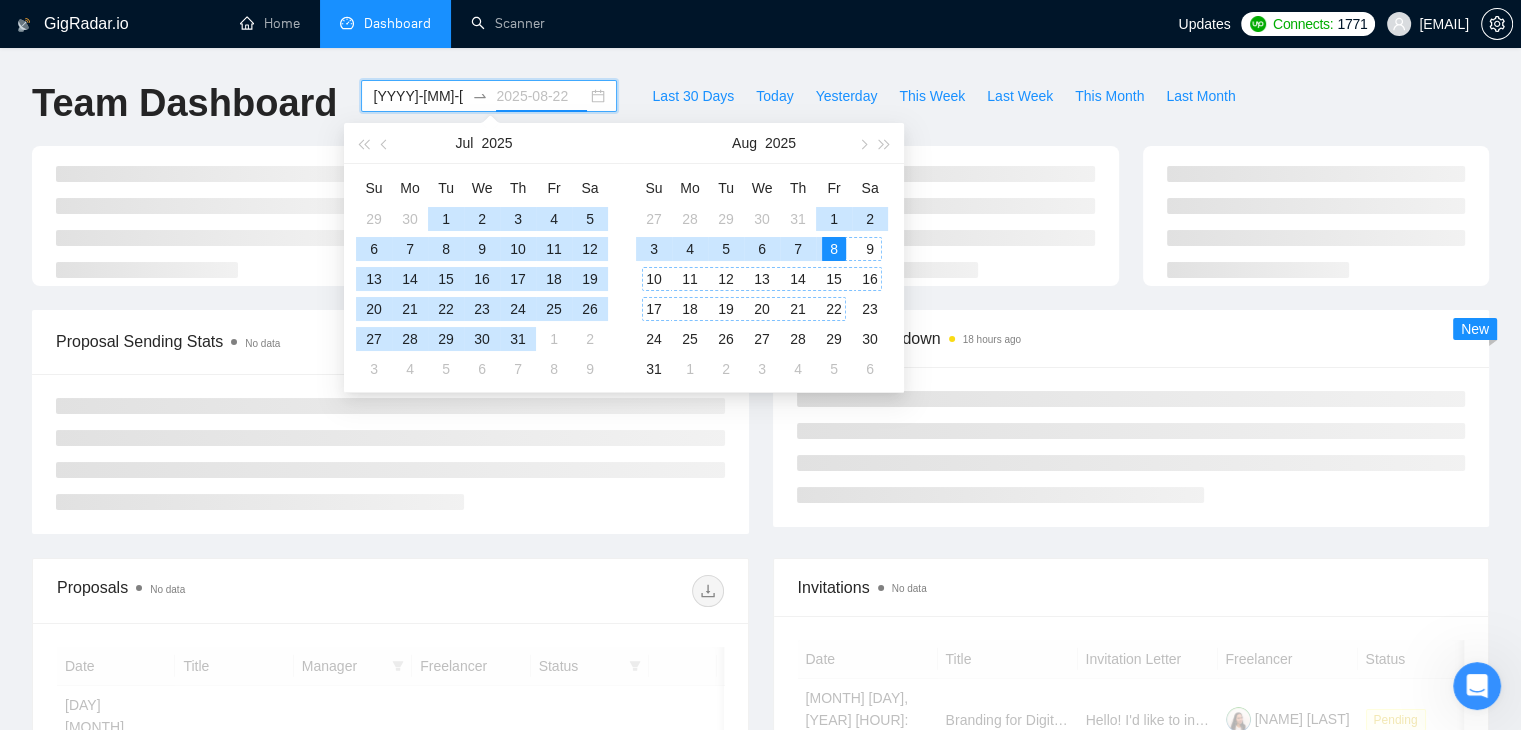 type on "2025-08-08" 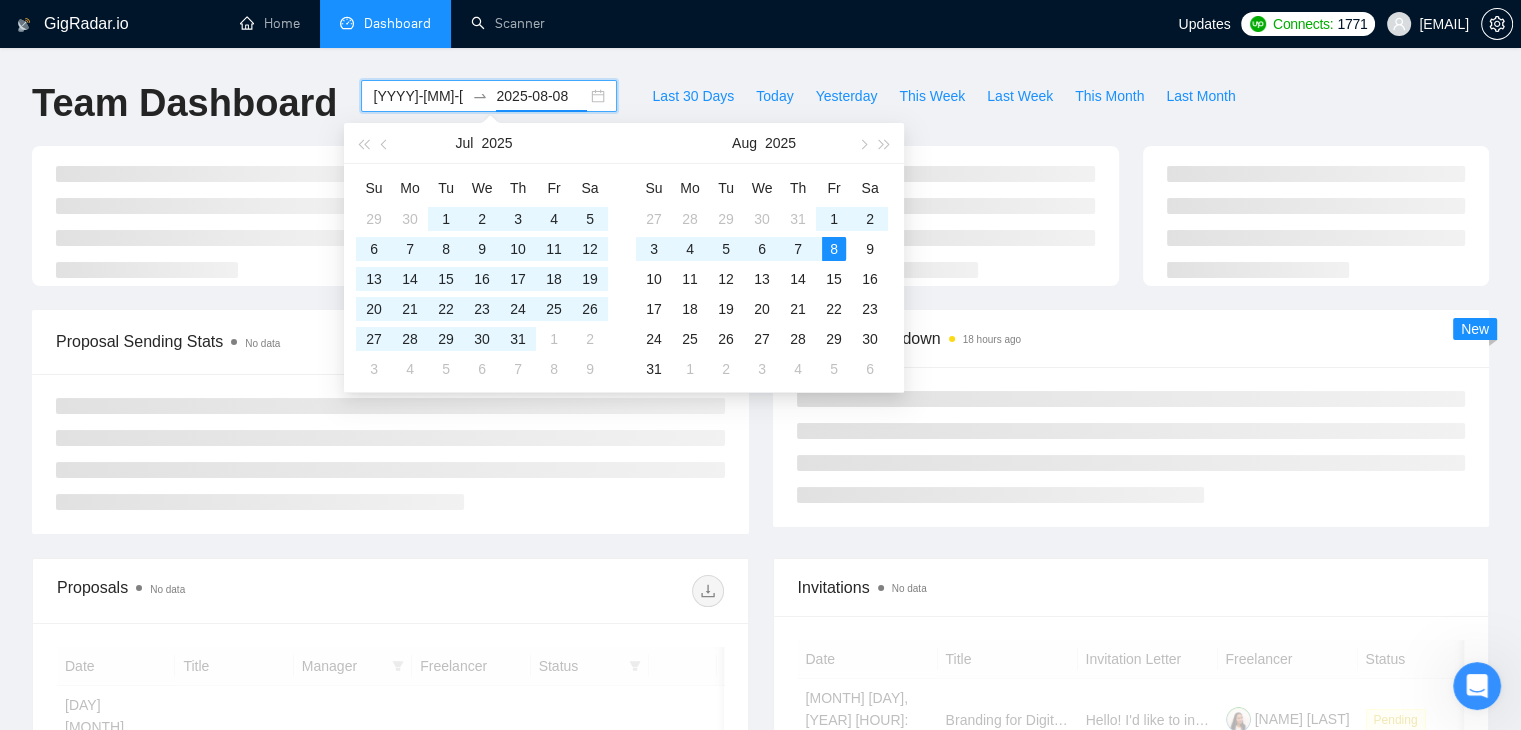 click at bounding box center (946, 216) 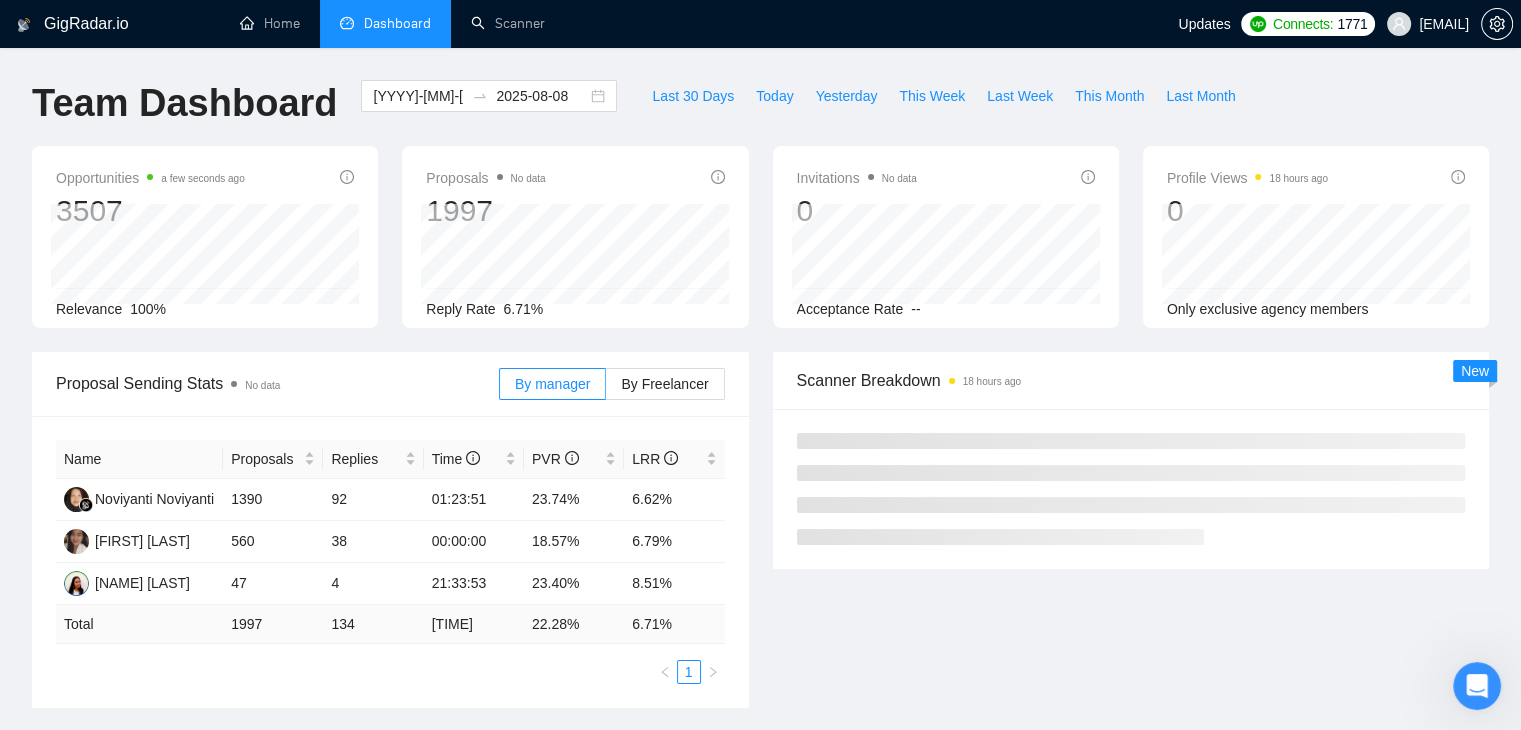 scroll, scrollTop: 100, scrollLeft: 0, axis: vertical 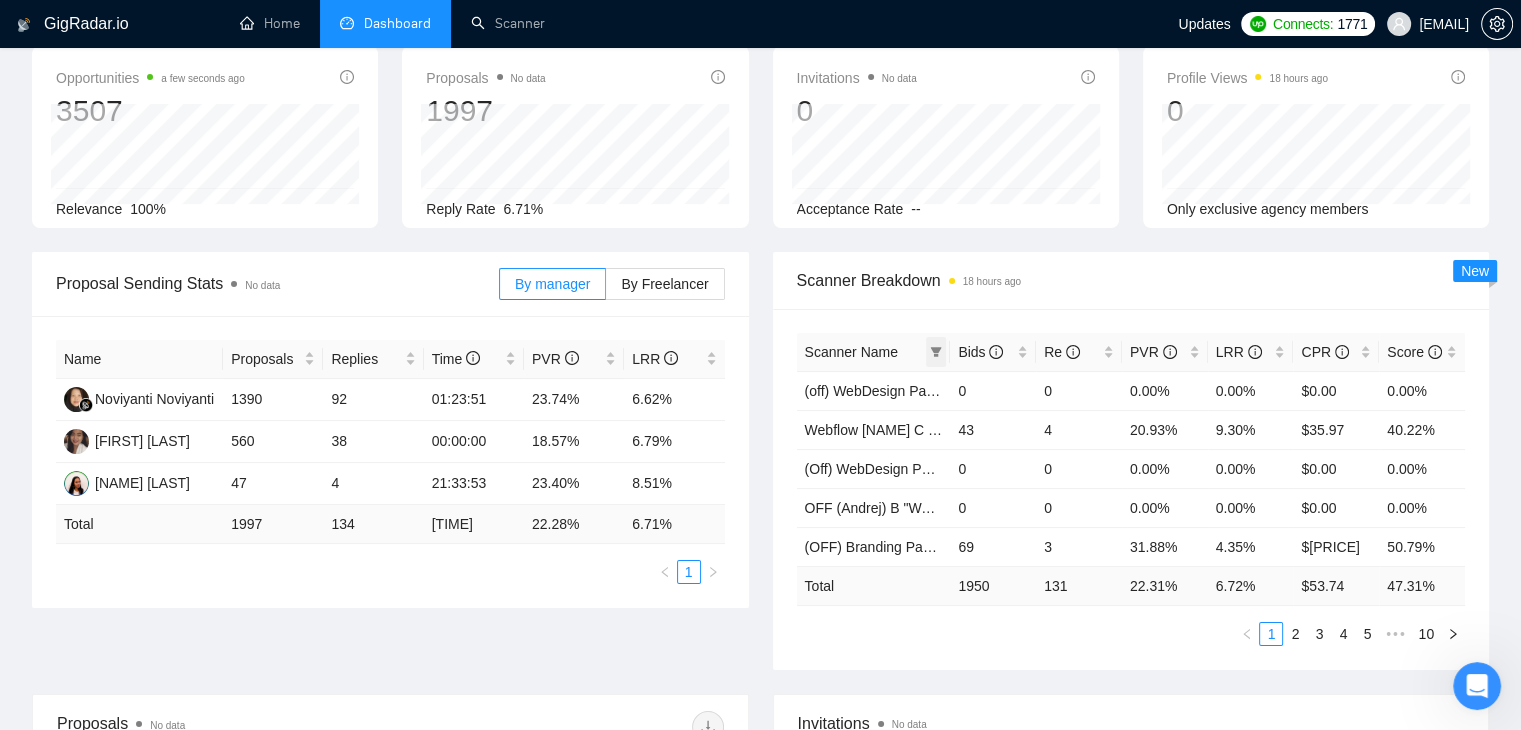 click 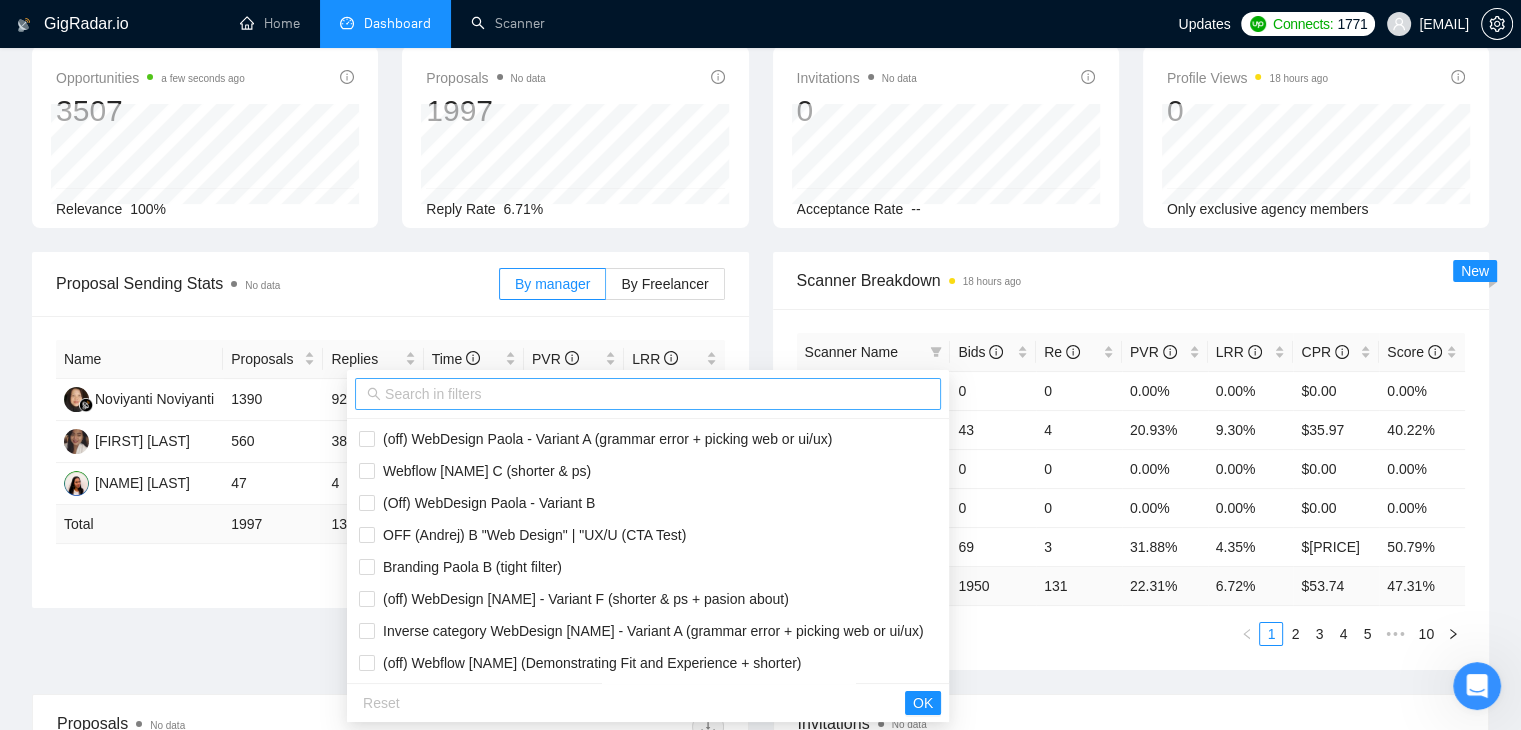 click at bounding box center (657, 394) 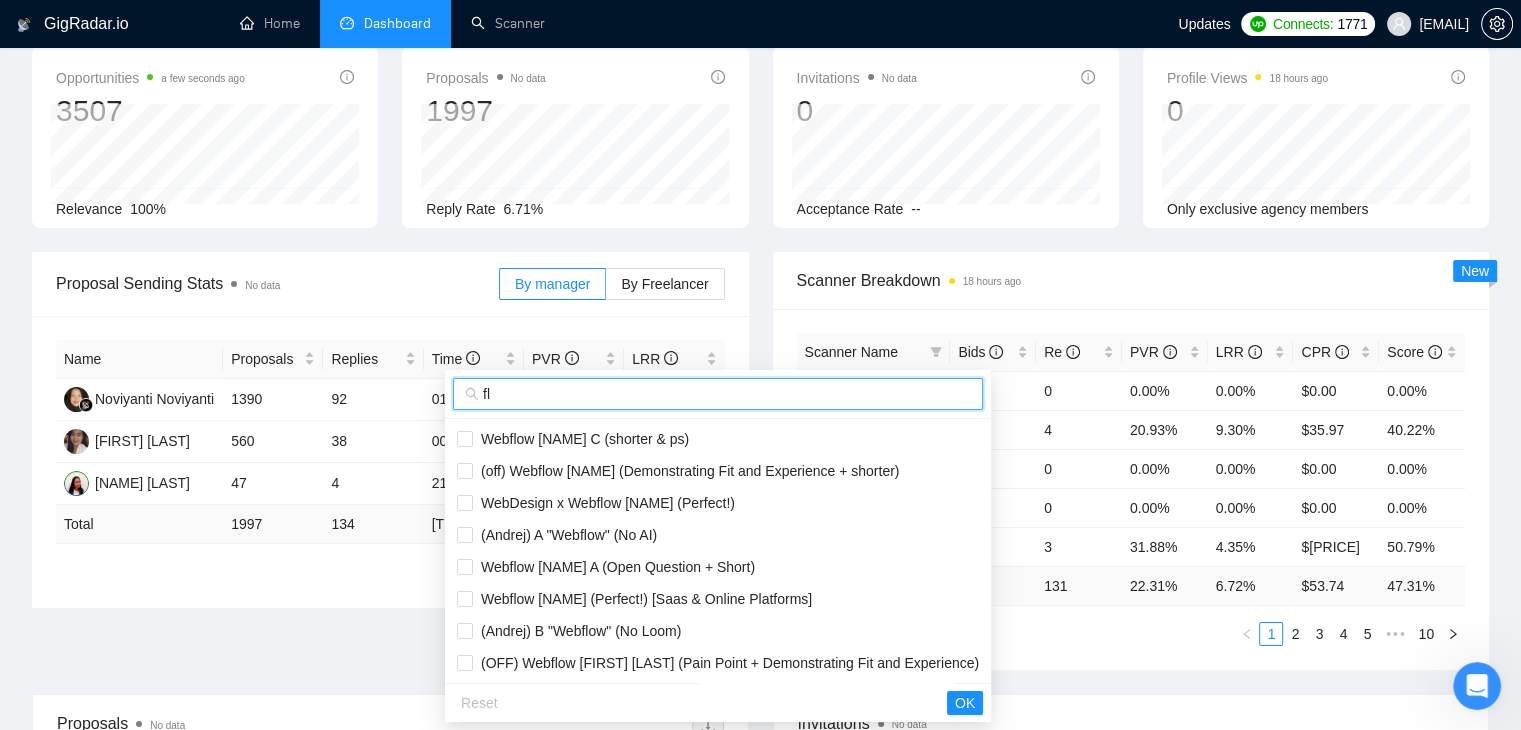 type on "f" 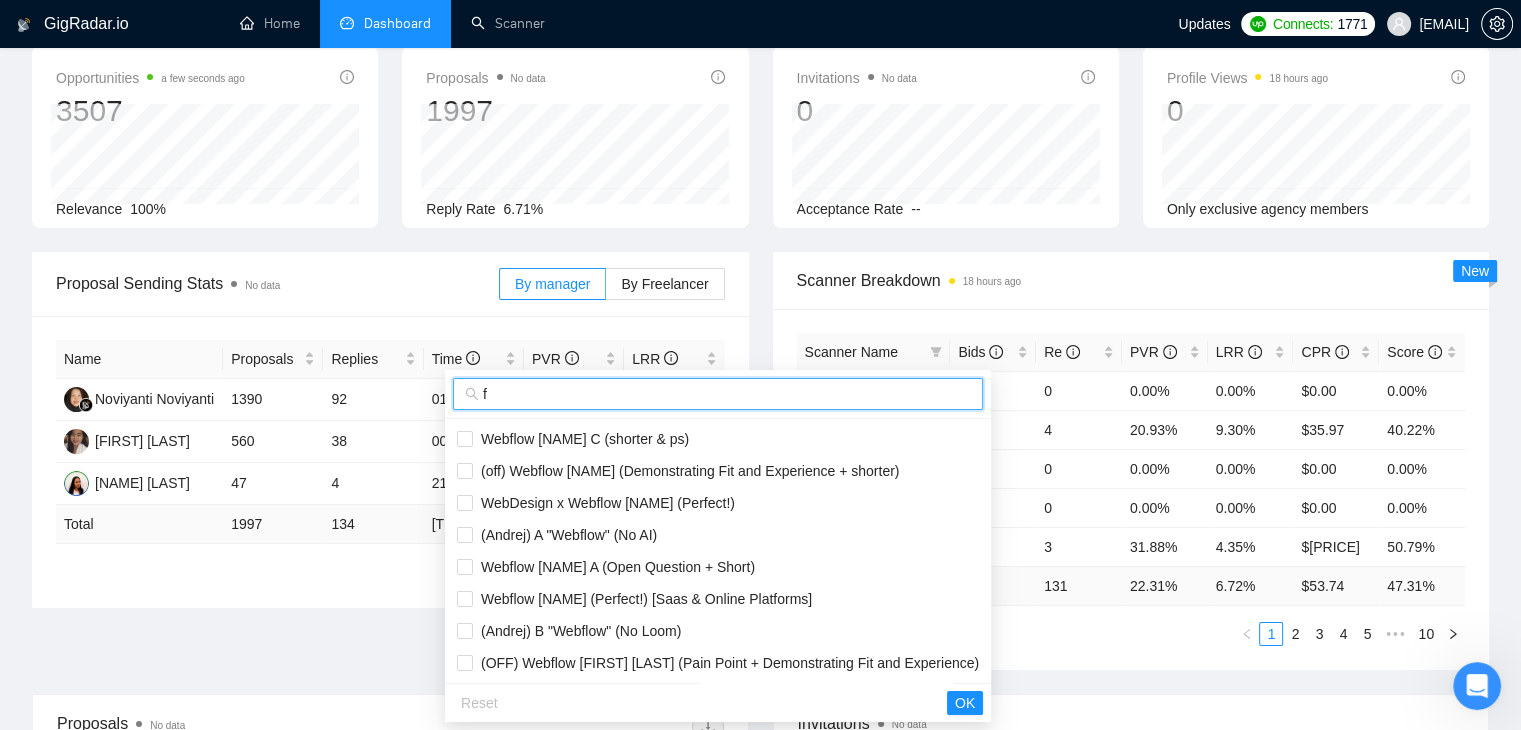 type 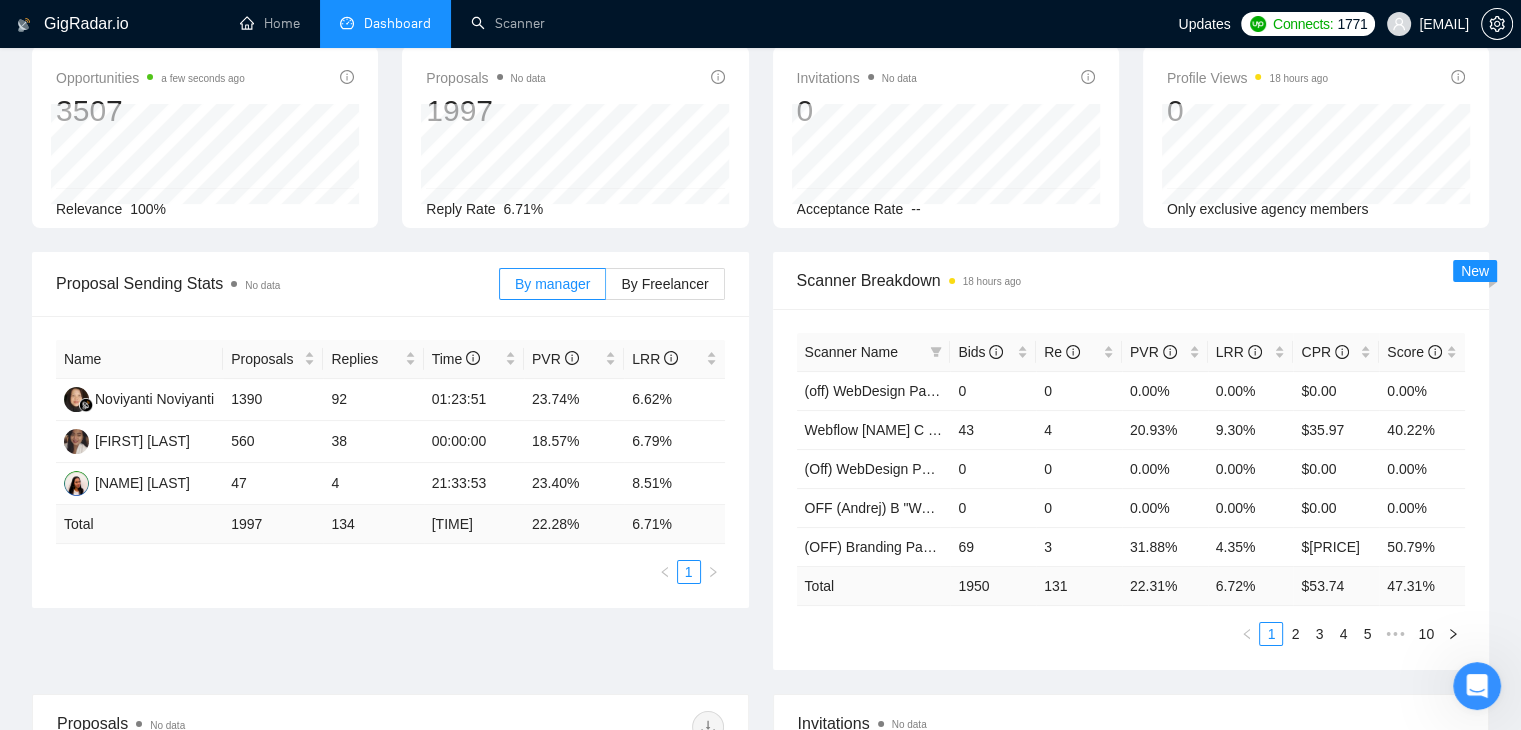click on "Scanner Breakdown 18 hours ago" at bounding box center (1131, 281) 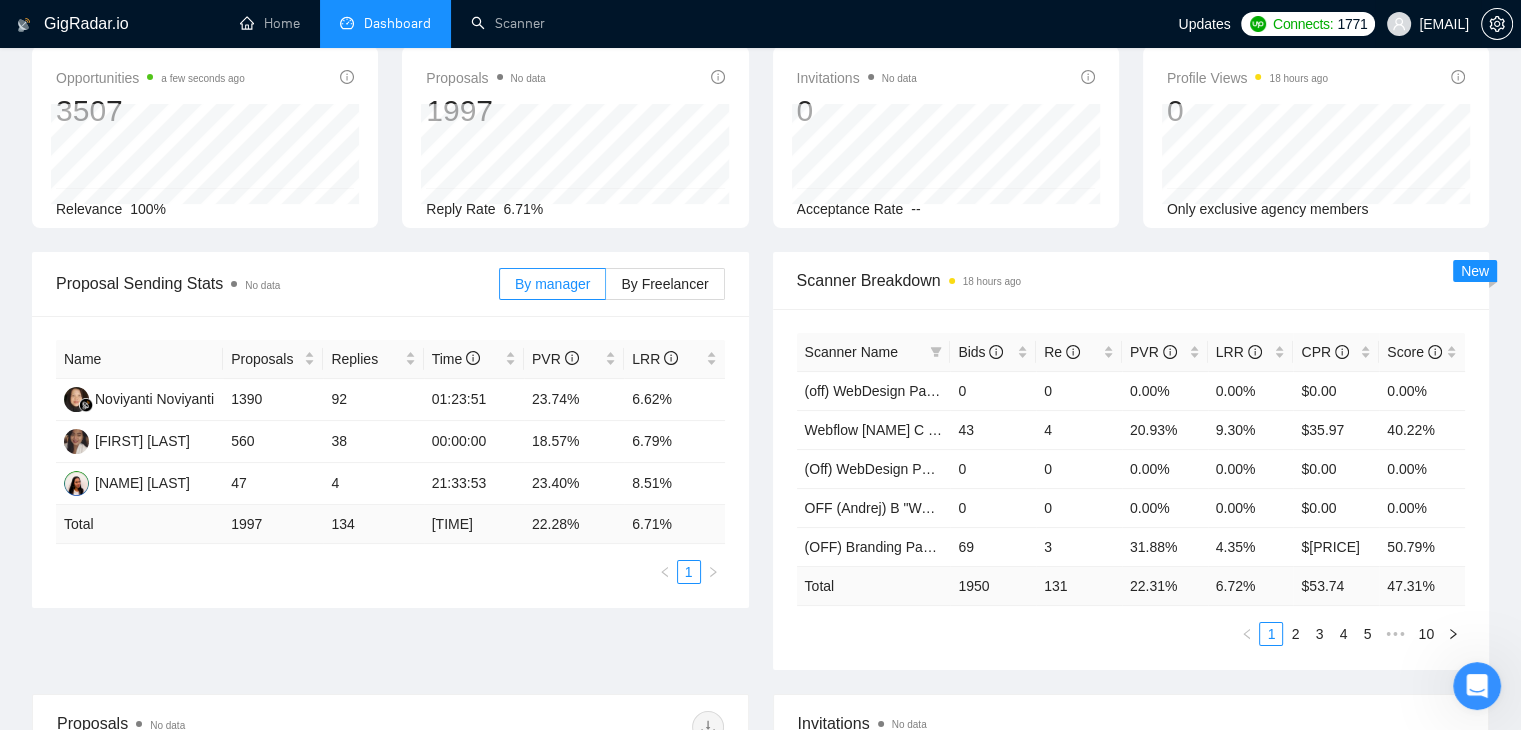 click on "[EMAIL]" at bounding box center [1444, 24] 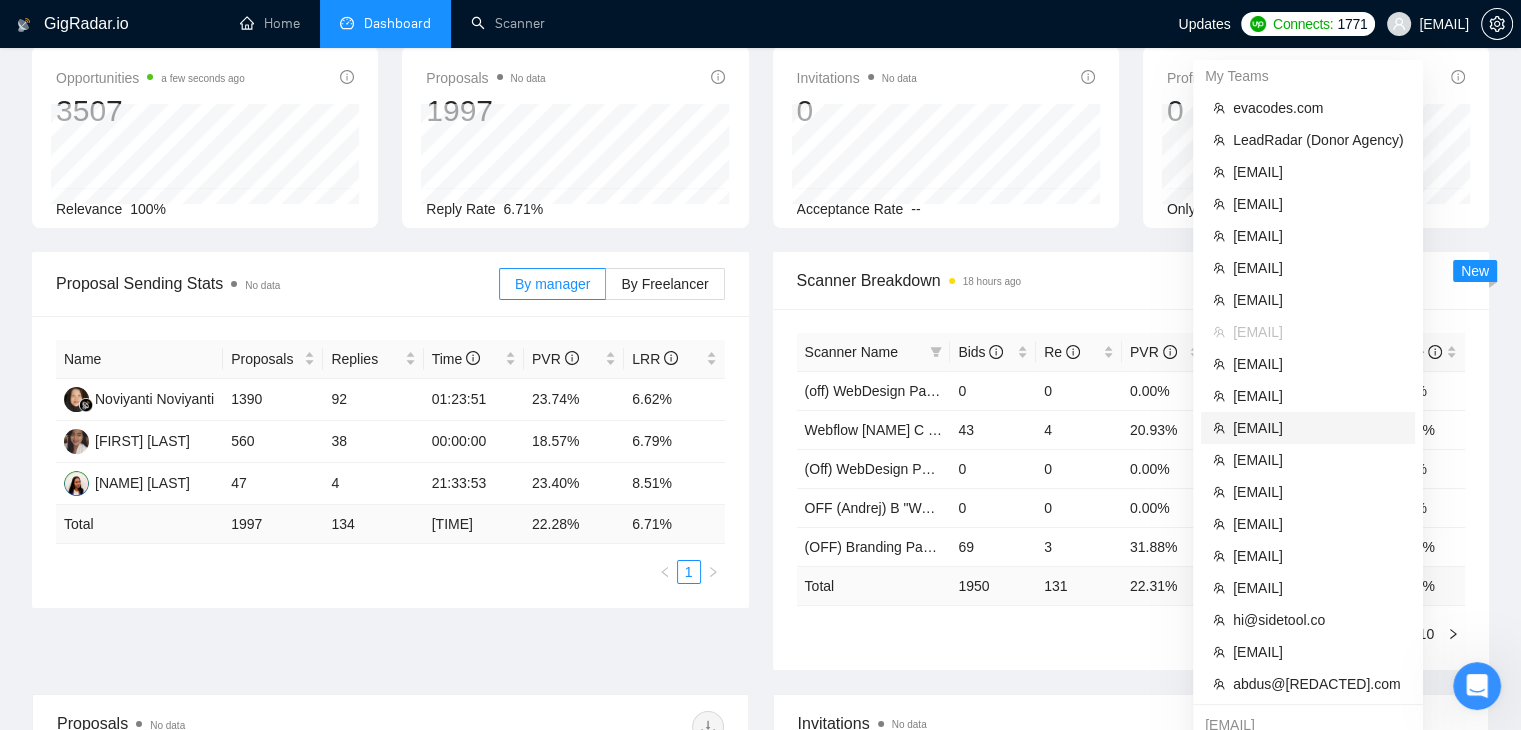 click on "[EMAIL]" at bounding box center (1318, 428) 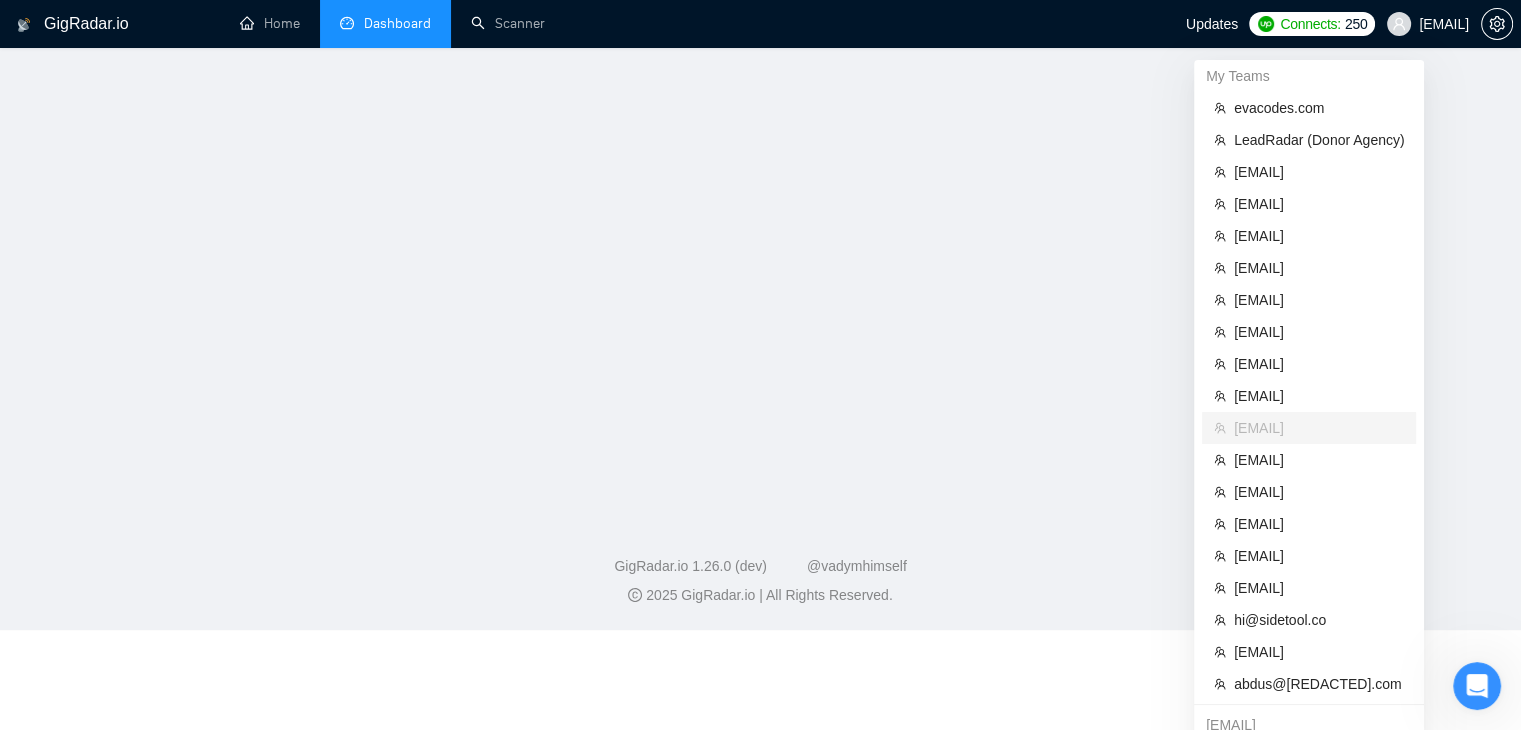 scroll, scrollTop: 380, scrollLeft: 0, axis: vertical 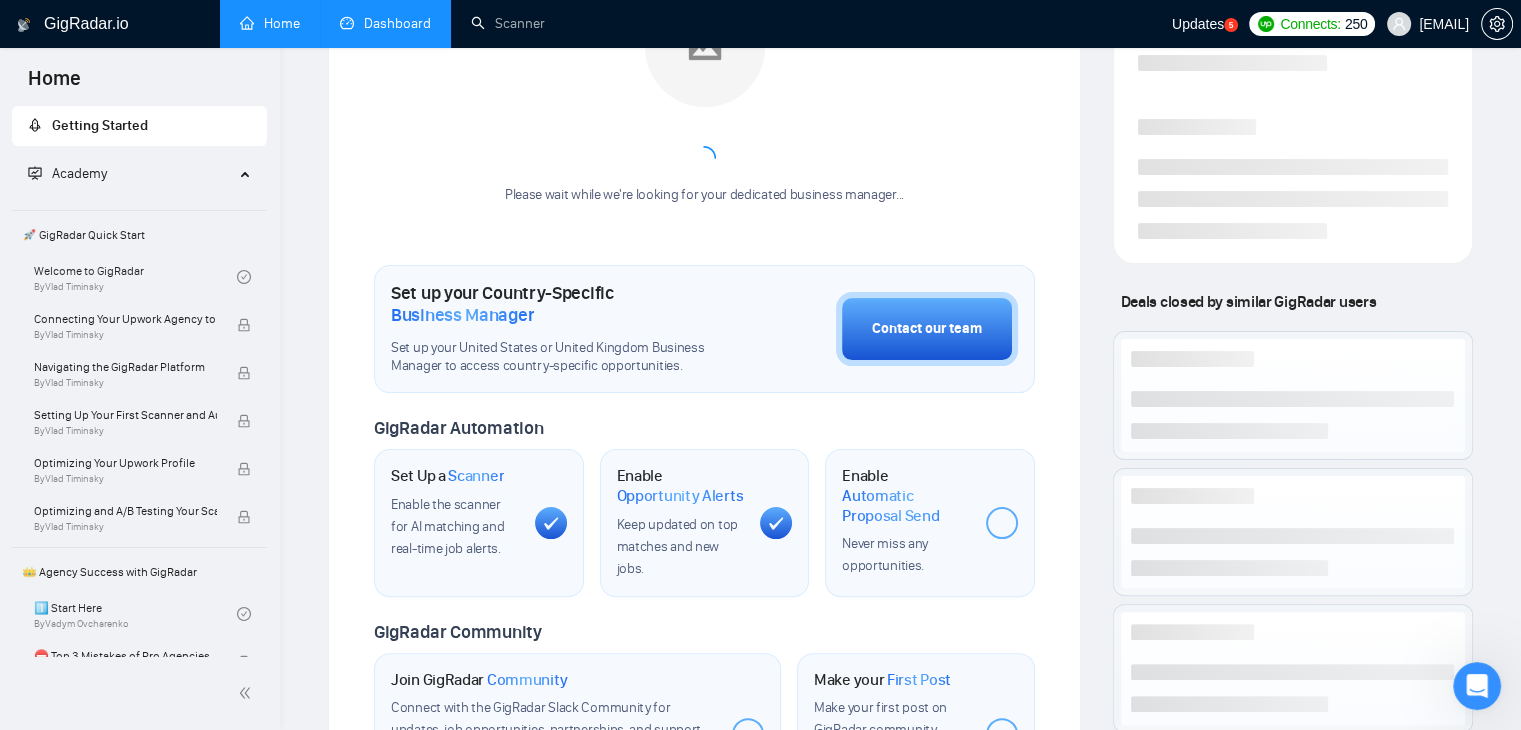 click on "Dashboard" at bounding box center (385, 23) 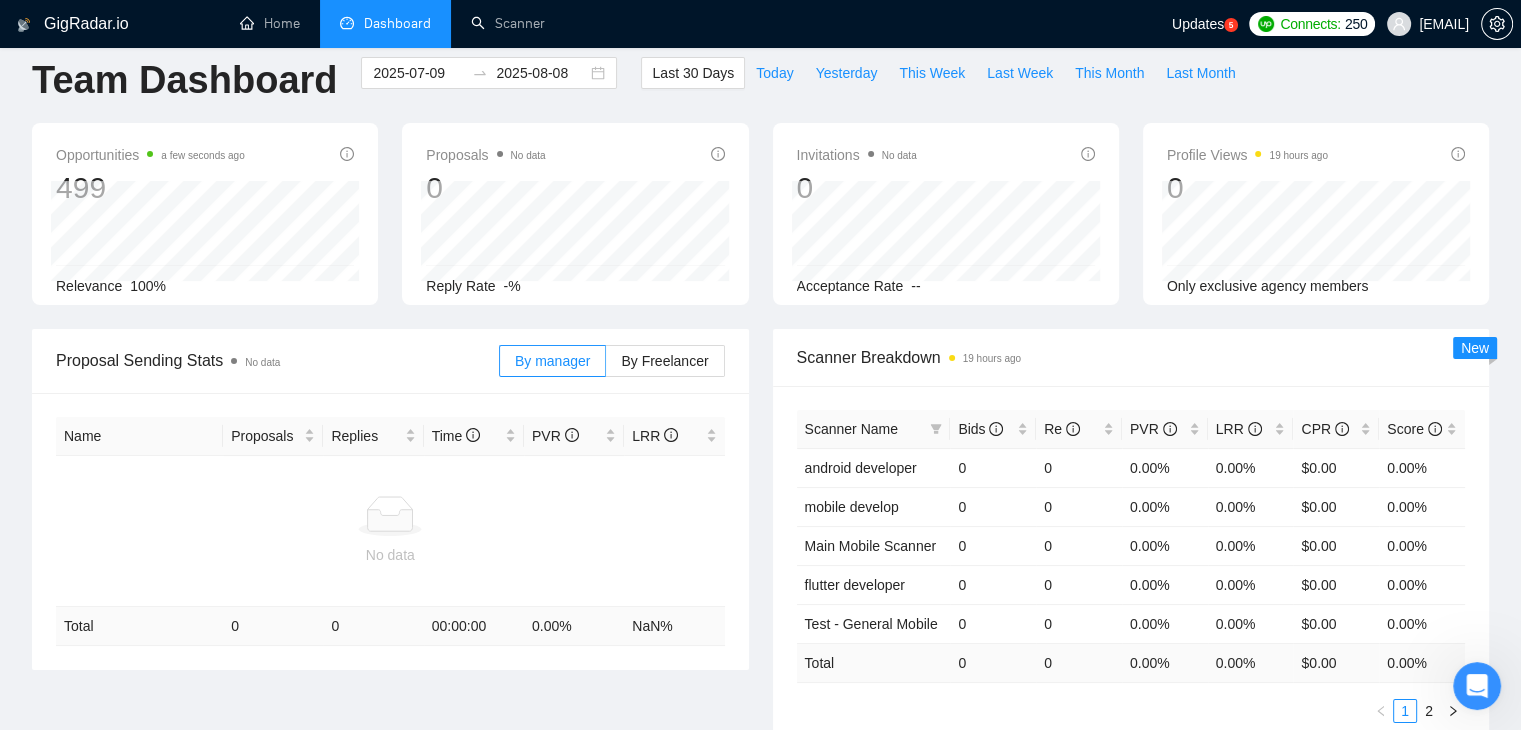 scroll, scrollTop: 0, scrollLeft: 0, axis: both 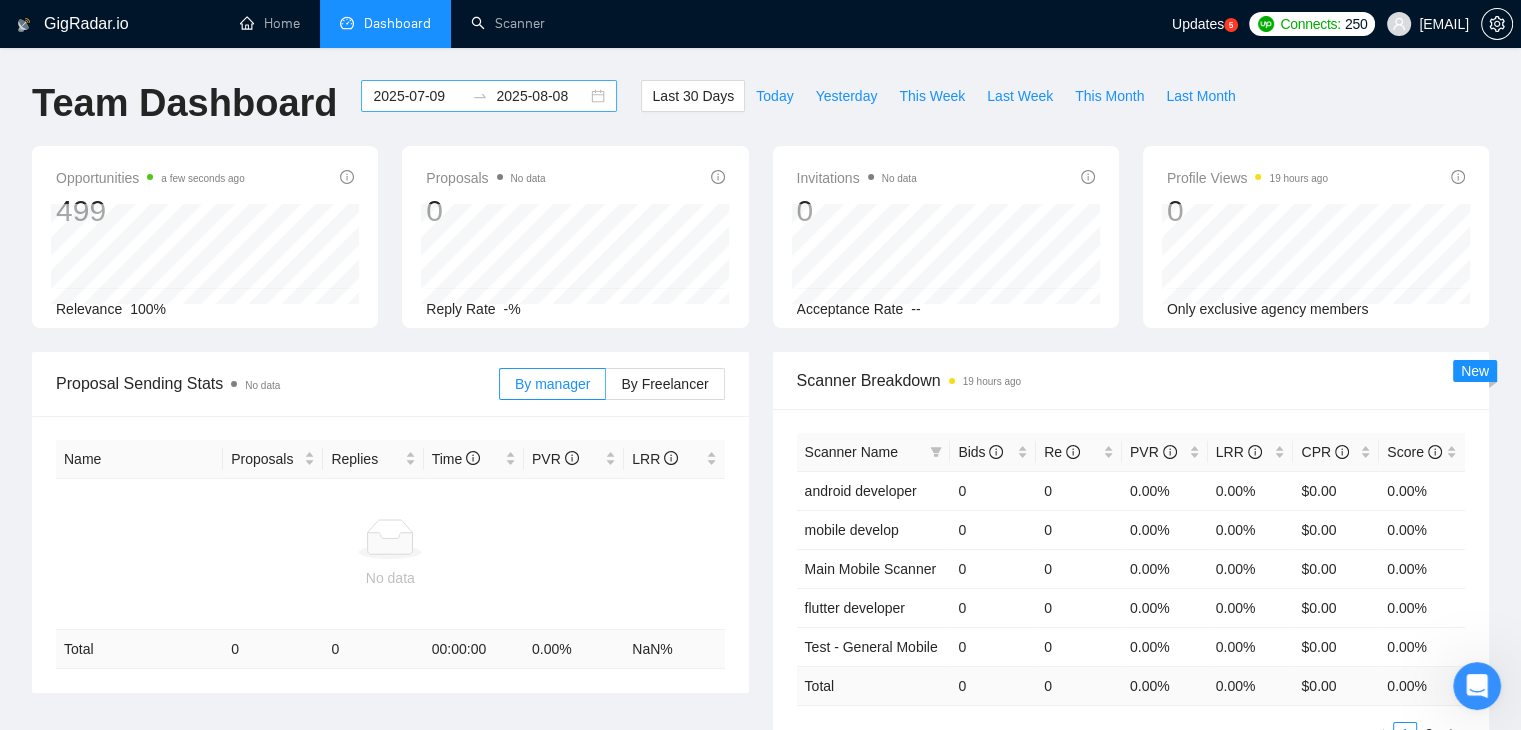 click on "2025-07-09 2025-08-08" at bounding box center [489, 96] 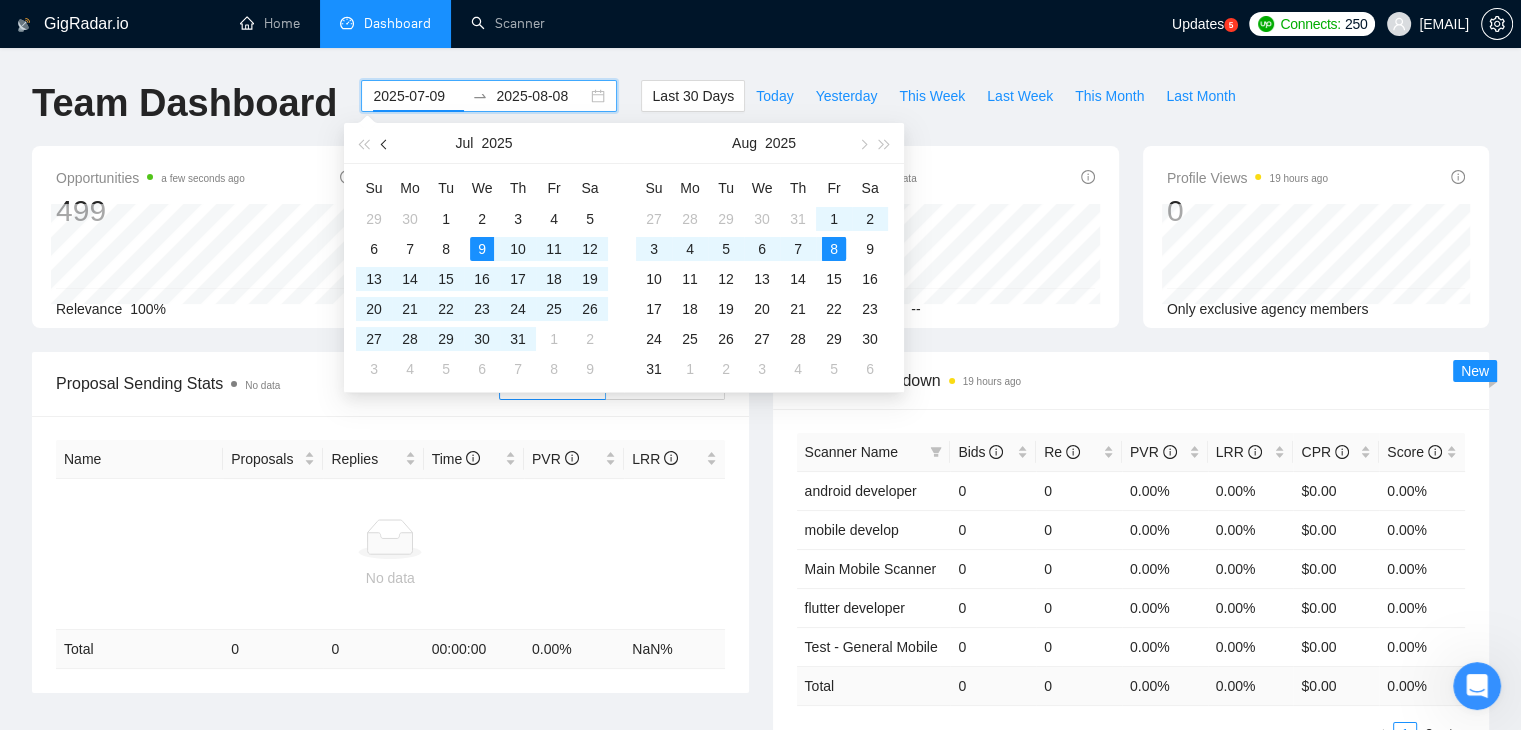 click at bounding box center [385, 143] 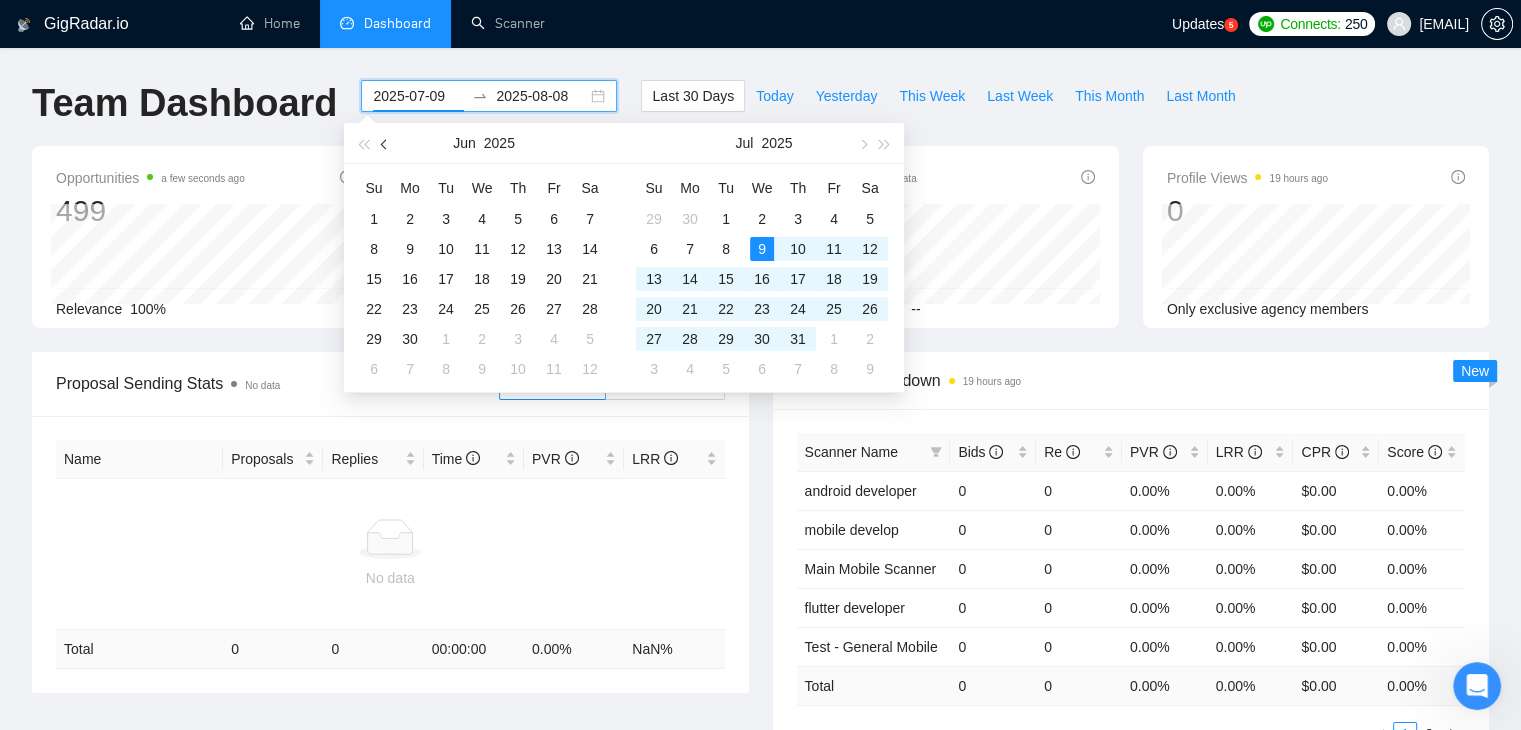 click at bounding box center [385, 143] 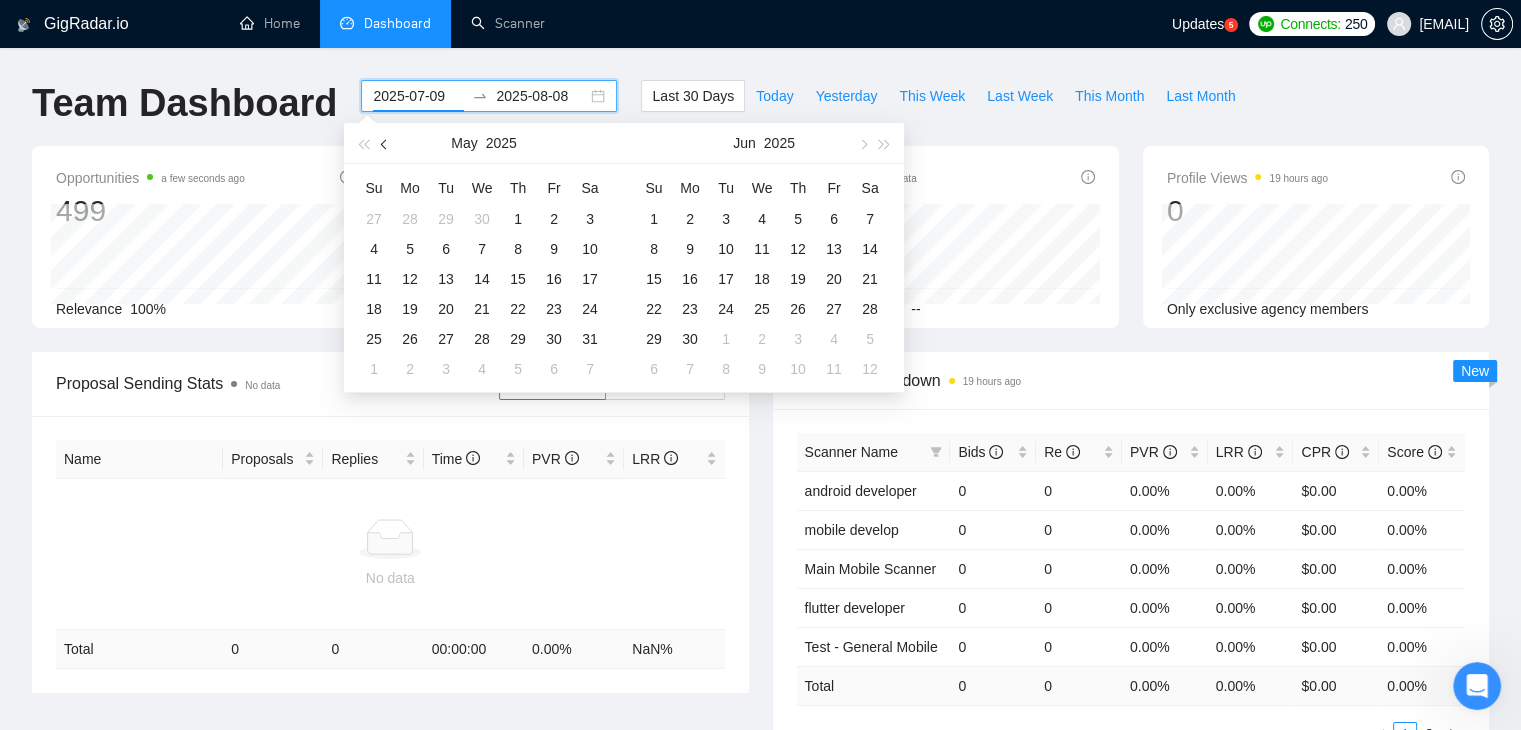click at bounding box center (385, 143) 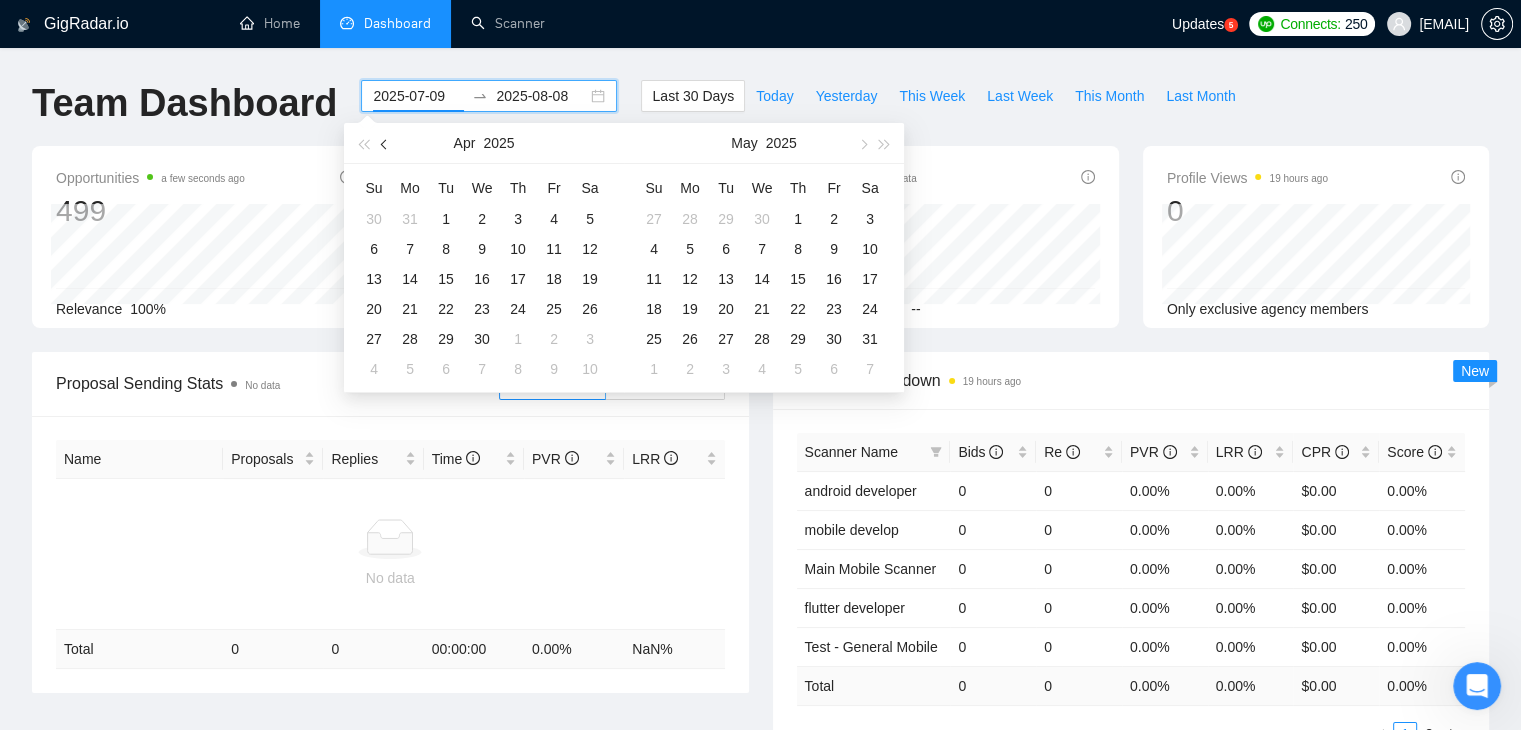 click at bounding box center (385, 143) 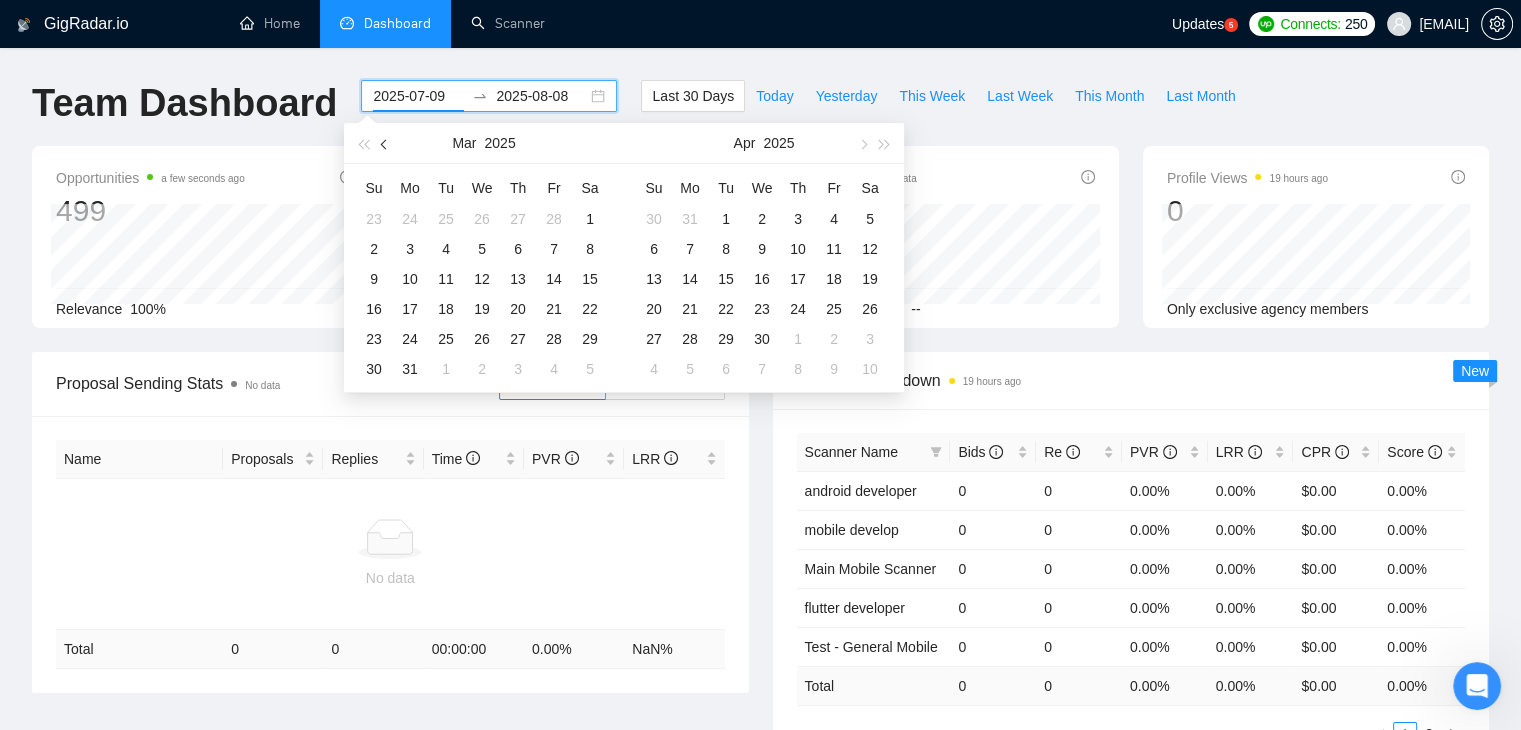 click at bounding box center [385, 143] 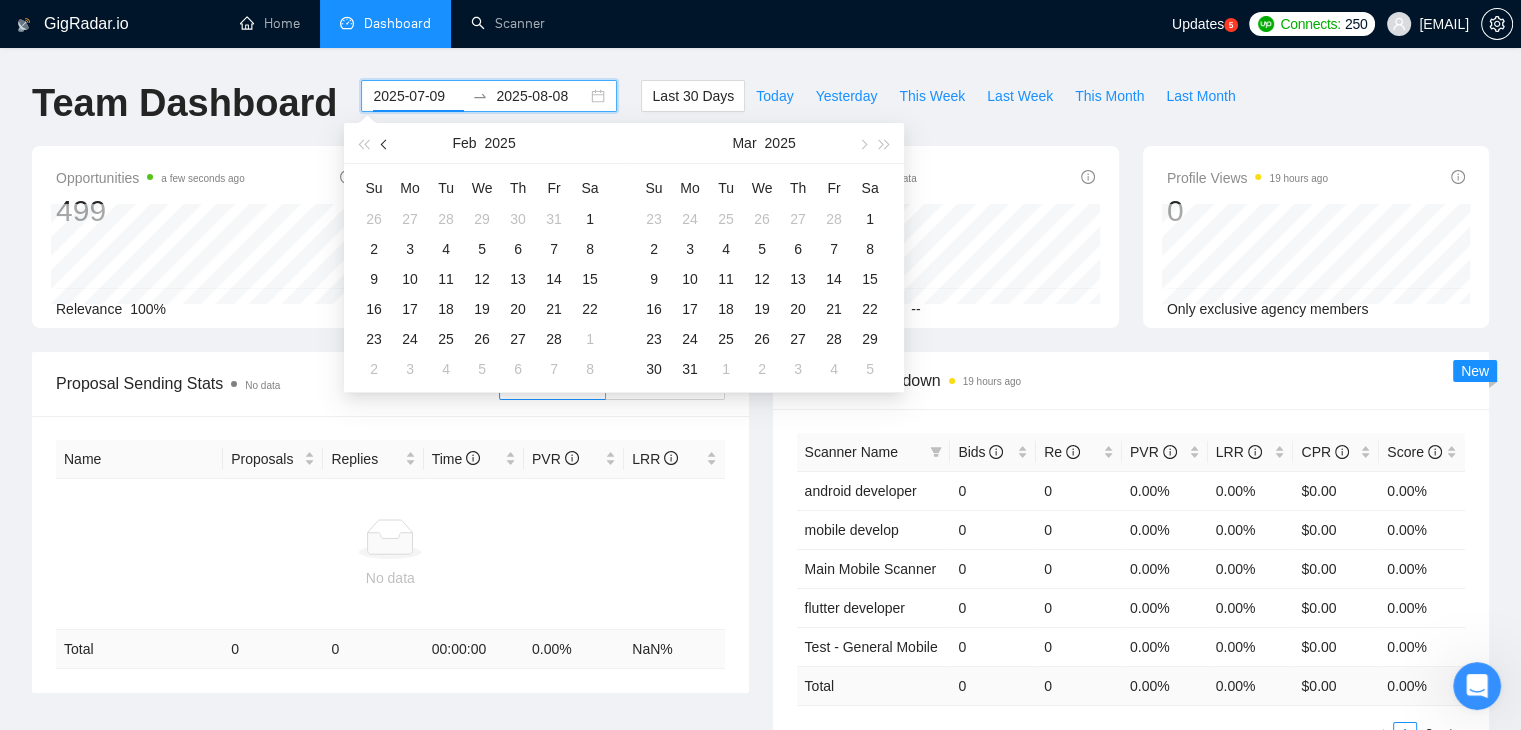 click at bounding box center (385, 143) 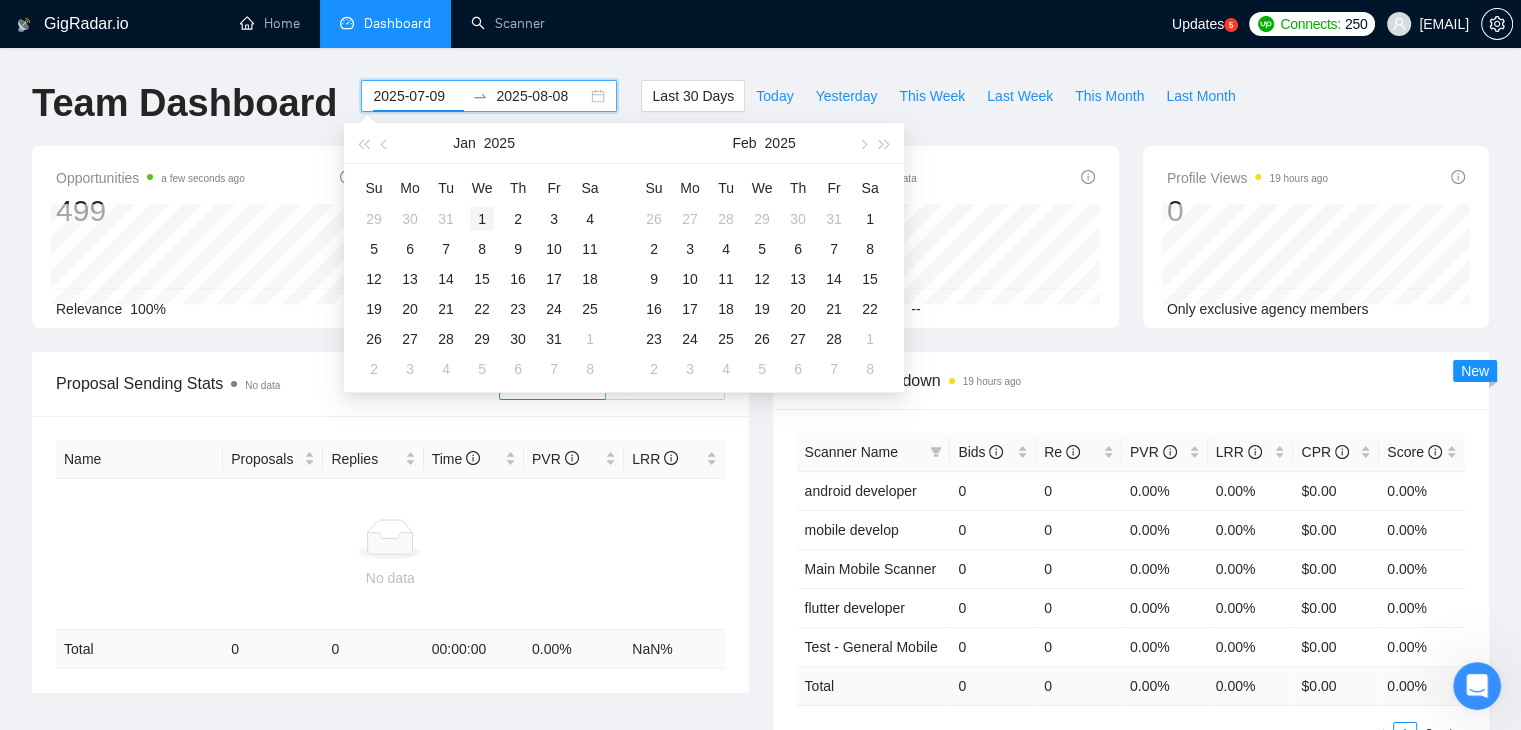 type on "[YYYY]-[MM]-[DD]" 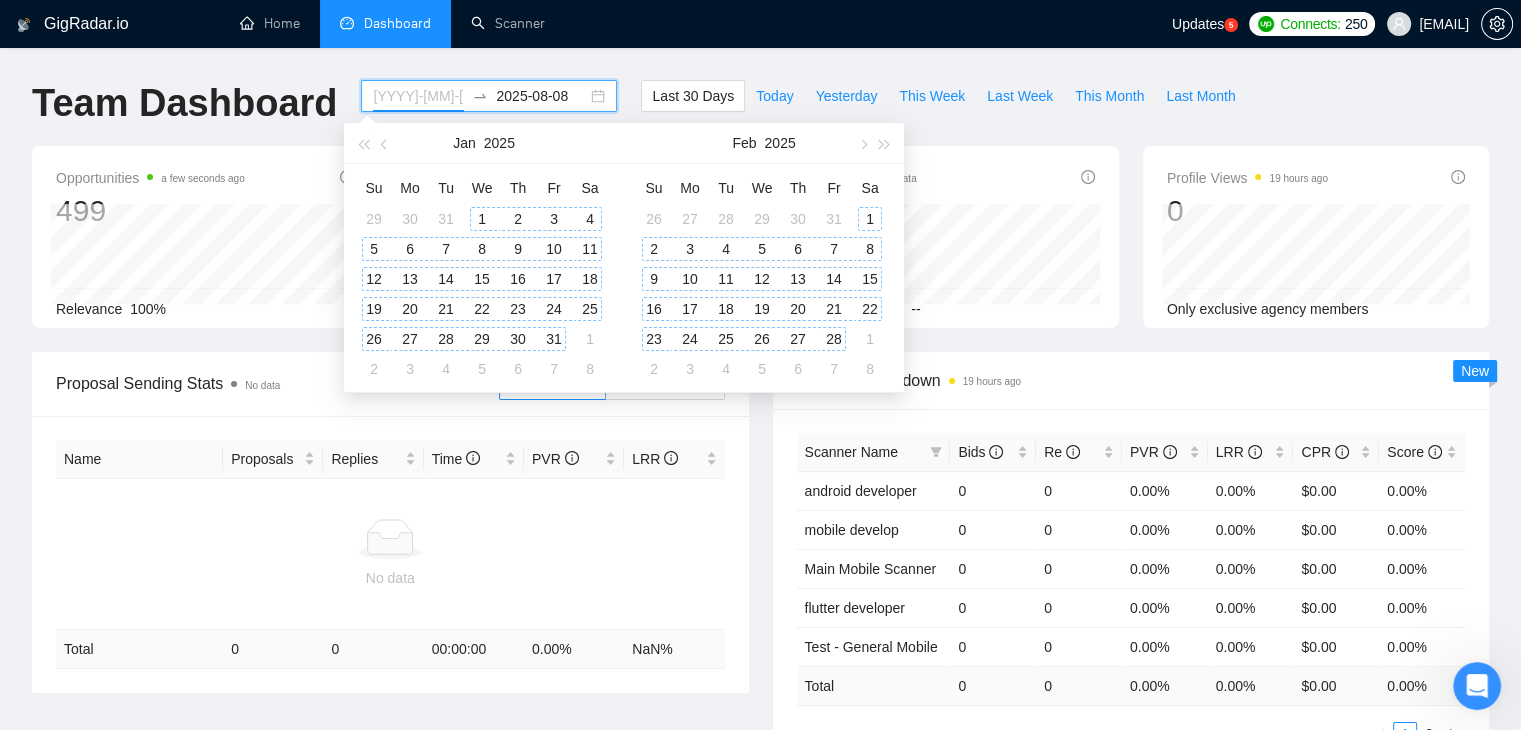 click on "1" at bounding box center [482, 219] 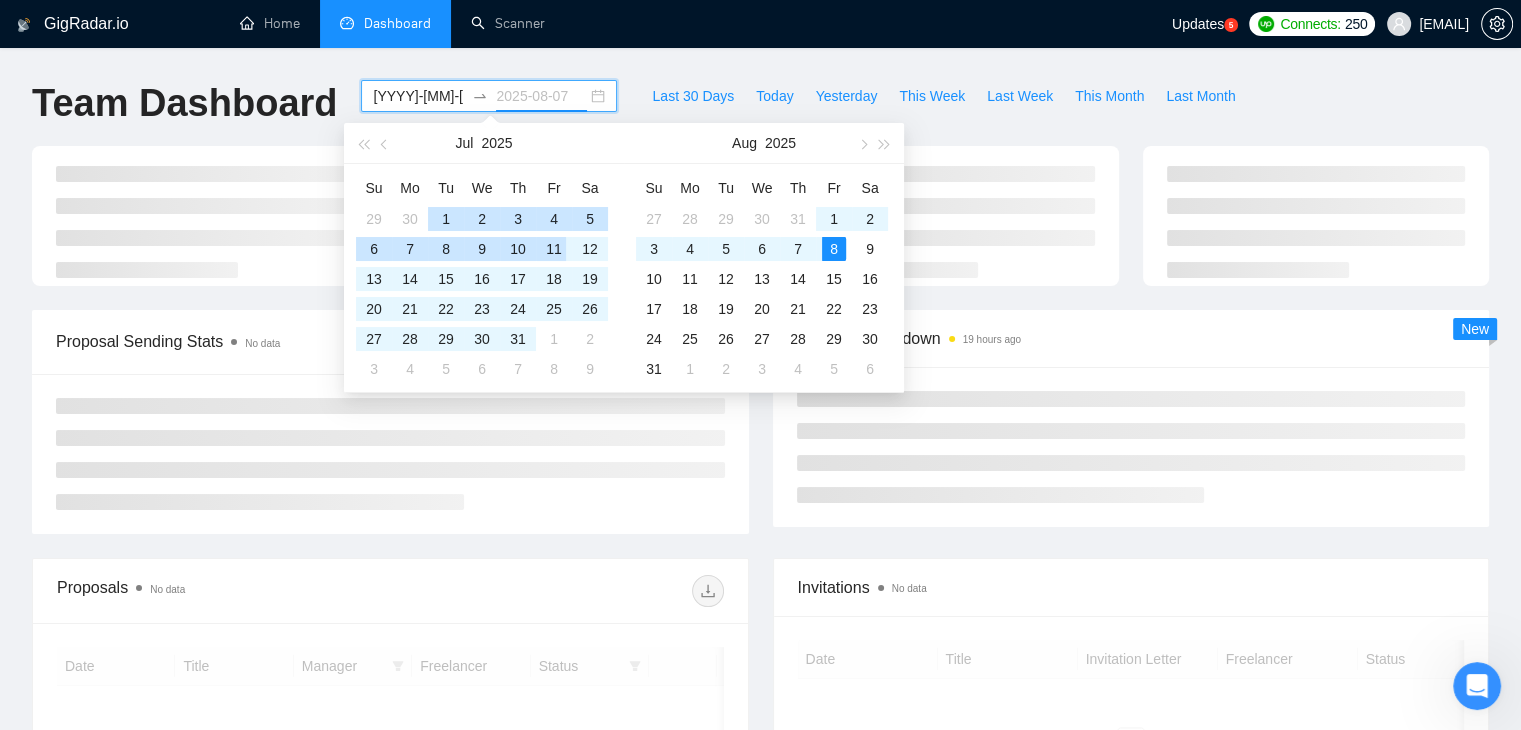 type on "2025-08-08" 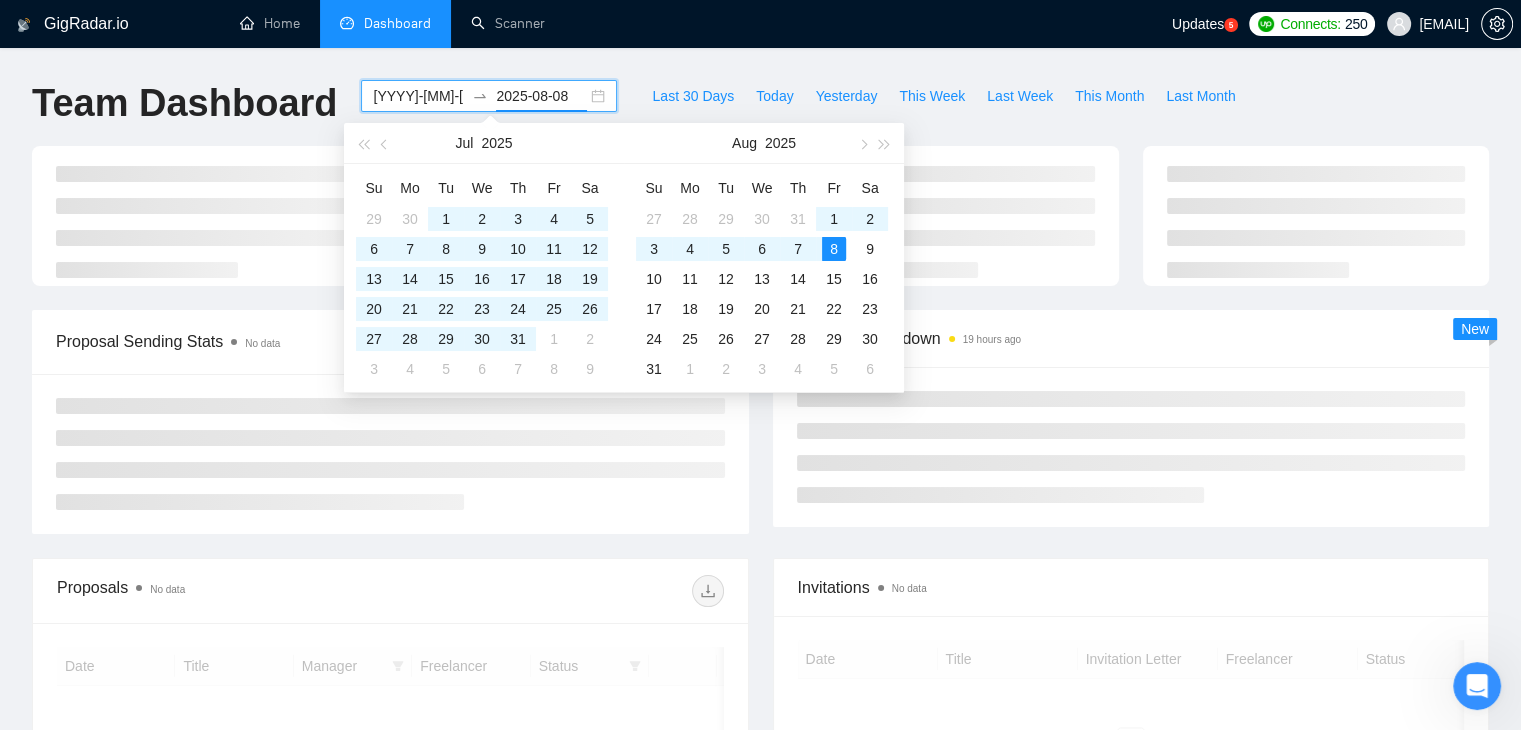 click at bounding box center [1316, 216] 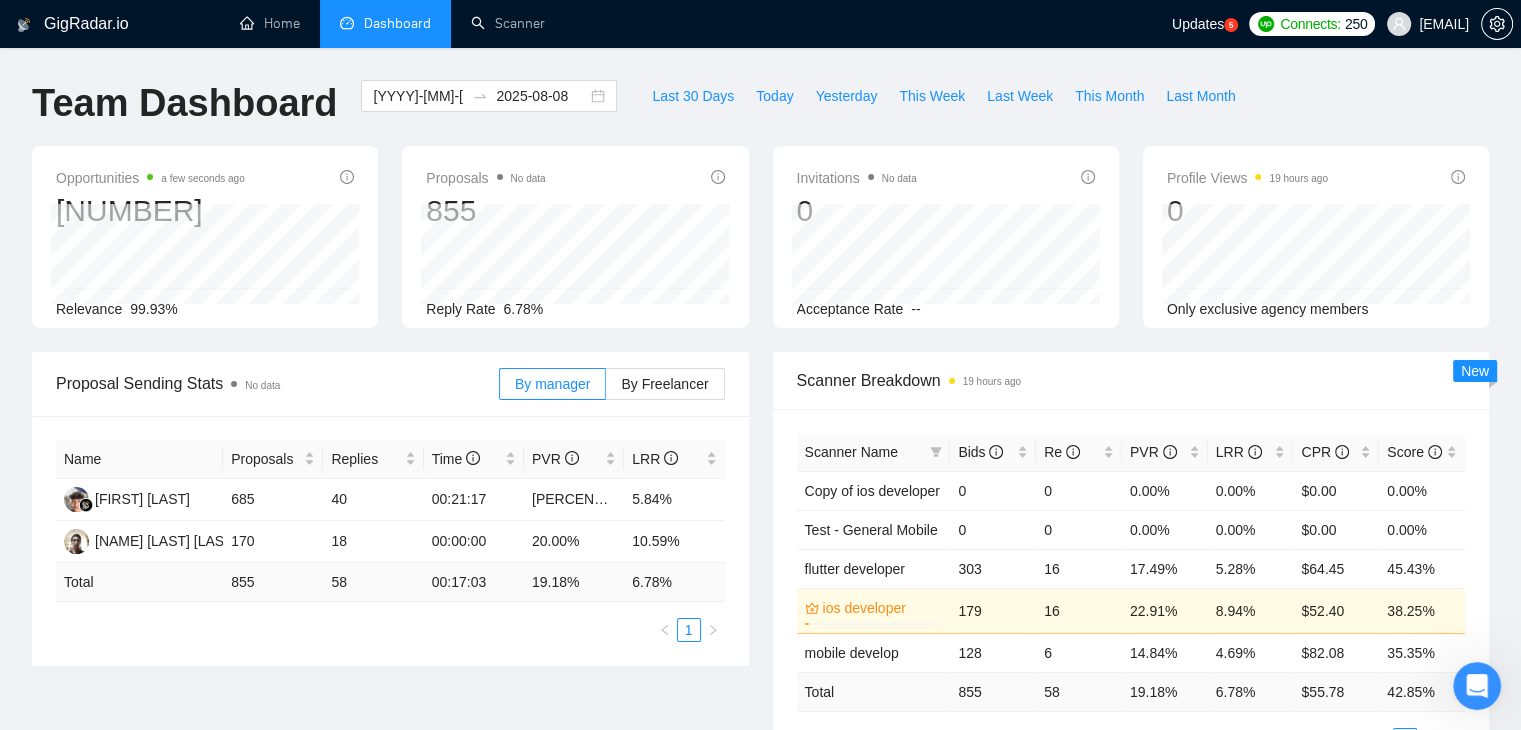 scroll, scrollTop: 100, scrollLeft: 0, axis: vertical 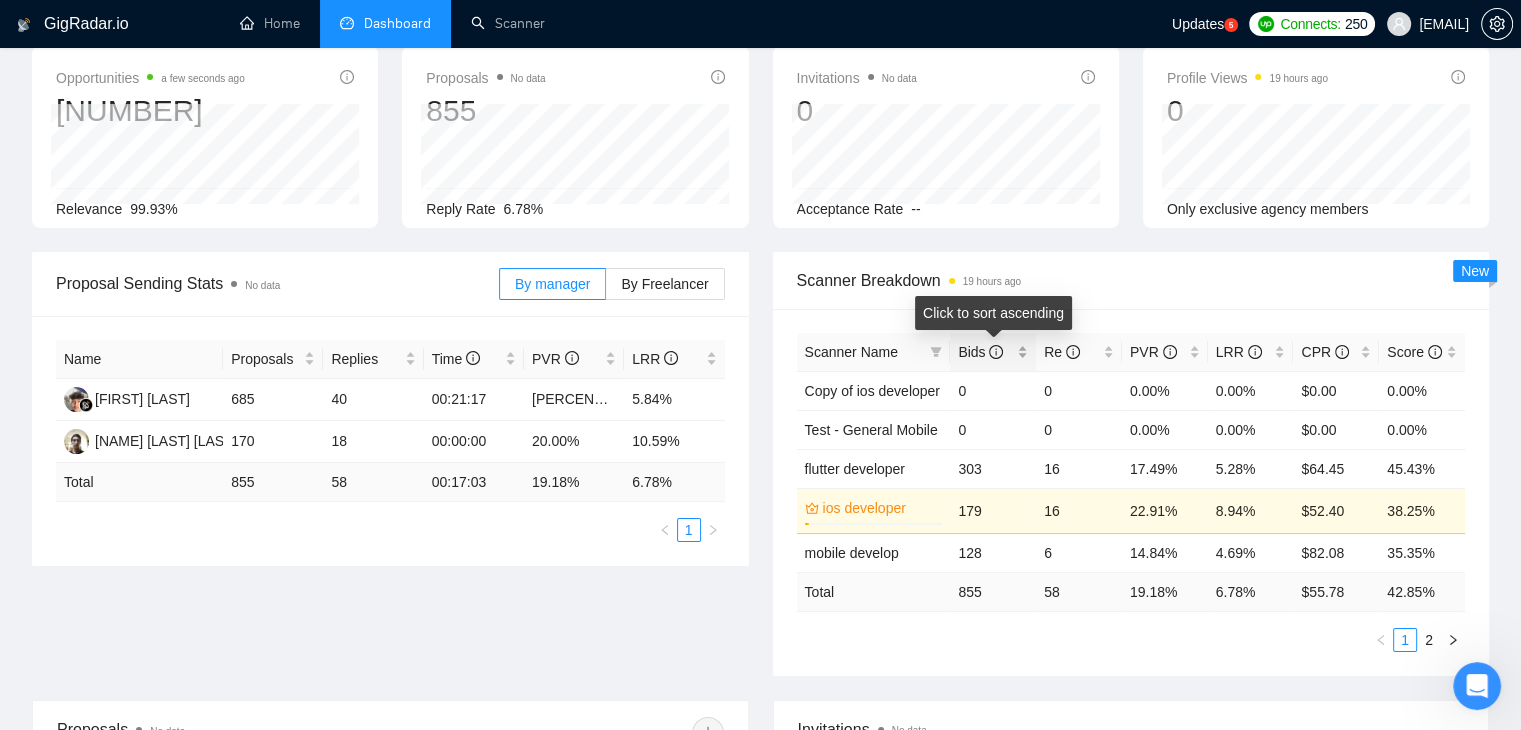 click on "Bids" at bounding box center [993, 352] 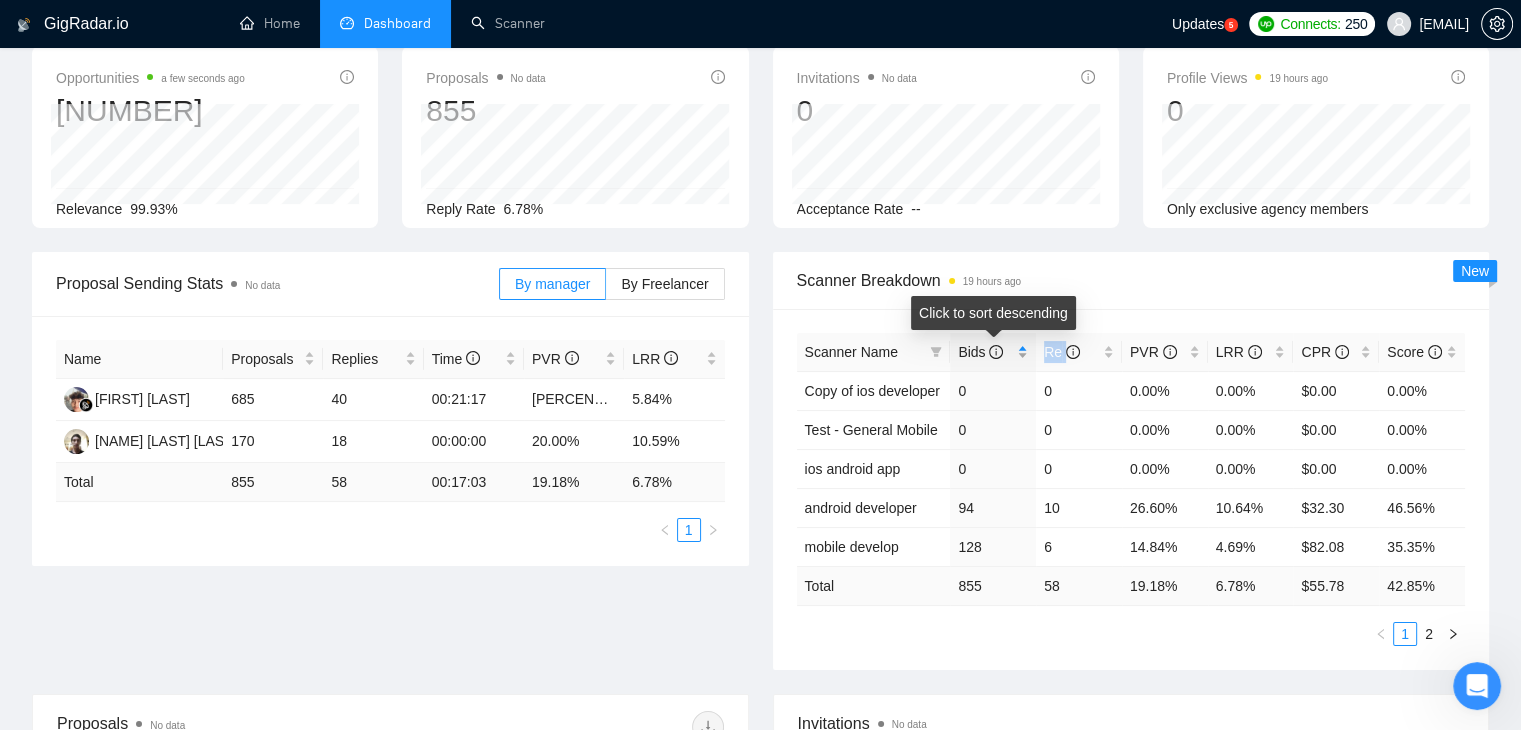 click on "Bids" at bounding box center (993, 352) 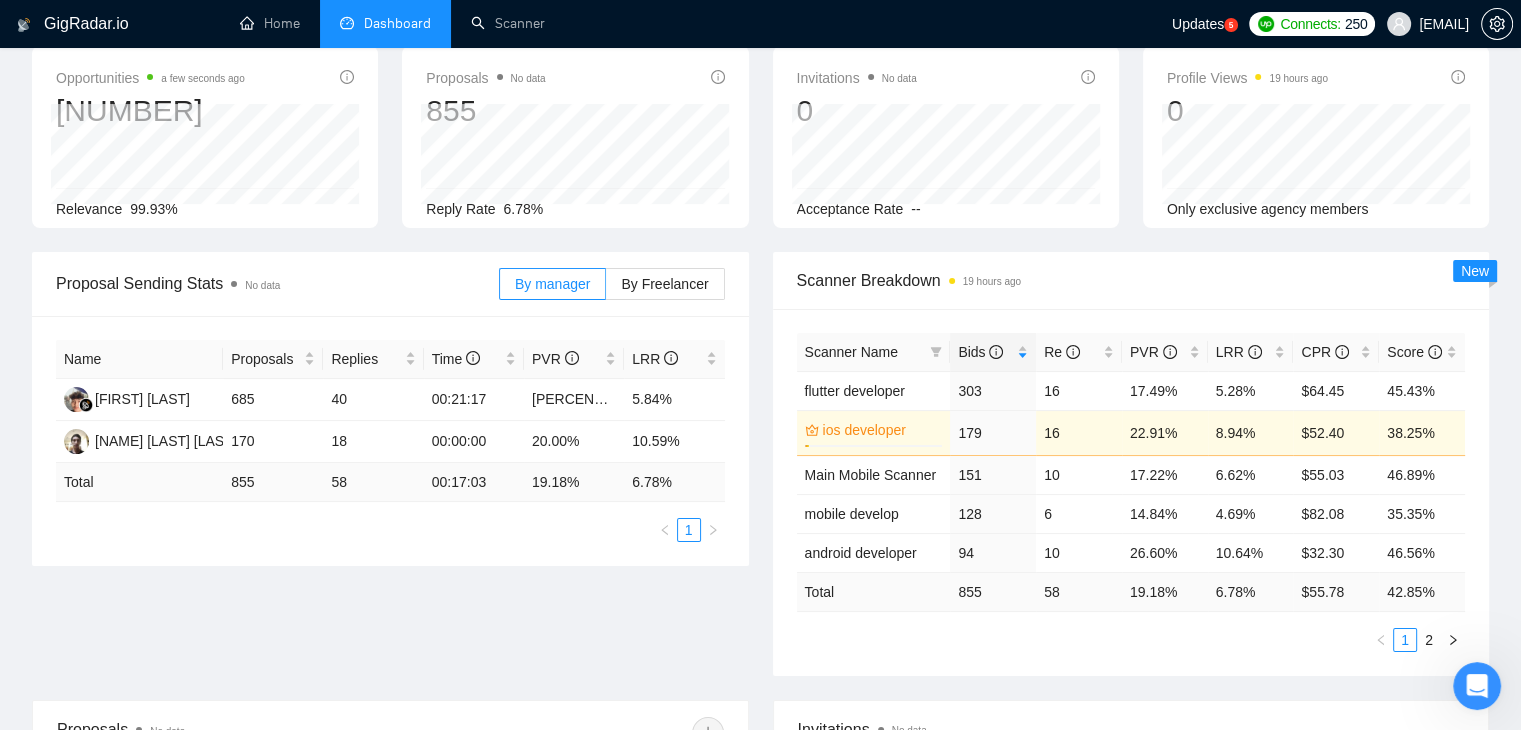 click on "Scanner Breakdown 19 hours ago" at bounding box center [1131, 280] 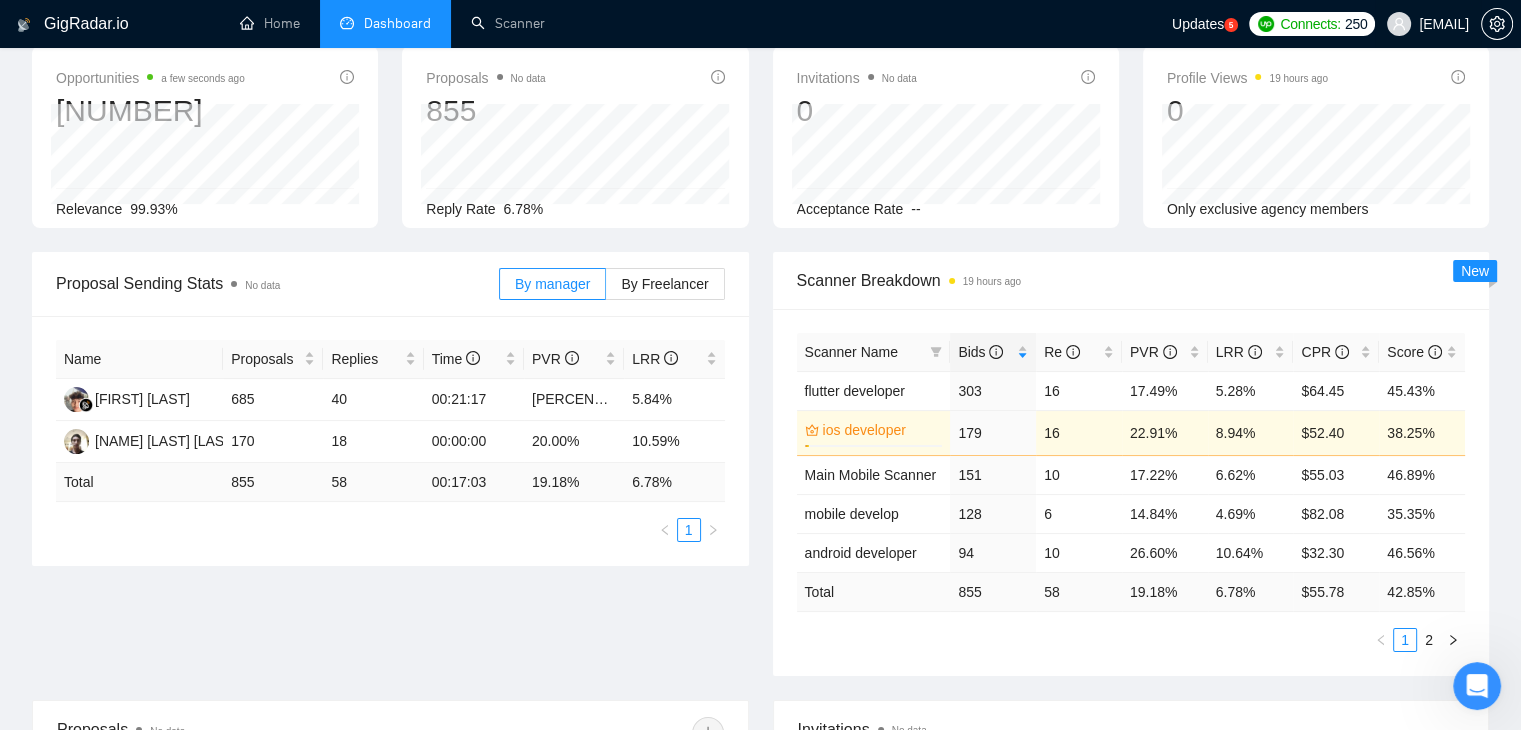 click on "[EMAIL]" at bounding box center (1444, 24) 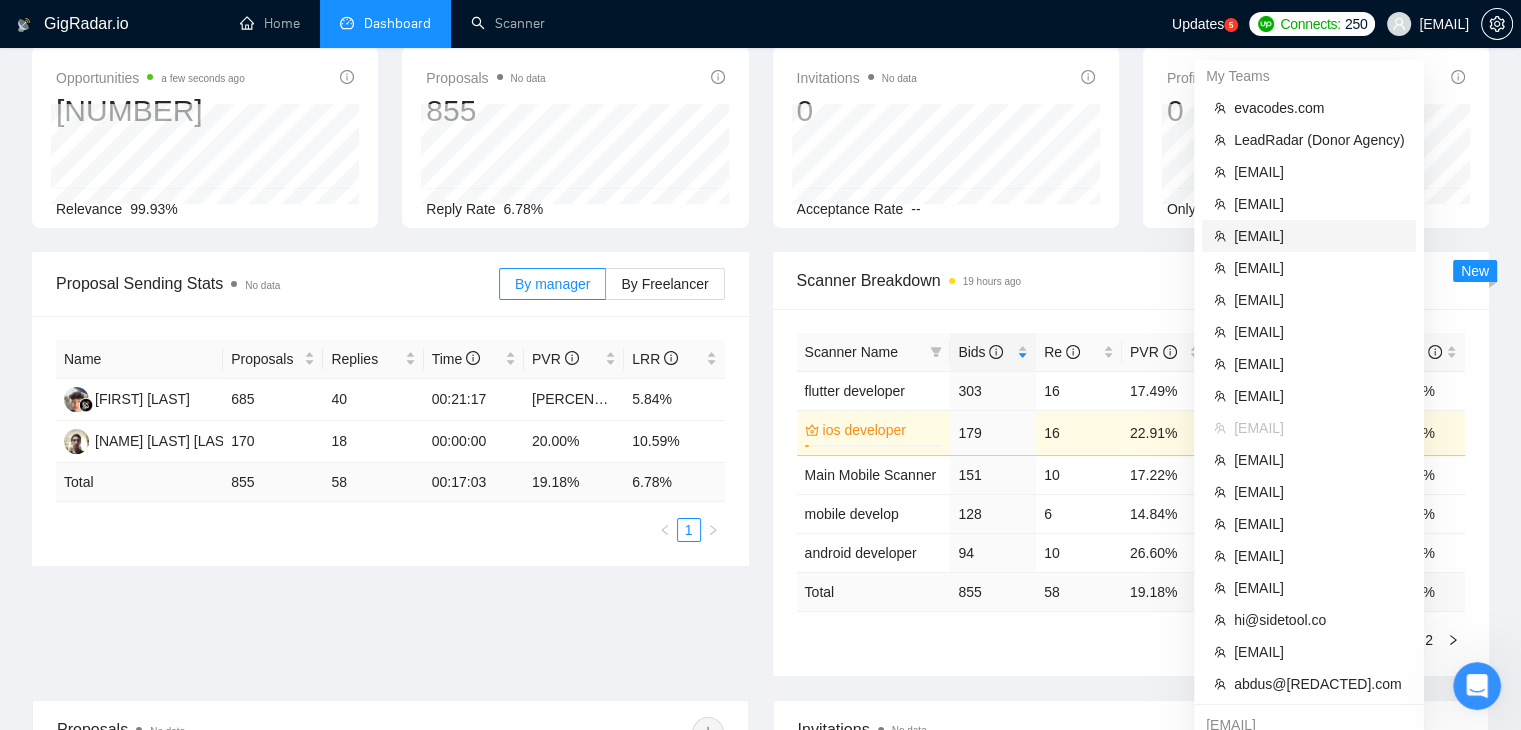 drag, startPoint x: 1252, startPoint y: 239, endPoint x: 970, endPoint y: 666, distance: 511.71573 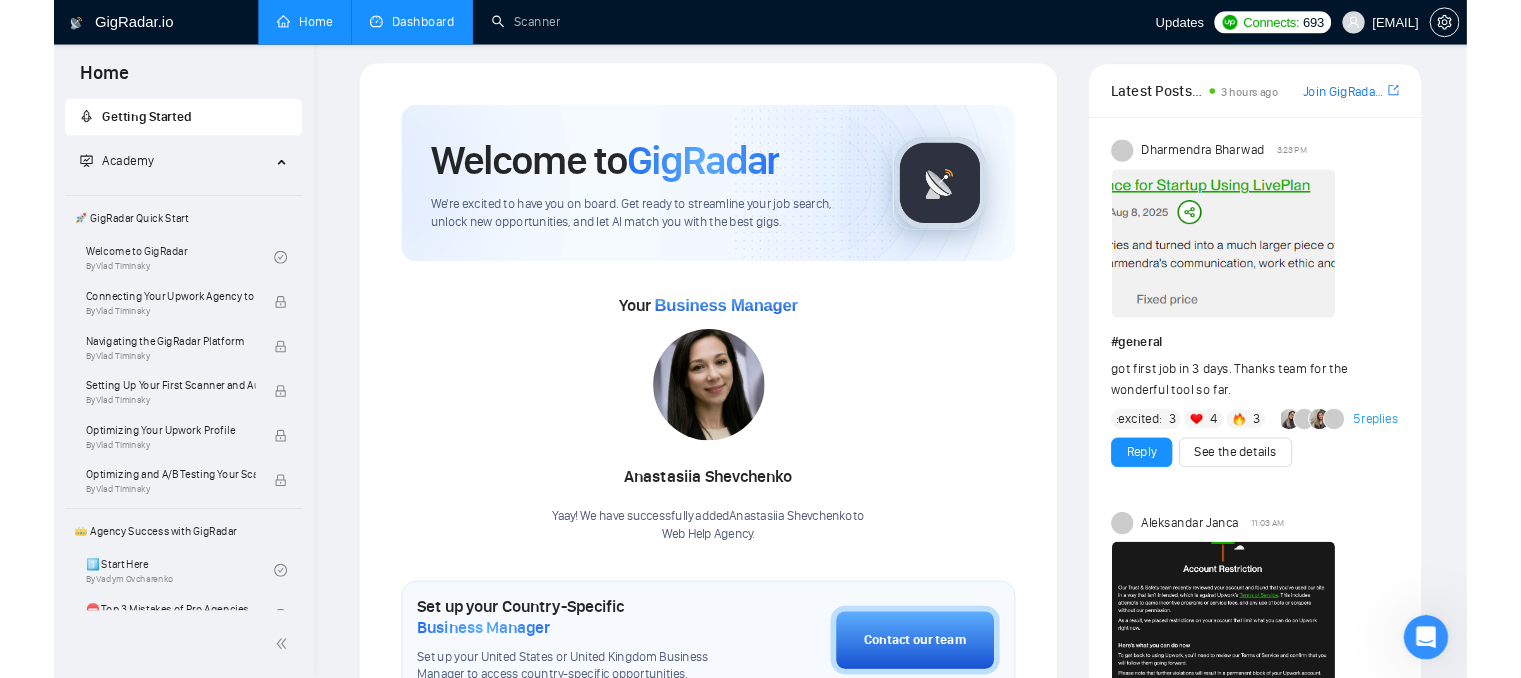 scroll, scrollTop: 0, scrollLeft: 0, axis: both 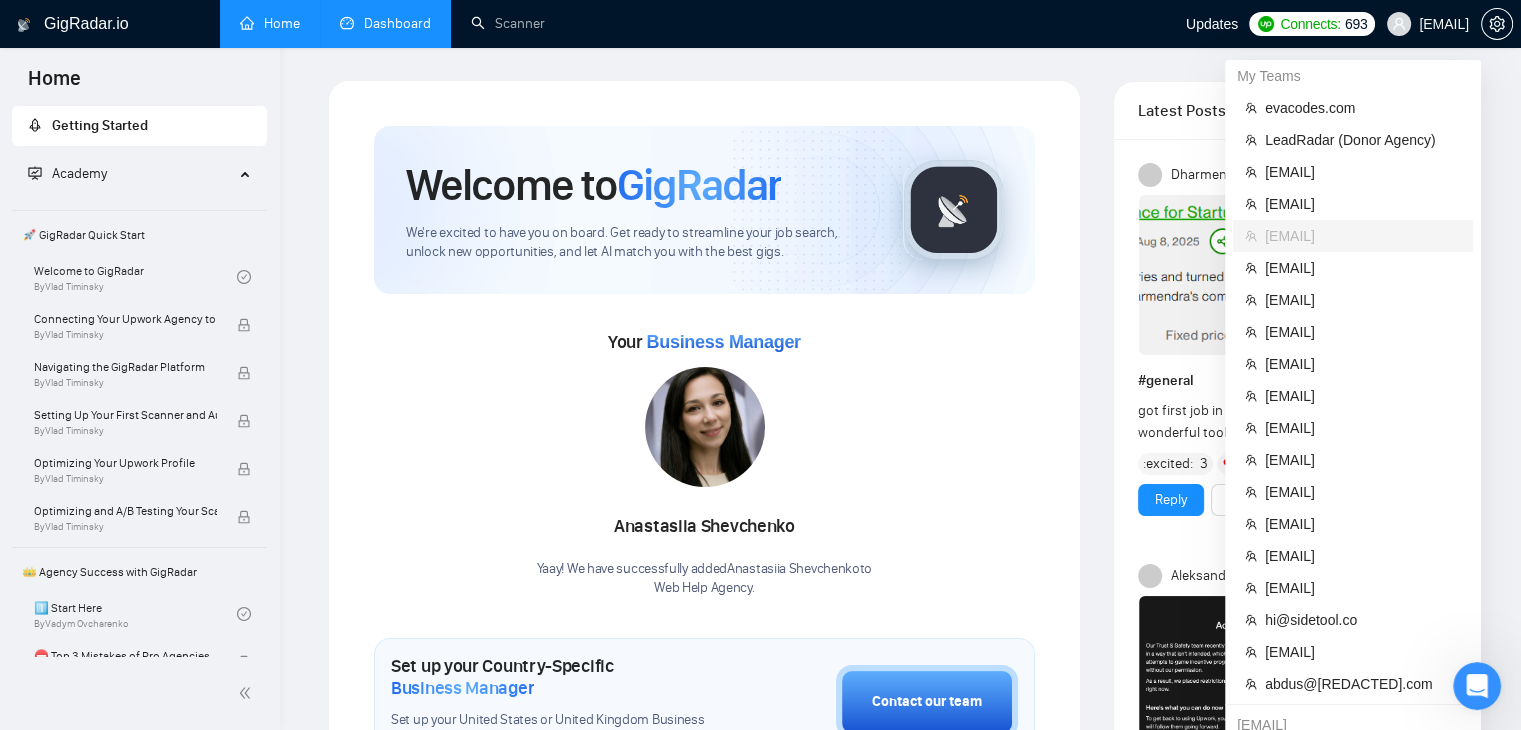 click on "[EMAIL]" at bounding box center (1444, 24) 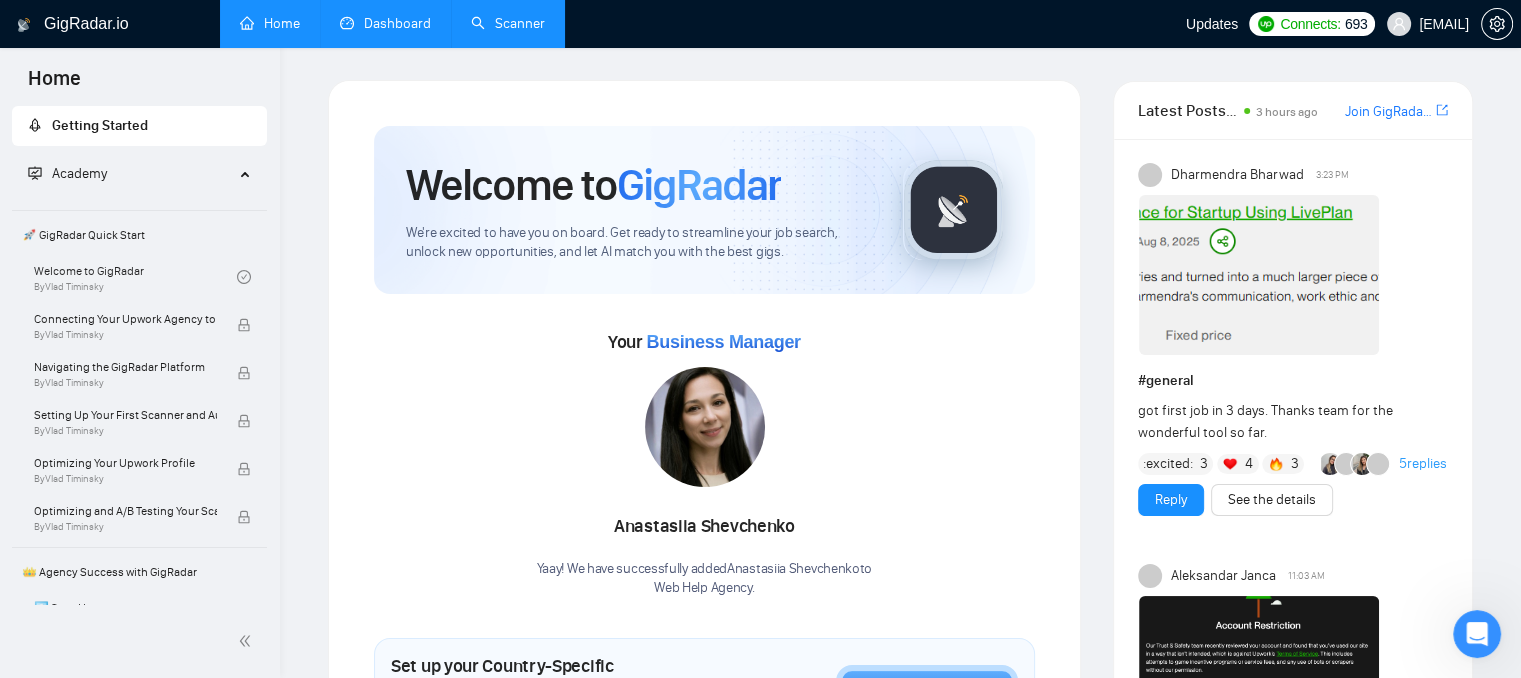 click on "Scanner" at bounding box center [508, 23] 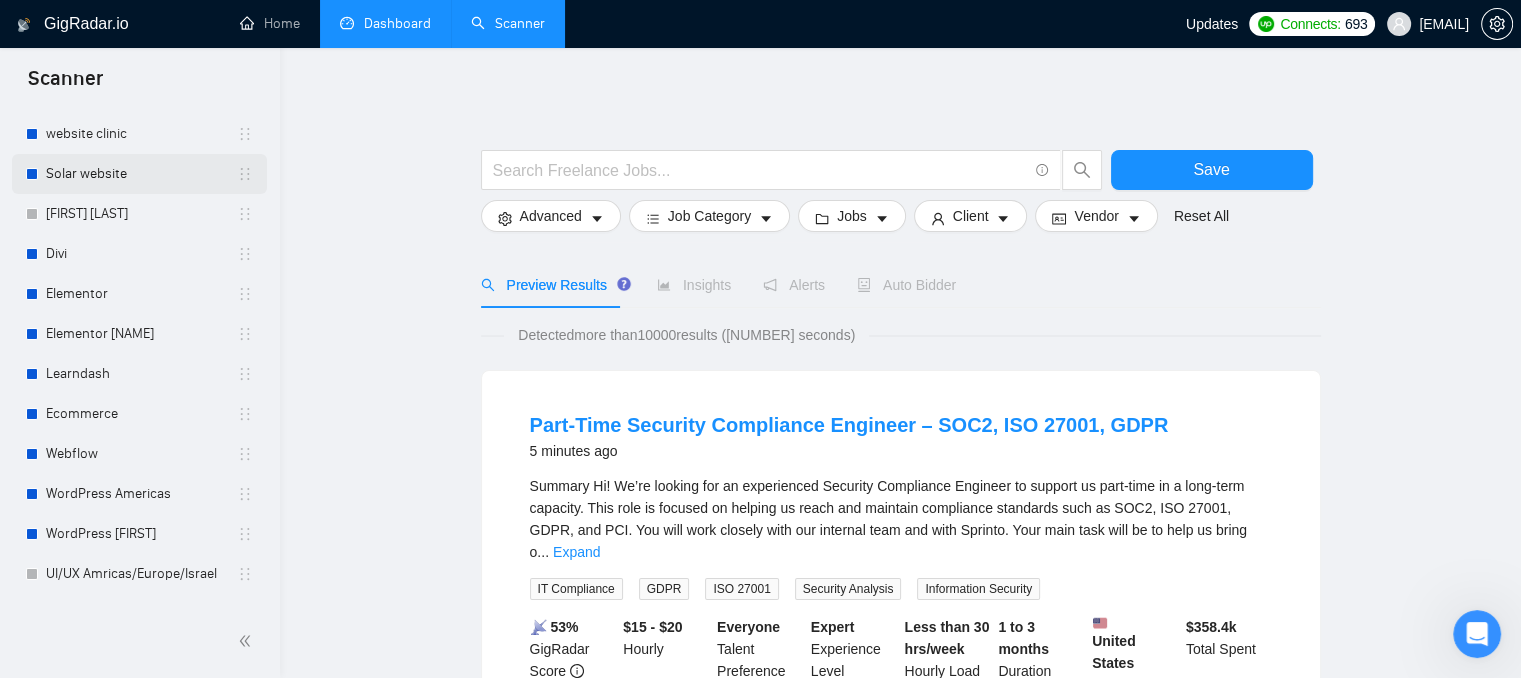 scroll, scrollTop: 100, scrollLeft: 0, axis: vertical 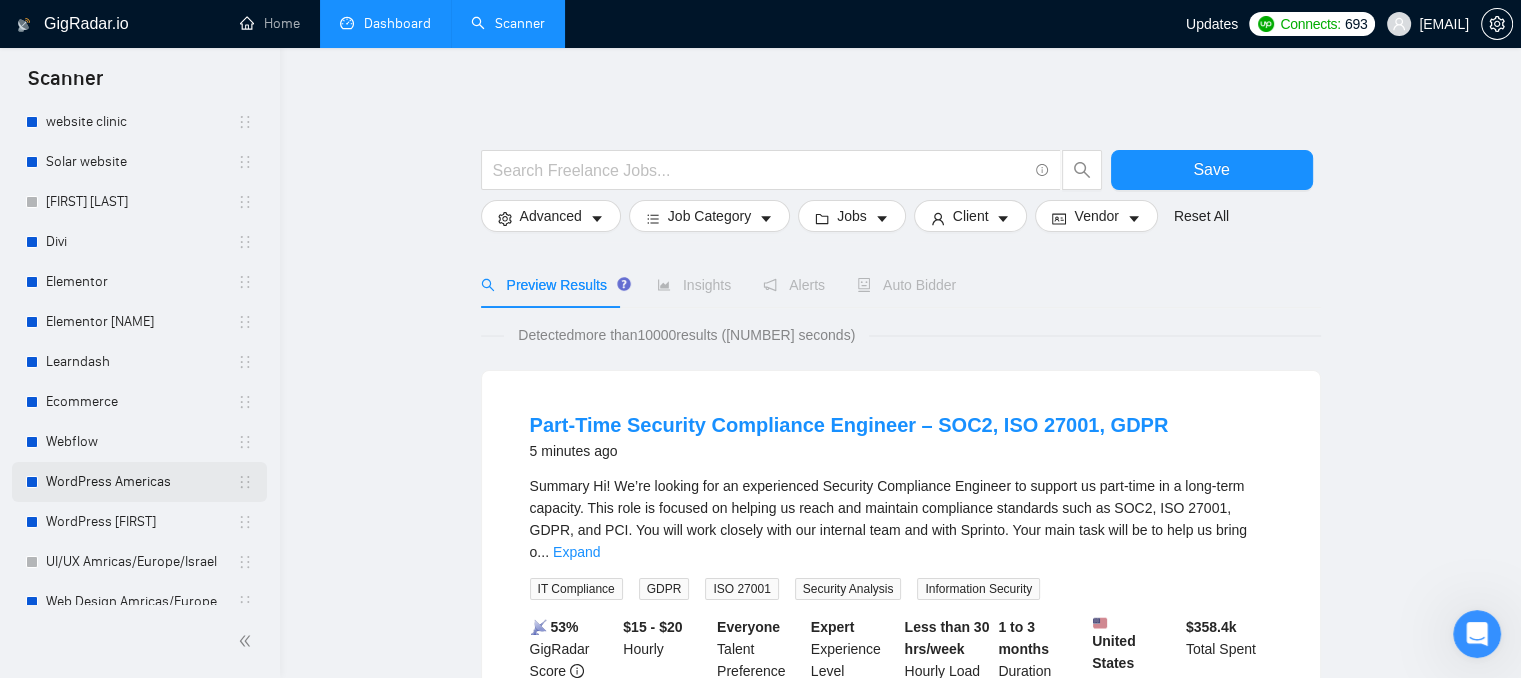 click on "WordPress Americas" at bounding box center (141, 482) 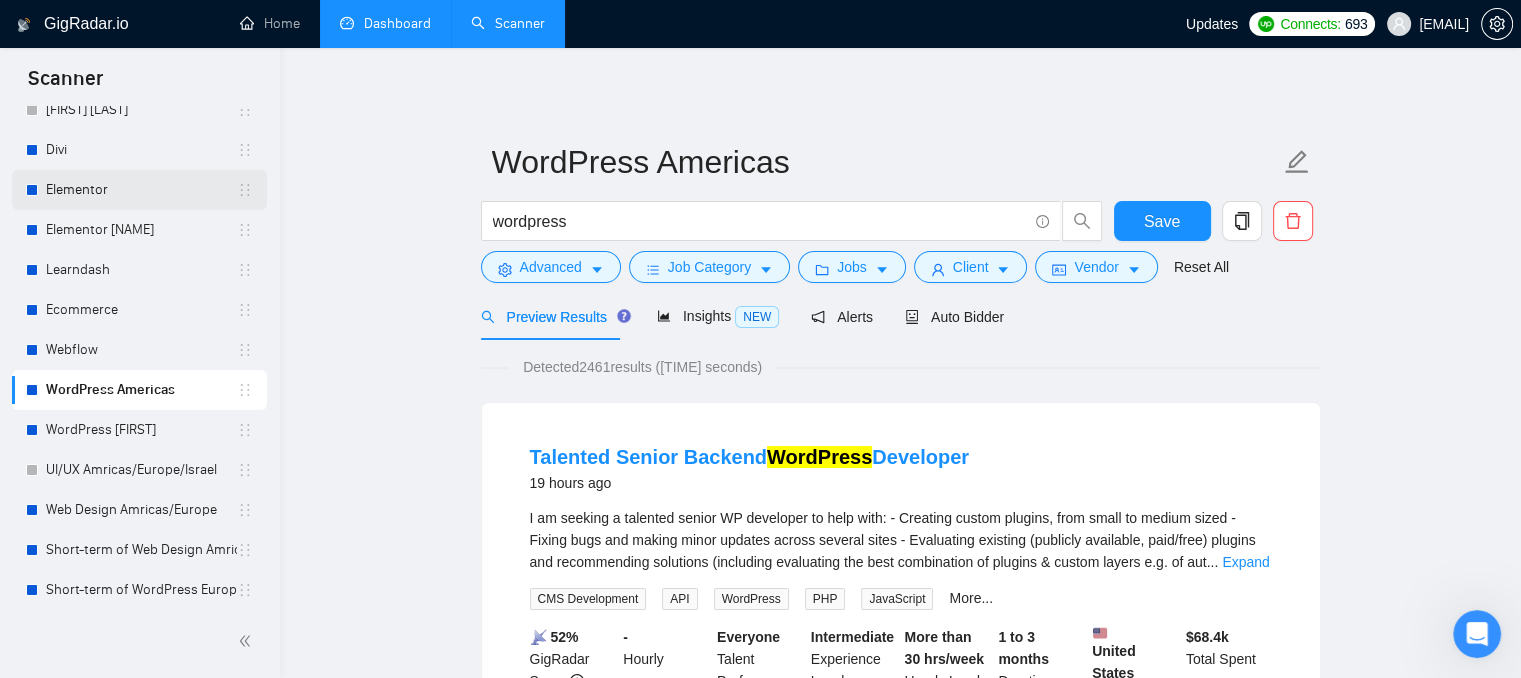 scroll, scrollTop: 200, scrollLeft: 0, axis: vertical 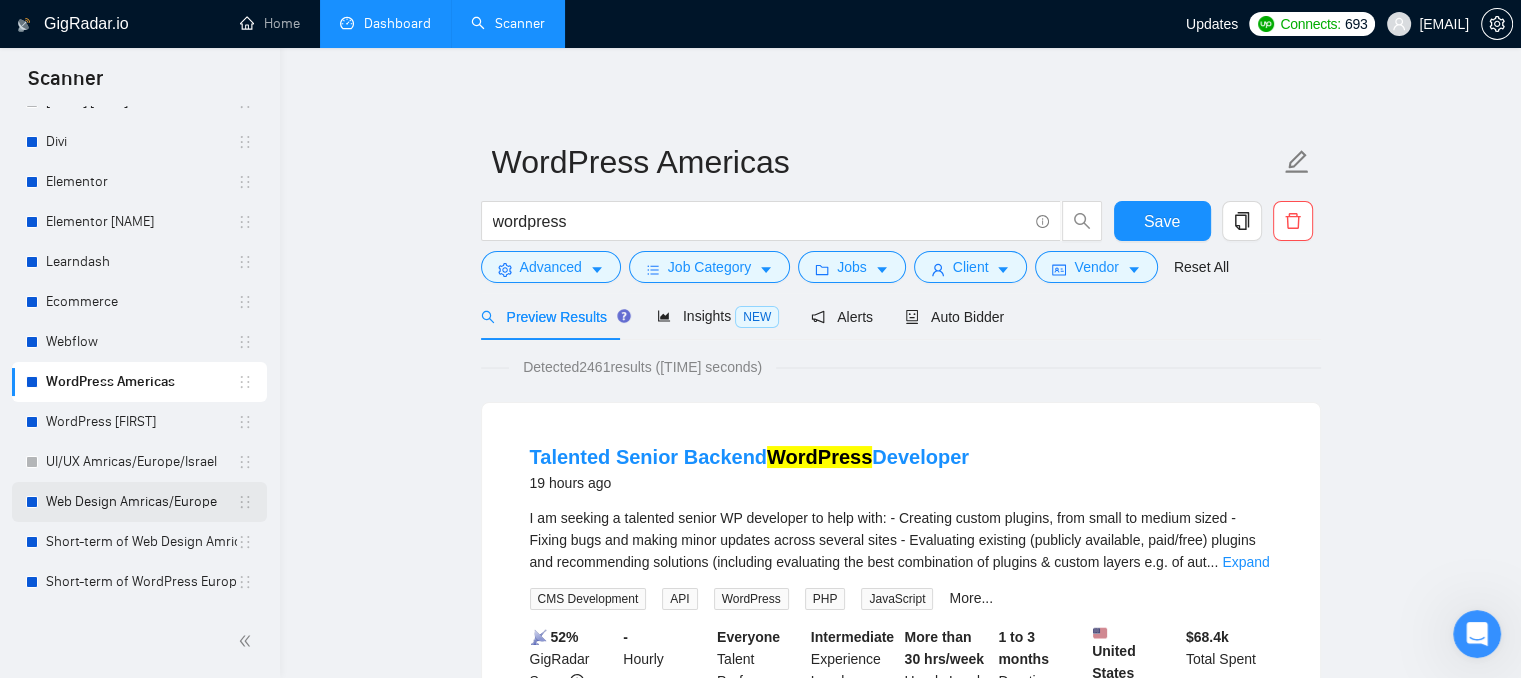 click on "Web Design Amricas/Europe" at bounding box center [141, 502] 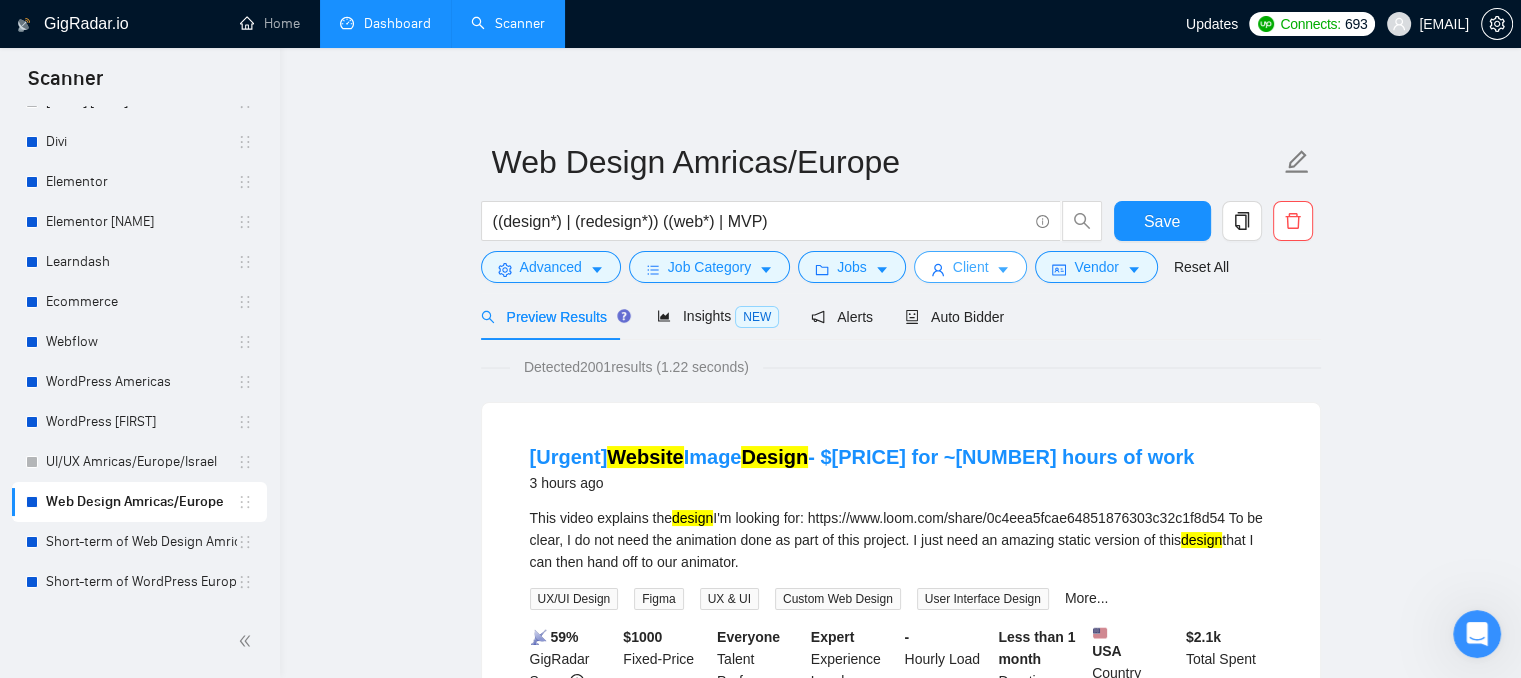 click 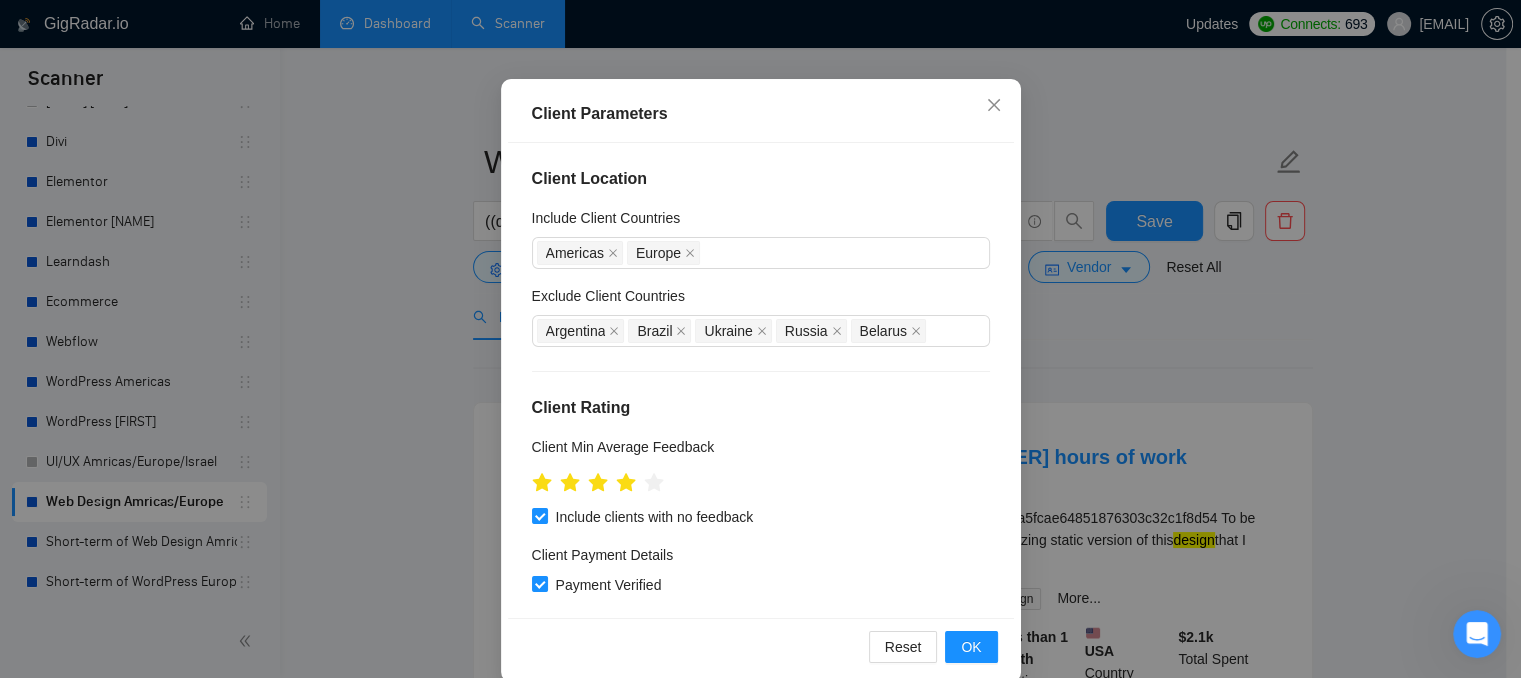 scroll, scrollTop: 145, scrollLeft: 0, axis: vertical 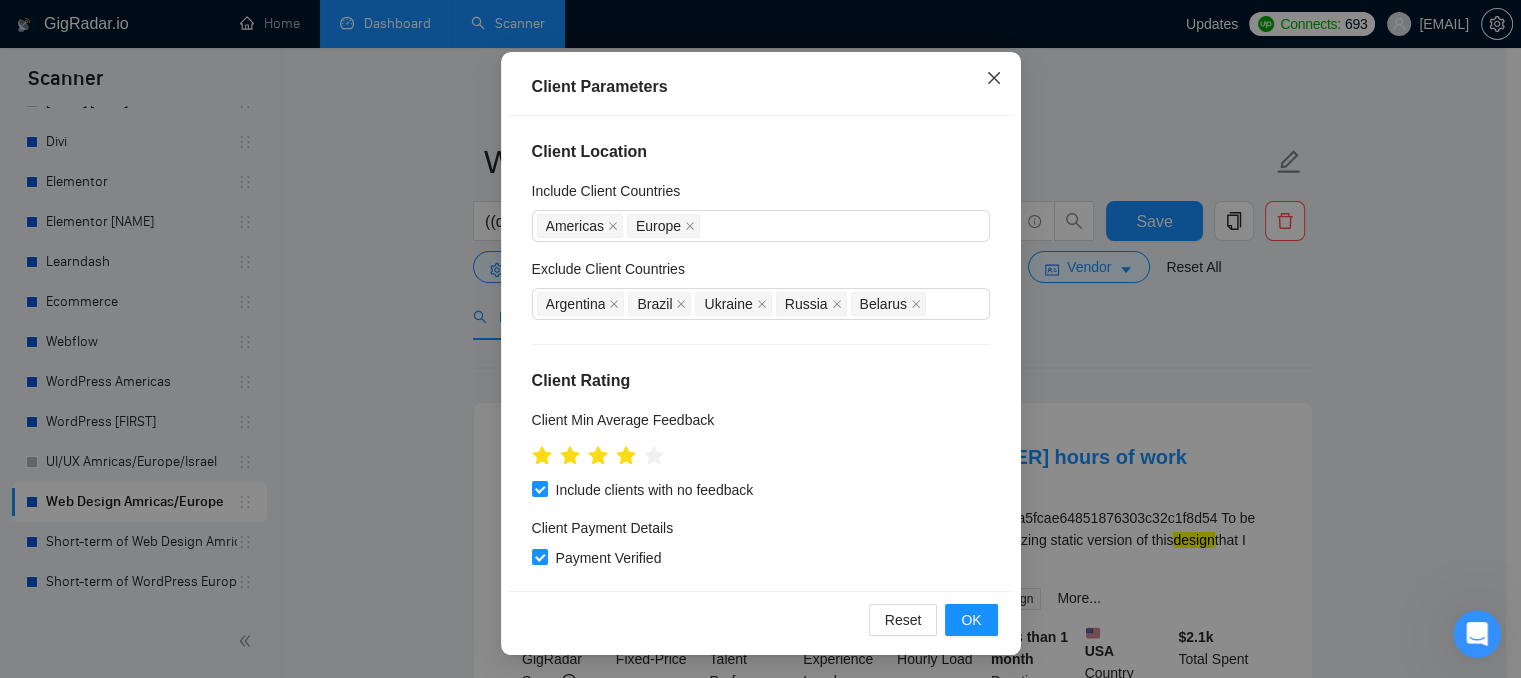 click 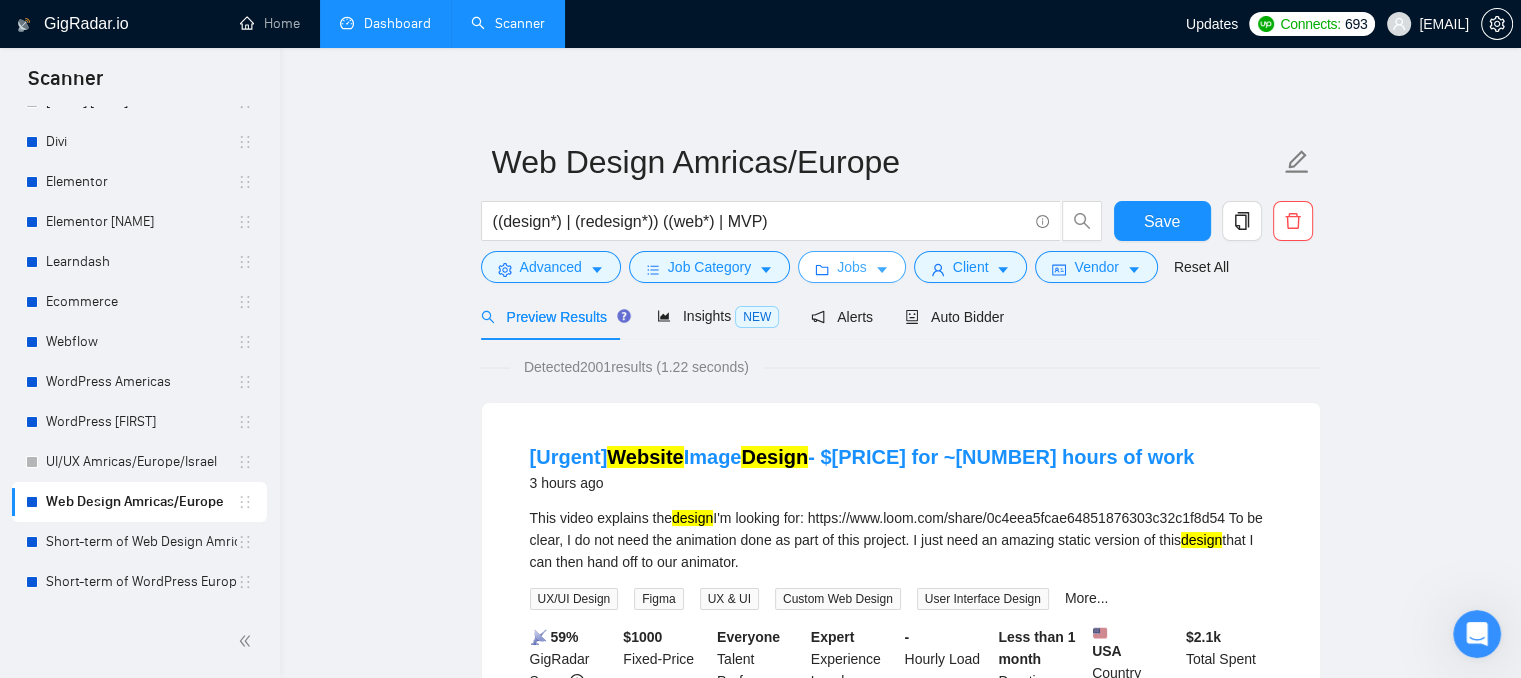 click on "Jobs" at bounding box center [852, 267] 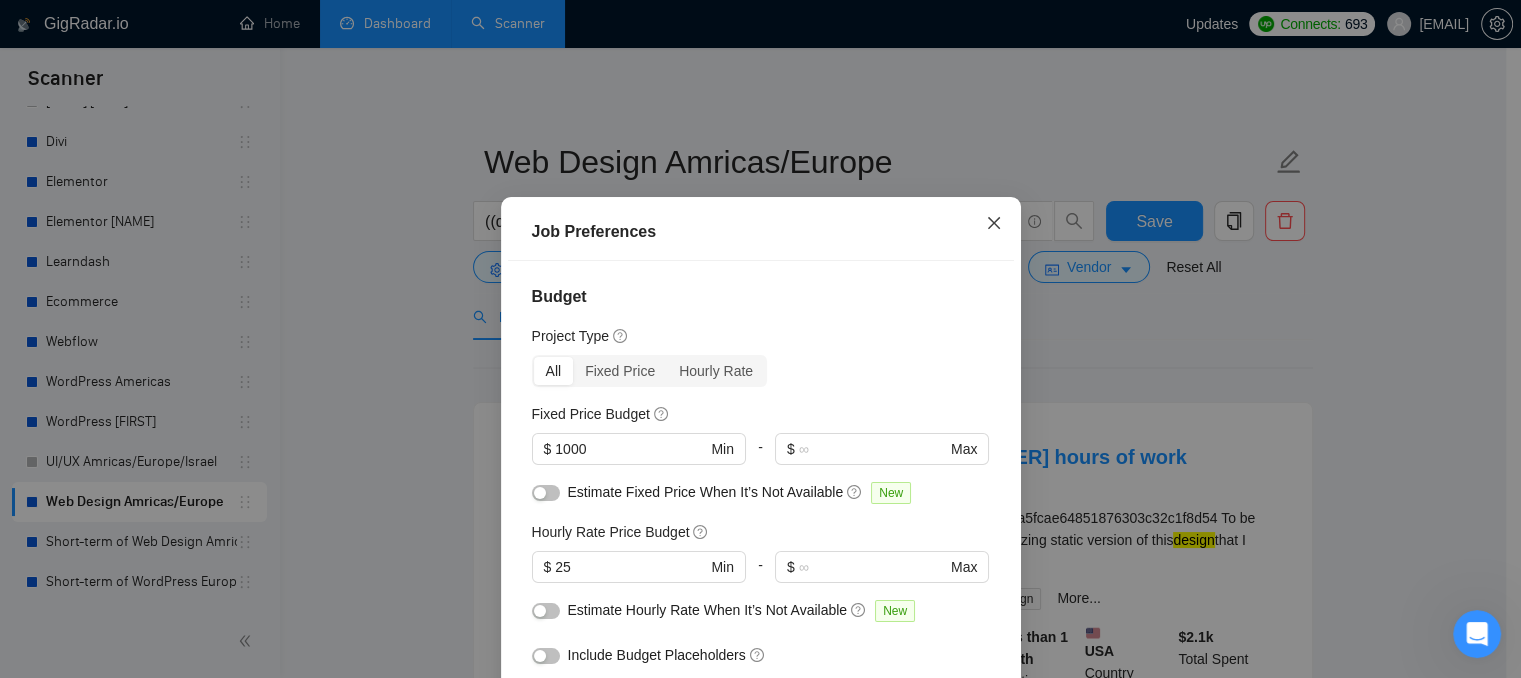 click 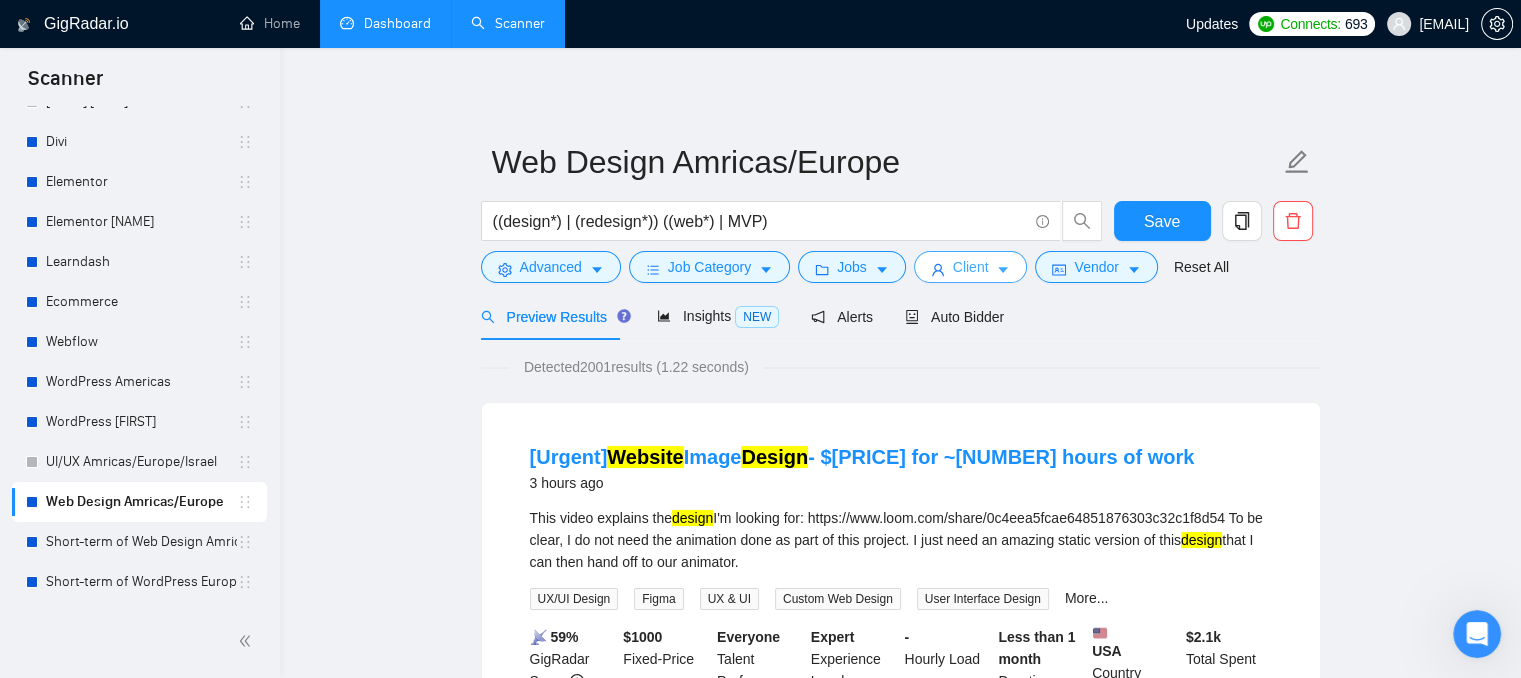 click on "Client" at bounding box center (971, 267) 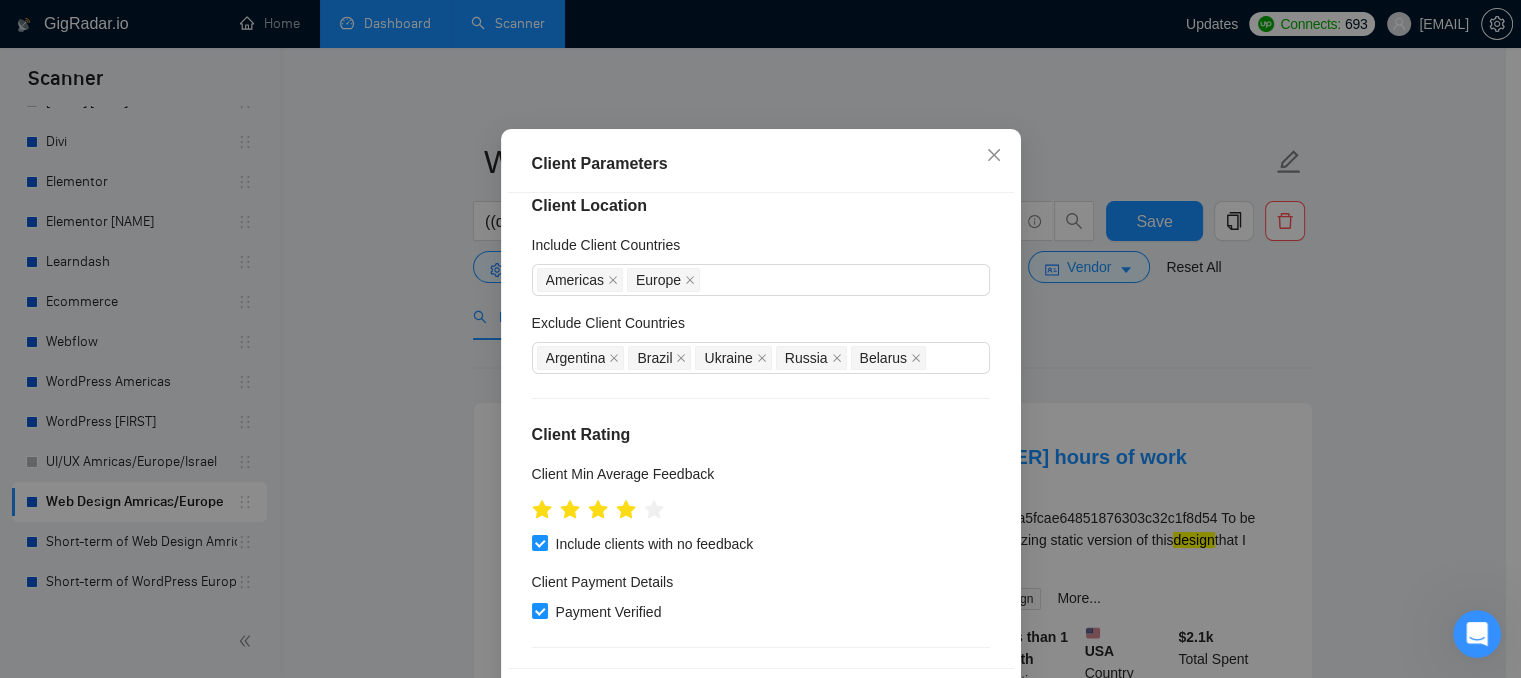 scroll, scrollTop: 0, scrollLeft: 0, axis: both 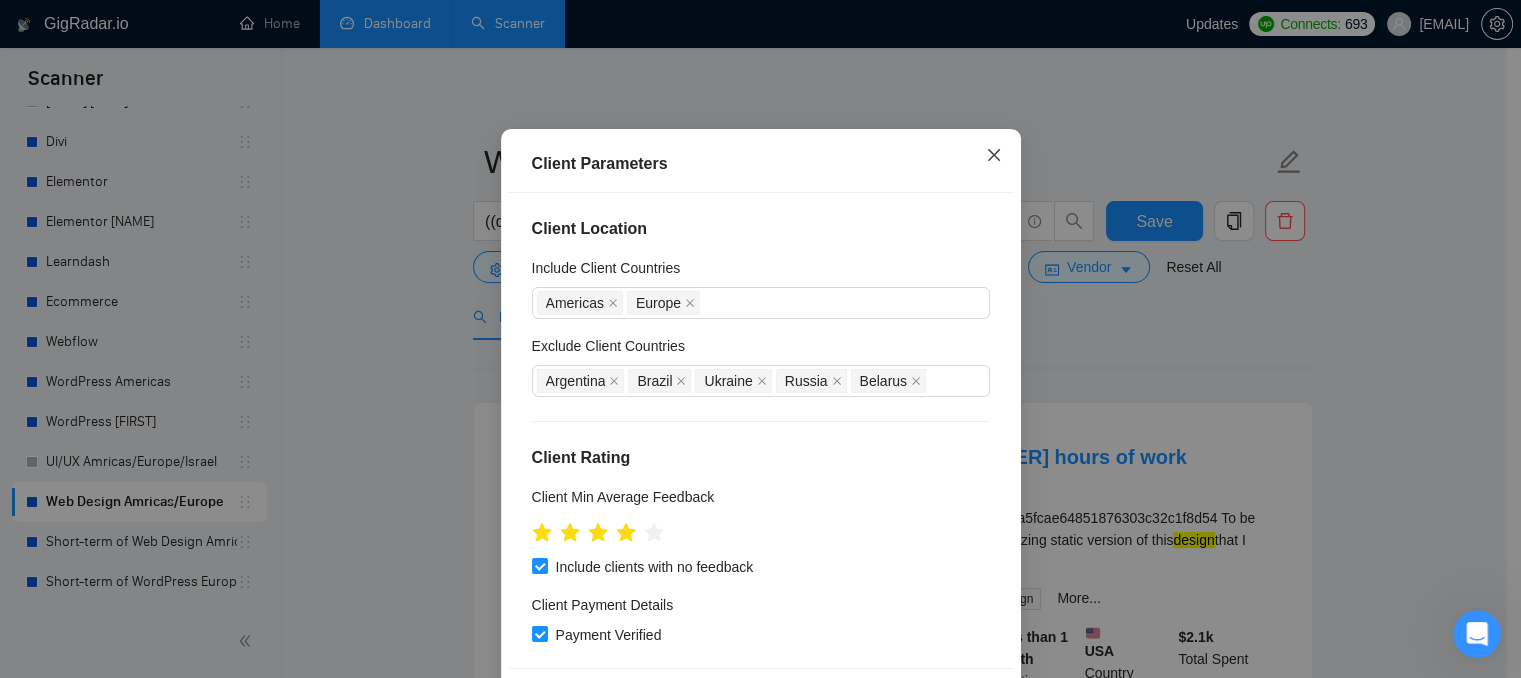 click 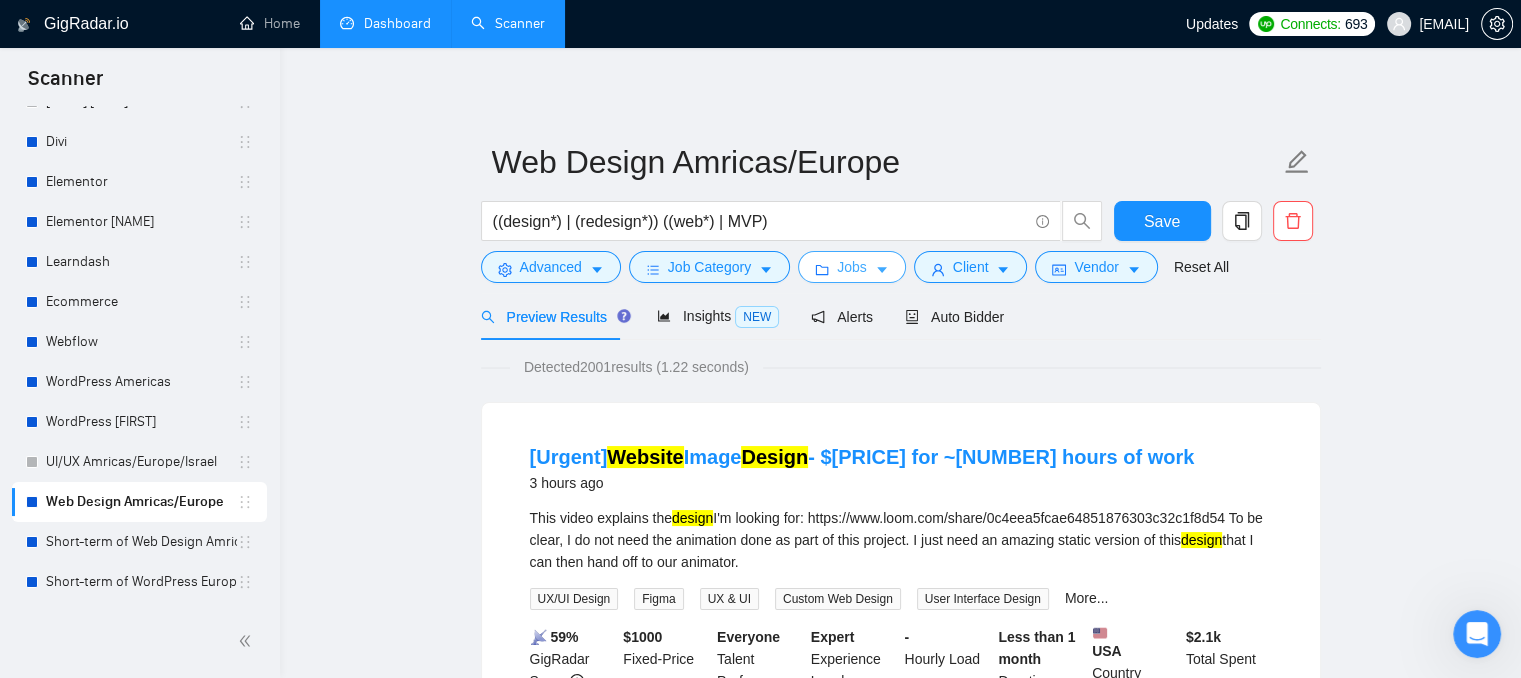 click 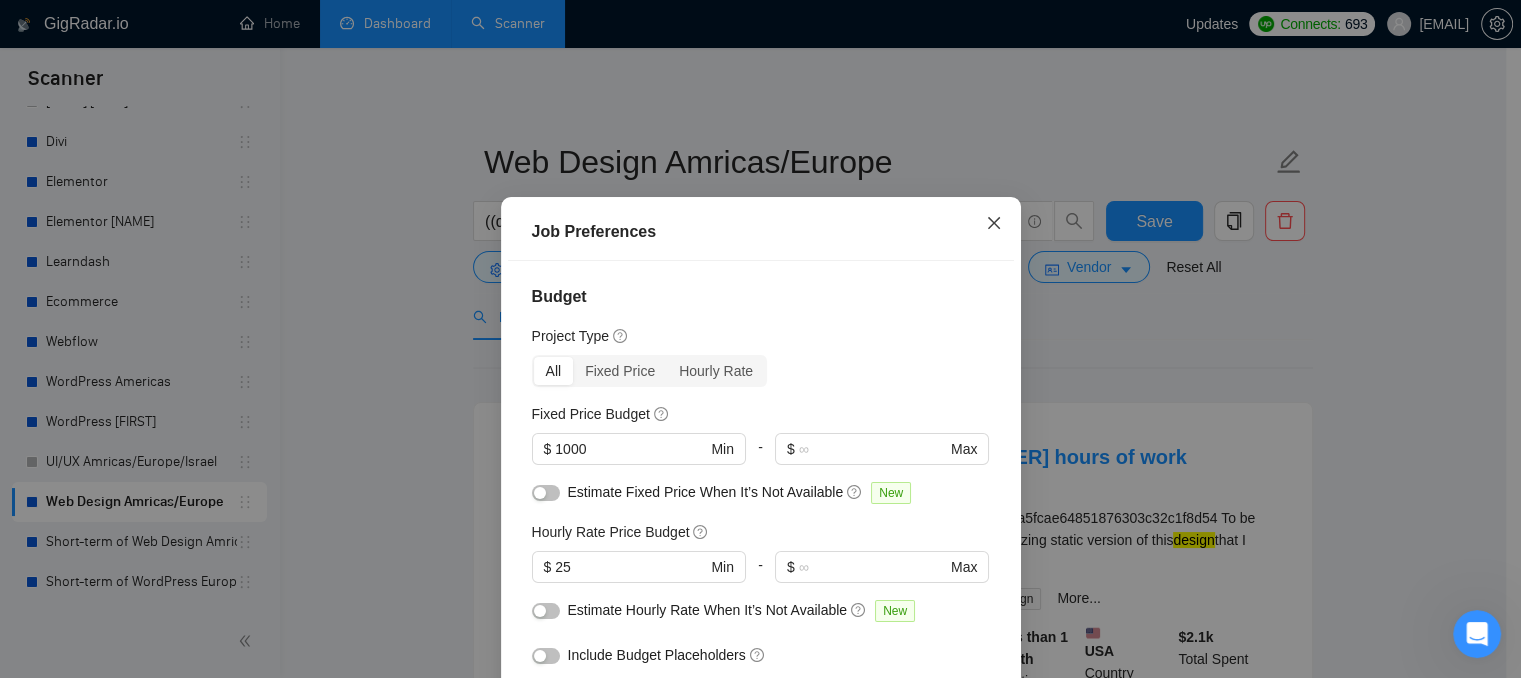 click 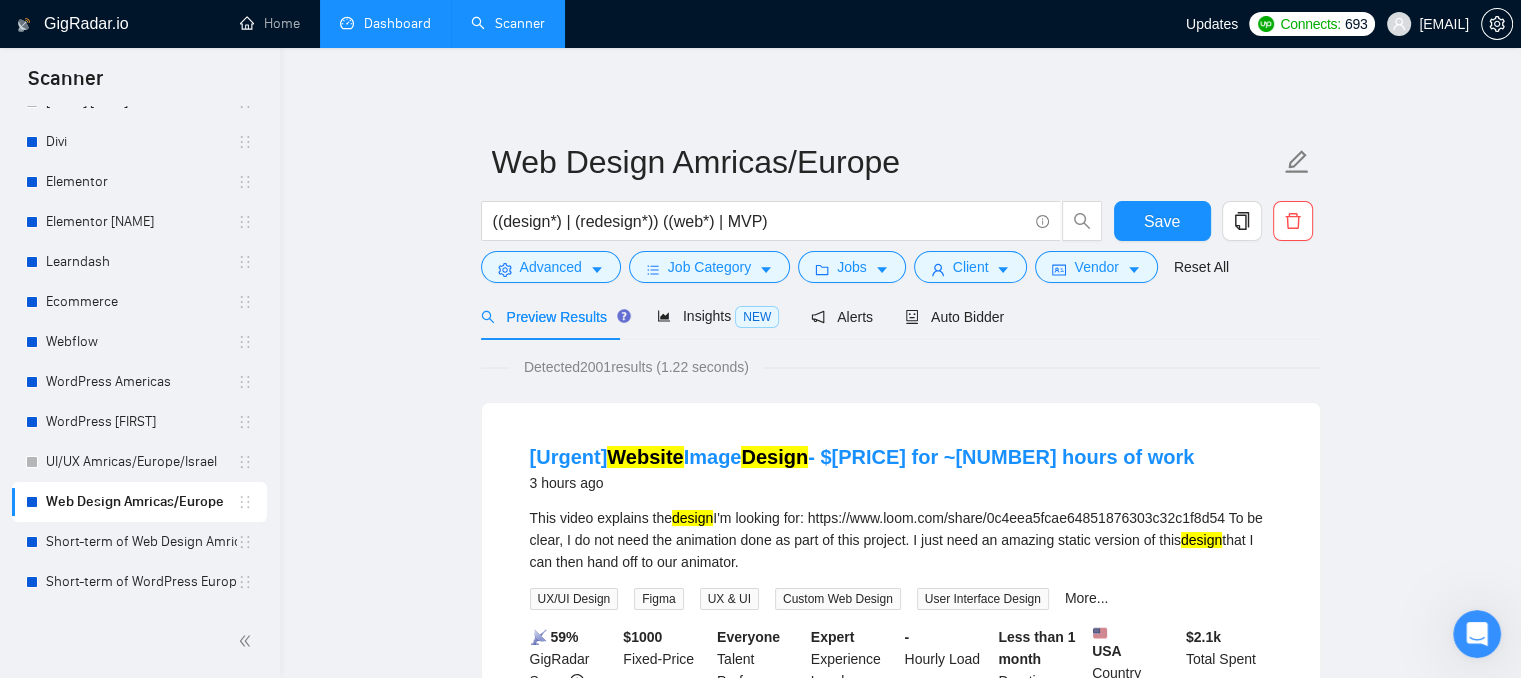 click on "Dashboard" at bounding box center (385, 23) 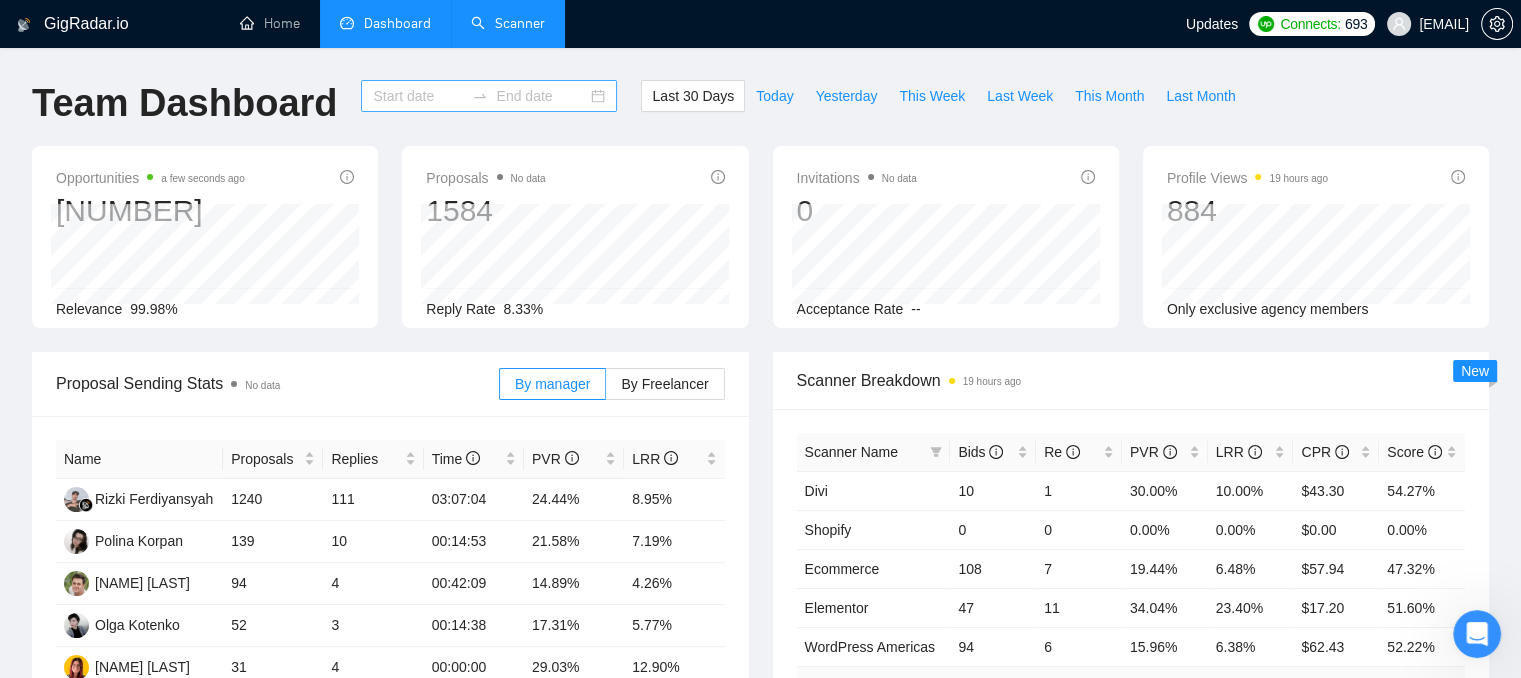 type on "2025-07-09" 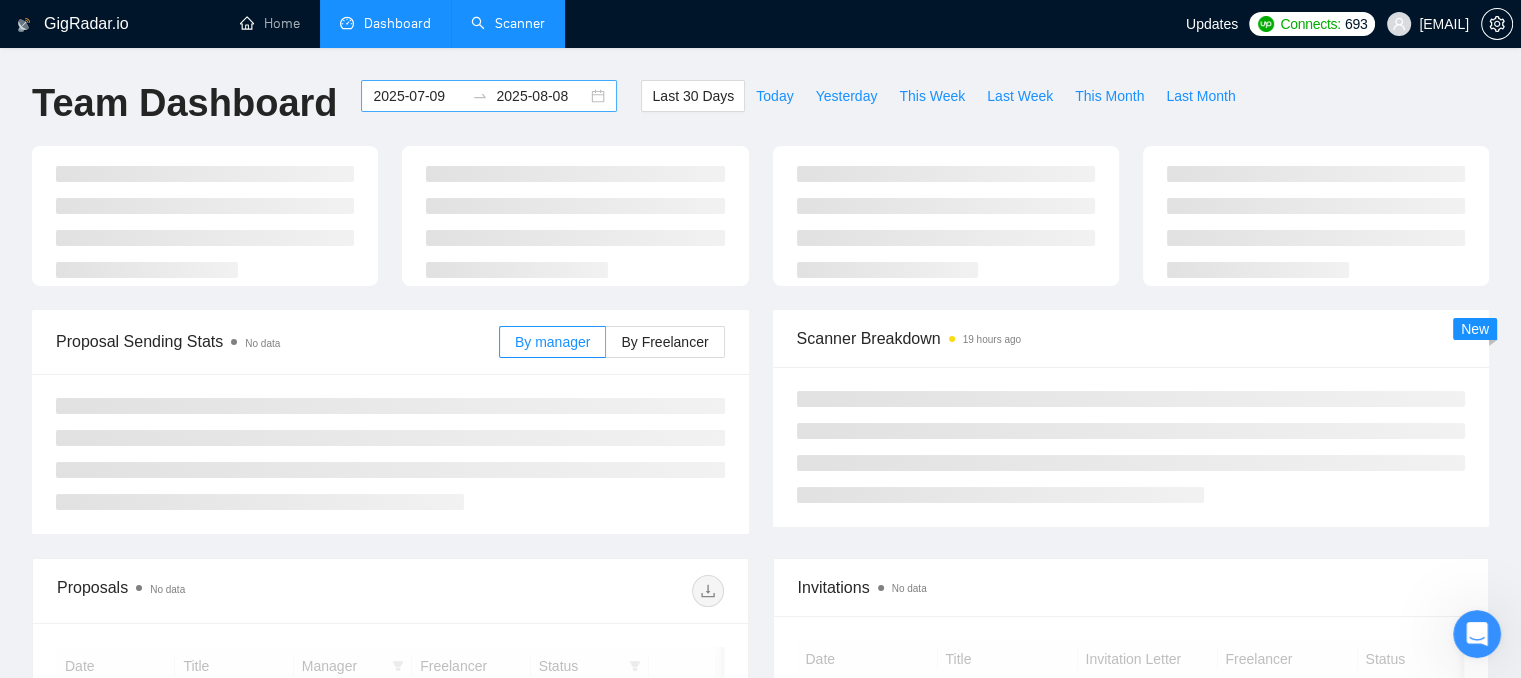 click on "2025-07-09" at bounding box center (418, 96) 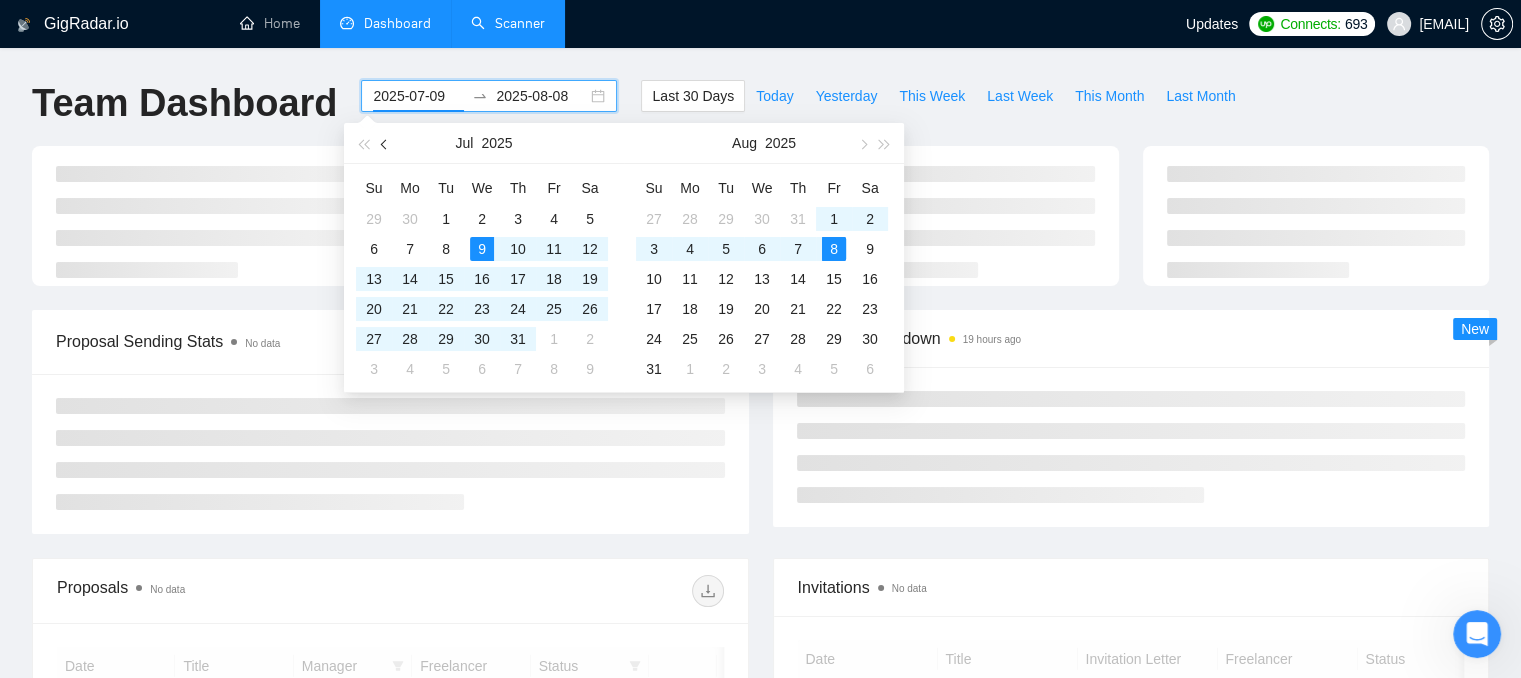 click at bounding box center (385, 143) 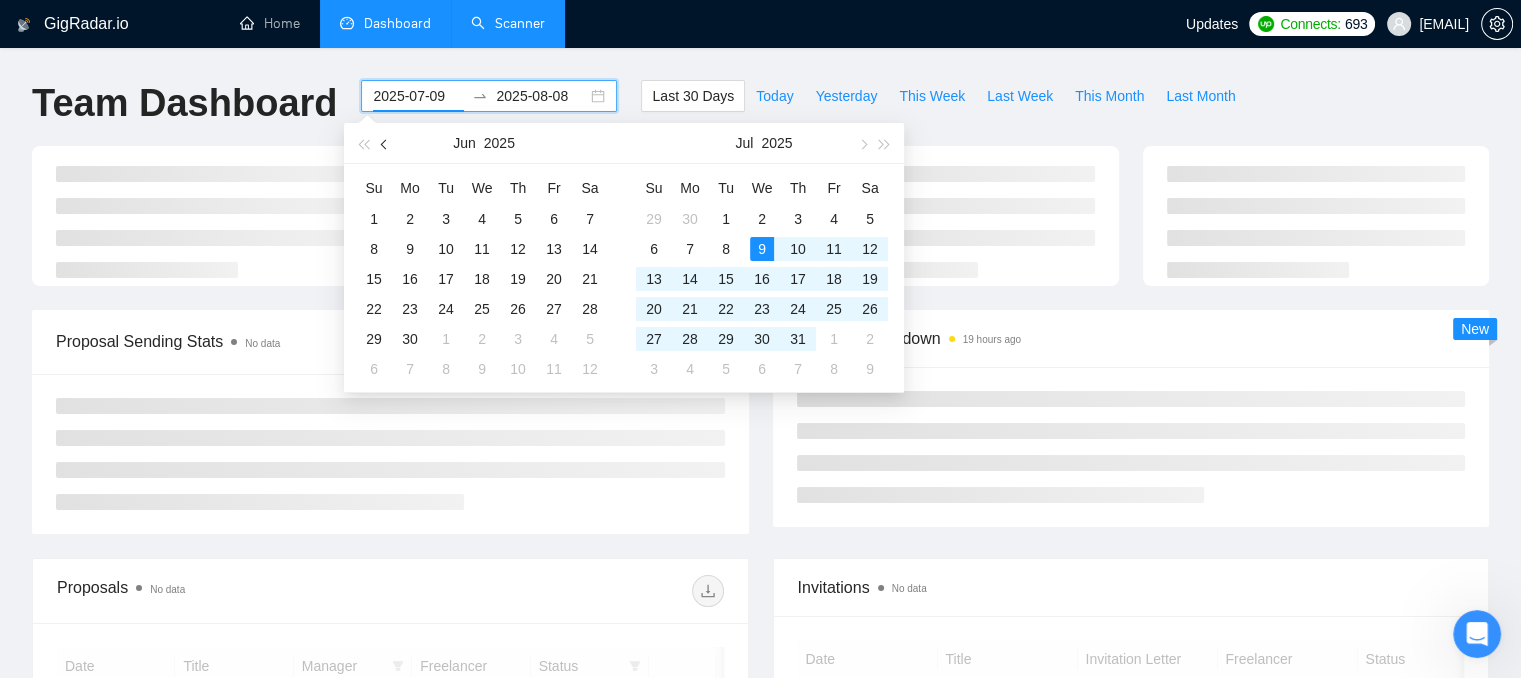 click at bounding box center (385, 143) 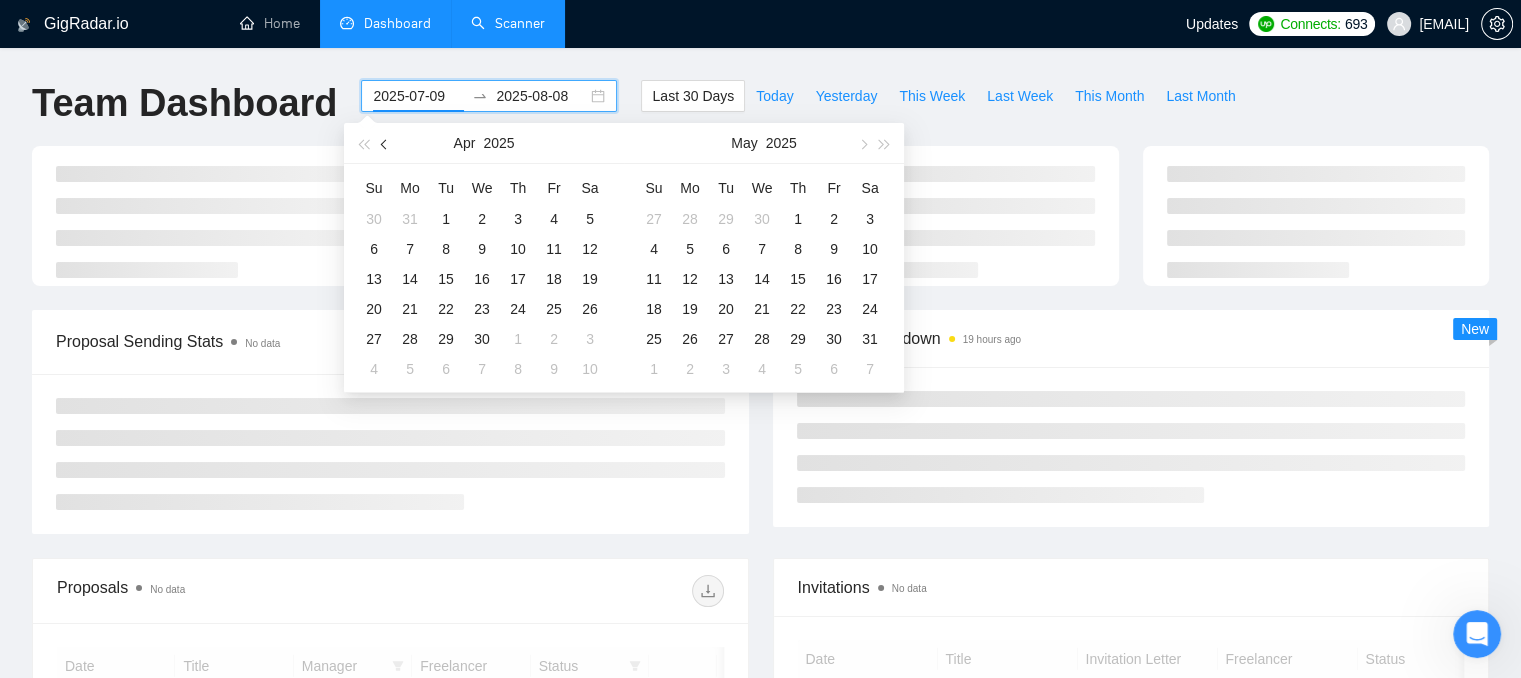 click at bounding box center (385, 143) 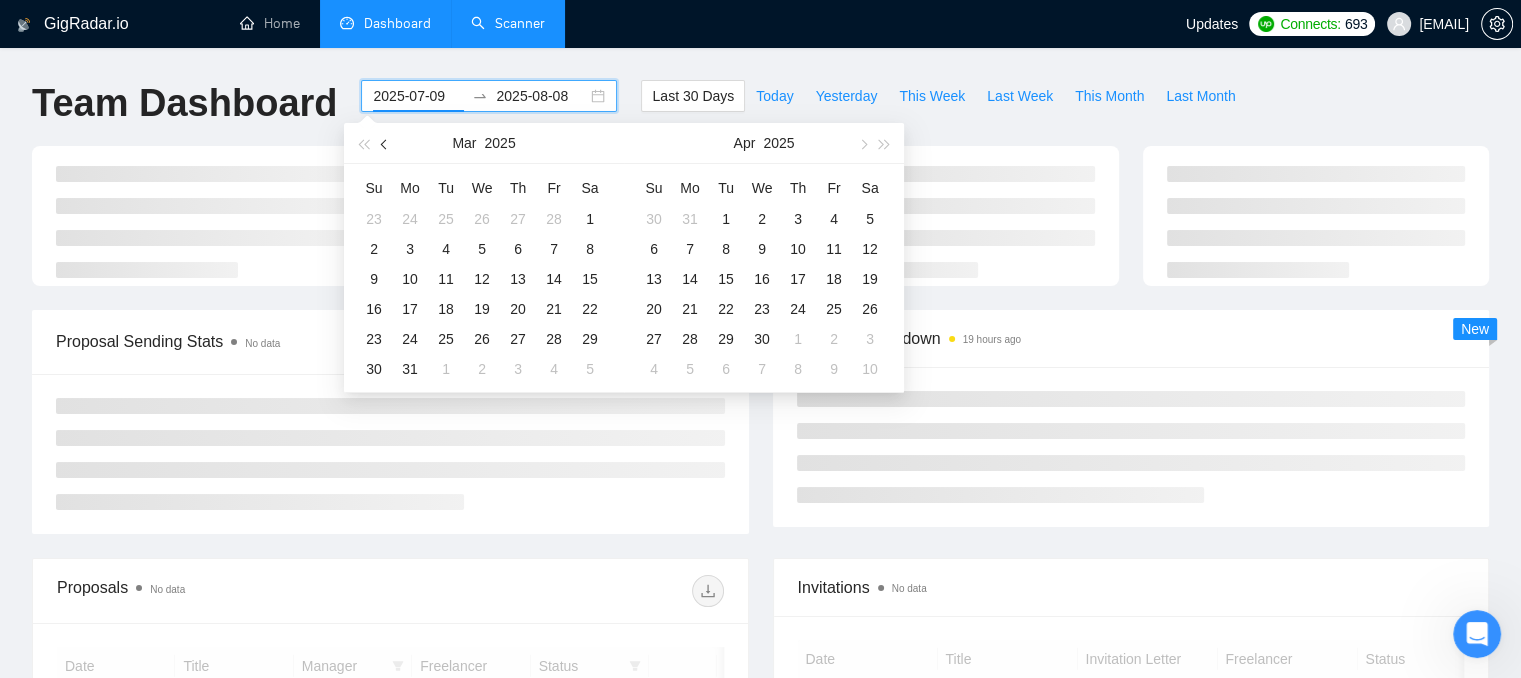 click at bounding box center (385, 143) 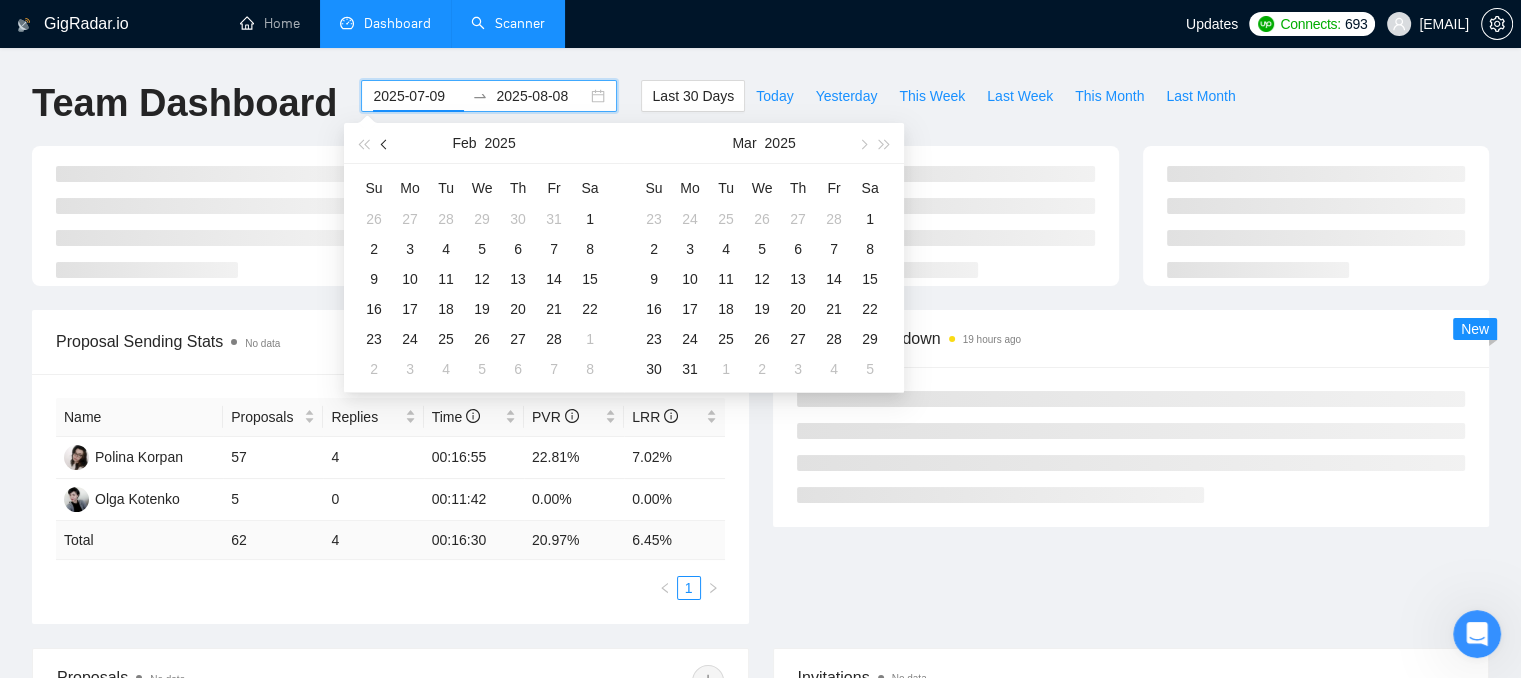 click at bounding box center (385, 143) 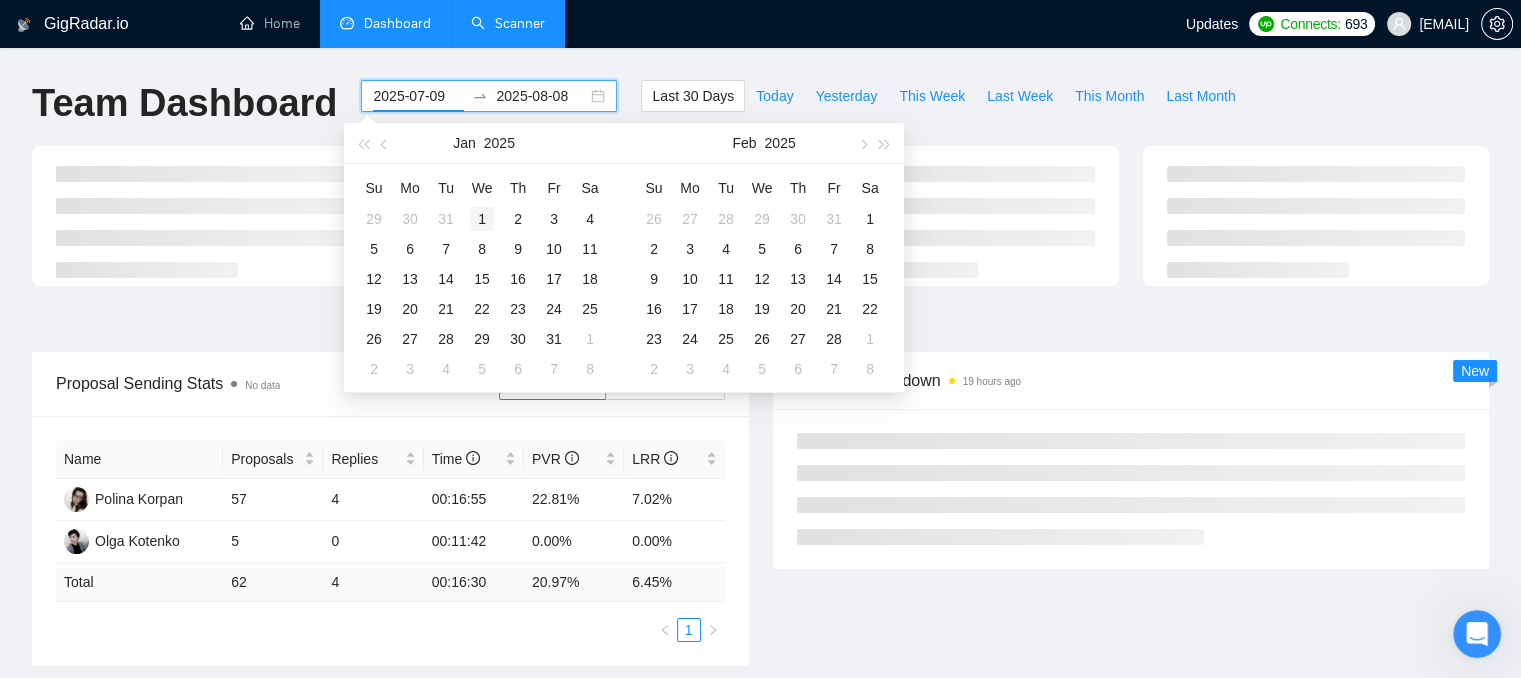type on "[YYYY]-[MM]-[DD]" 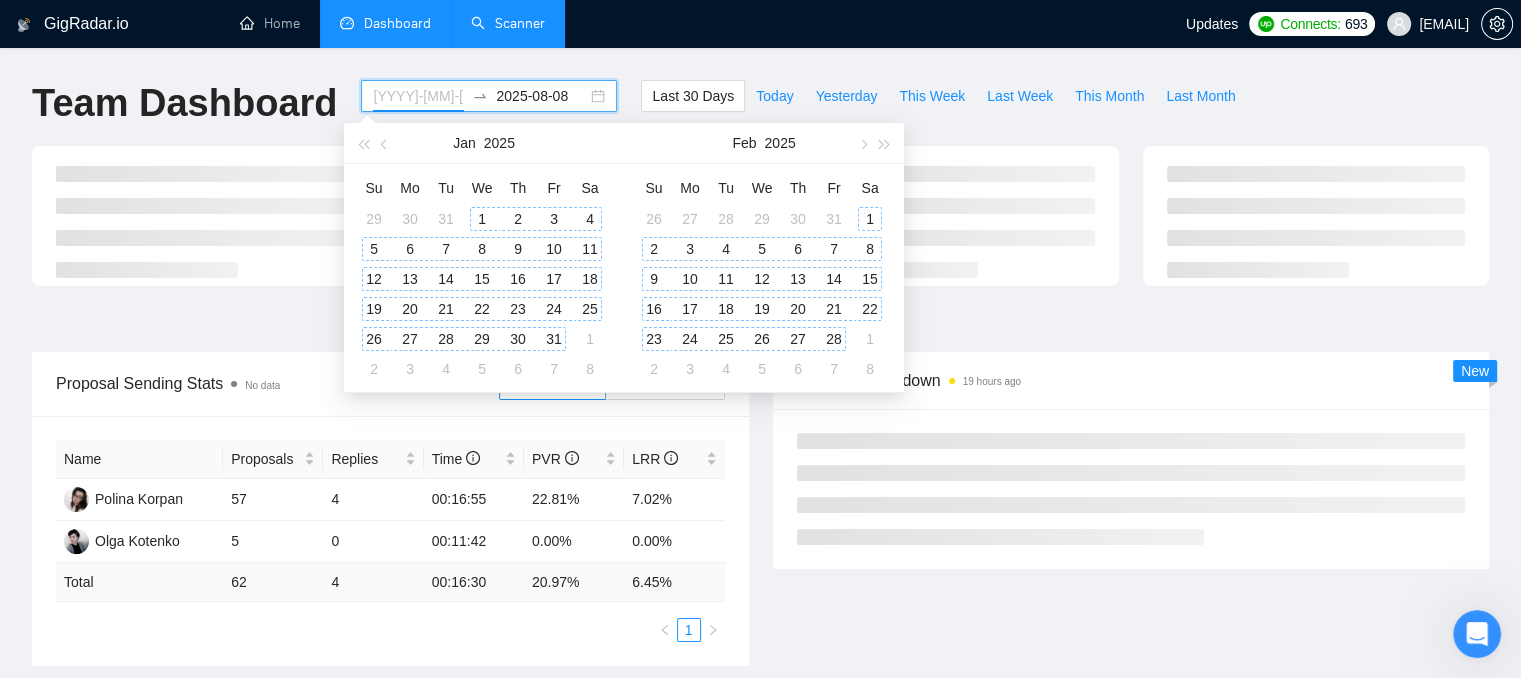 click on "1" at bounding box center (482, 219) 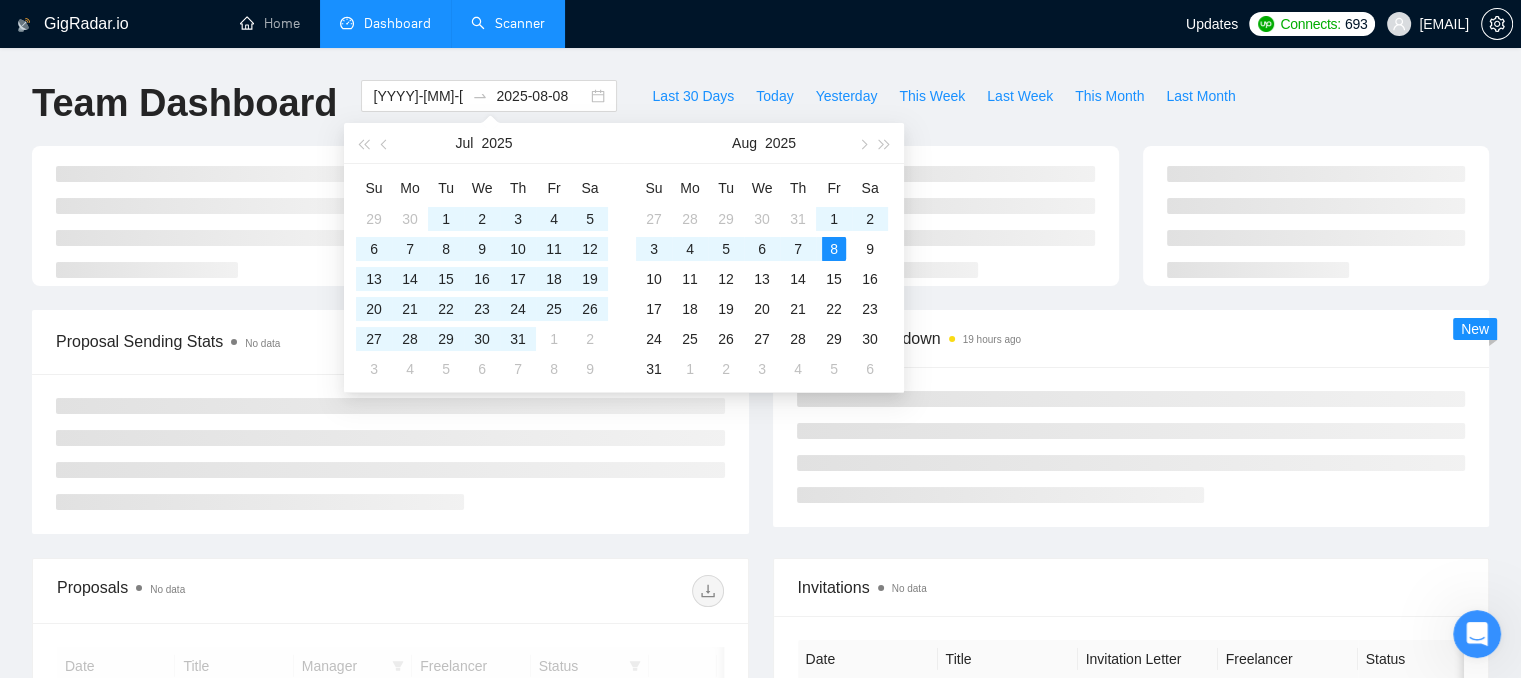 click at bounding box center (760, 228) 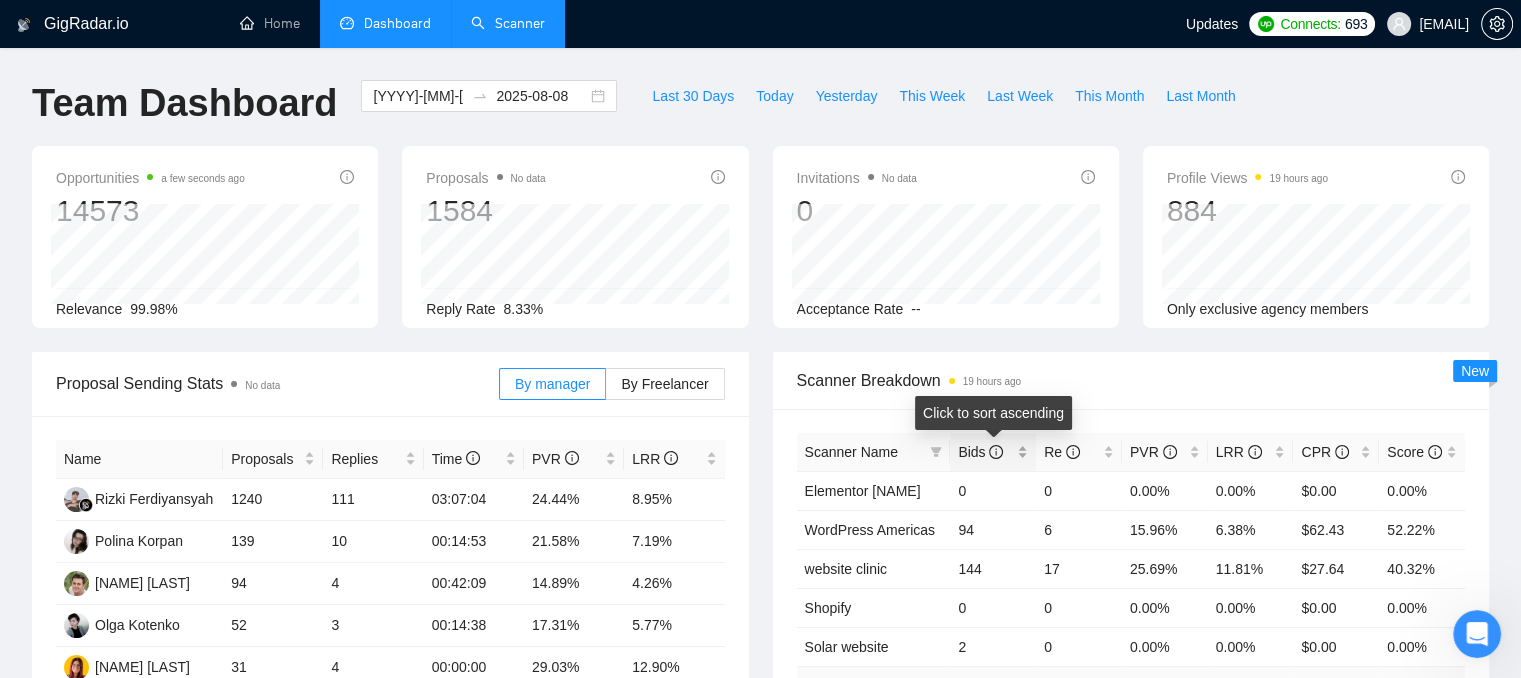 click on "Bids" at bounding box center (993, 452) 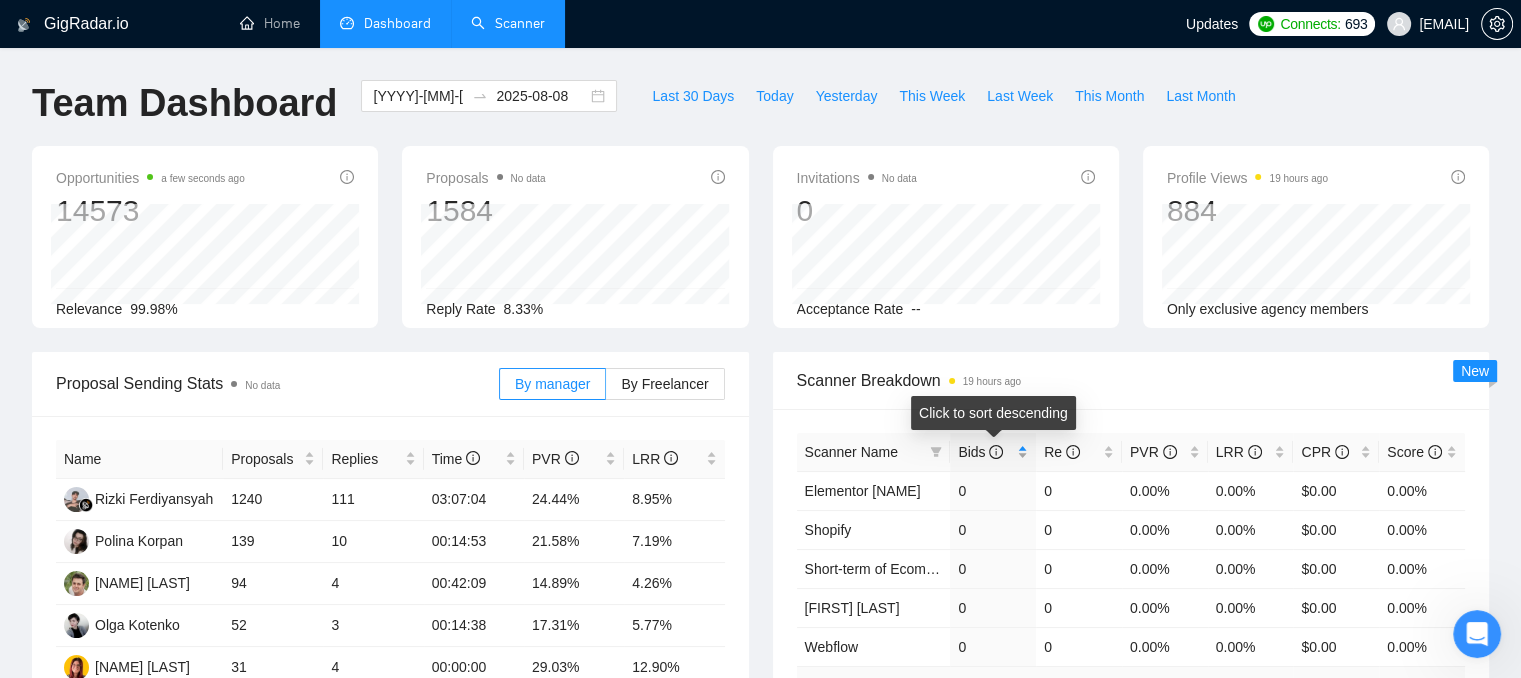 click on "Bids" at bounding box center [993, 452] 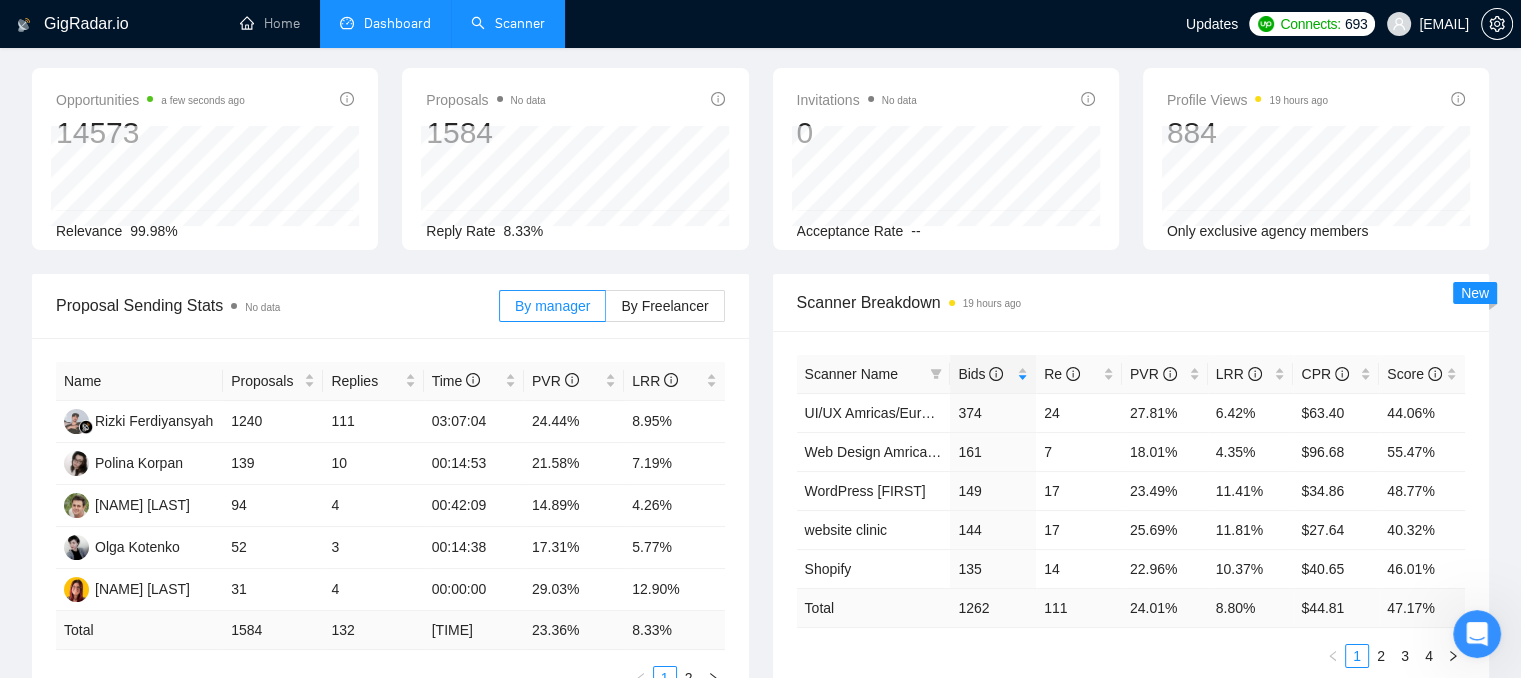 scroll, scrollTop: 100, scrollLeft: 0, axis: vertical 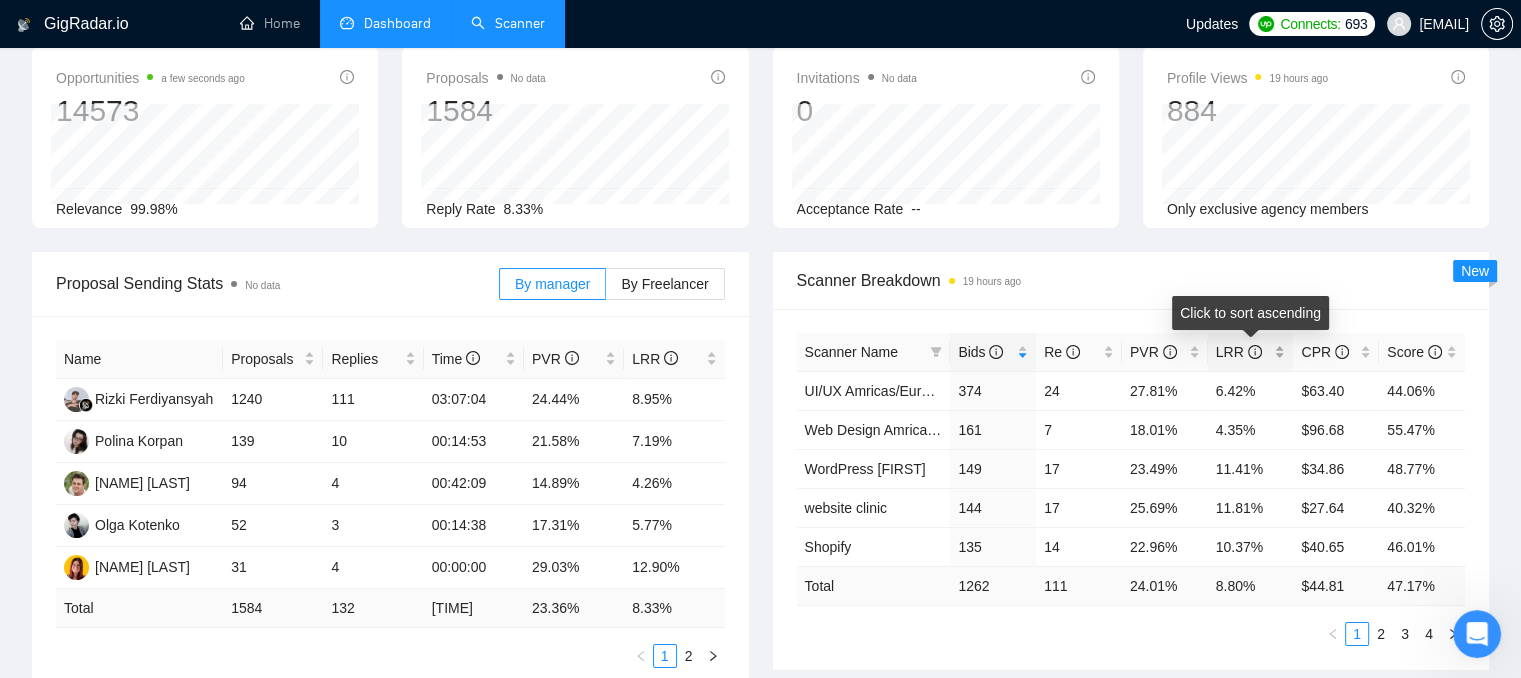 click on "LRR" at bounding box center [1251, 352] 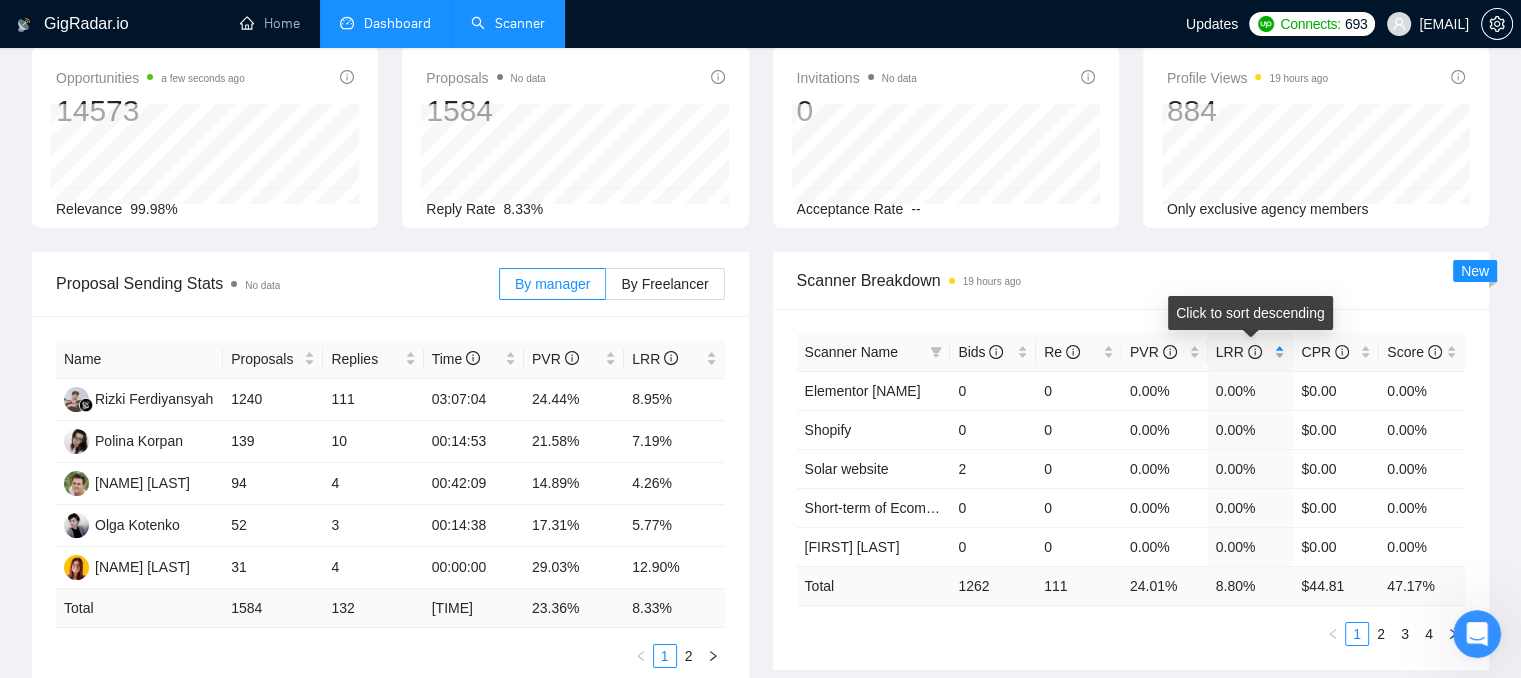 click on "LRR" at bounding box center (1251, 352) 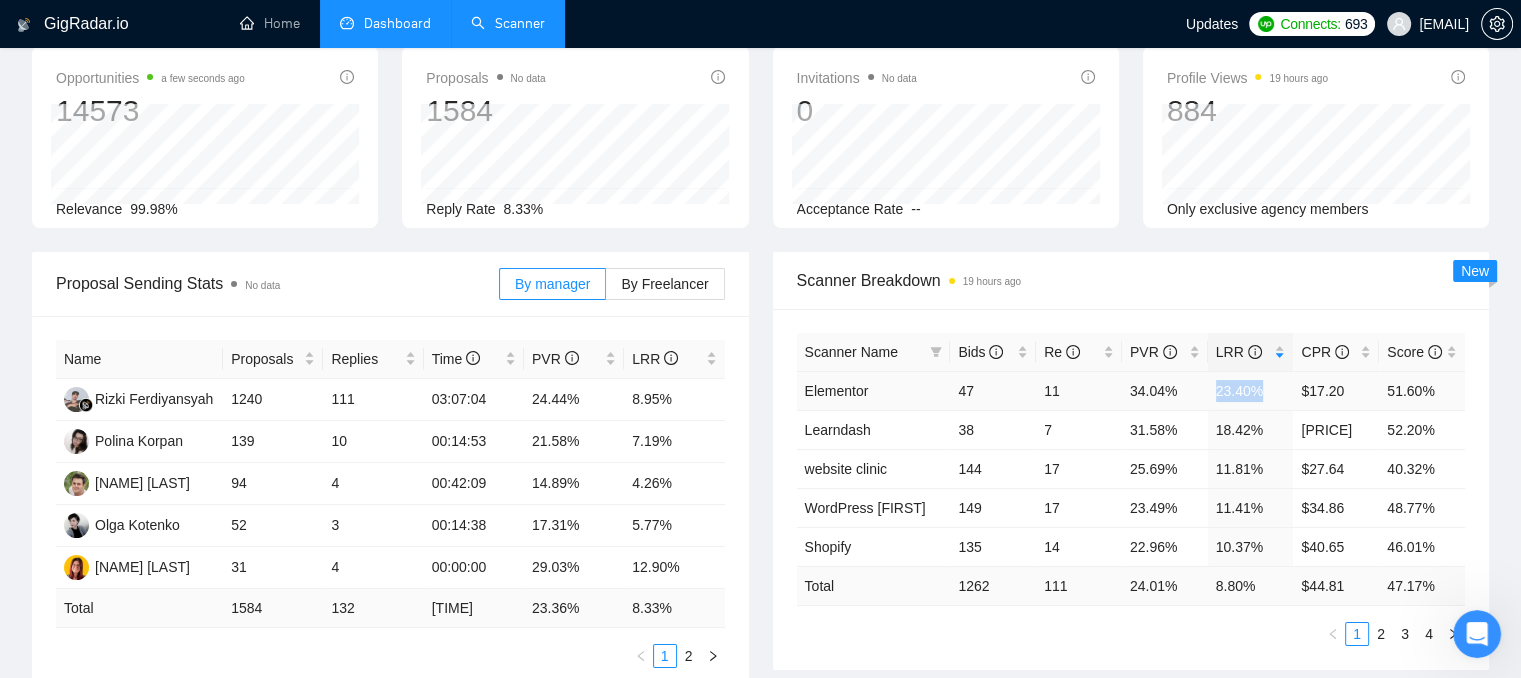 drag, startPoint x: 1263, startPoint y: 389, endPoint x: 1216, endPoint y: 393, distance: 47.169907 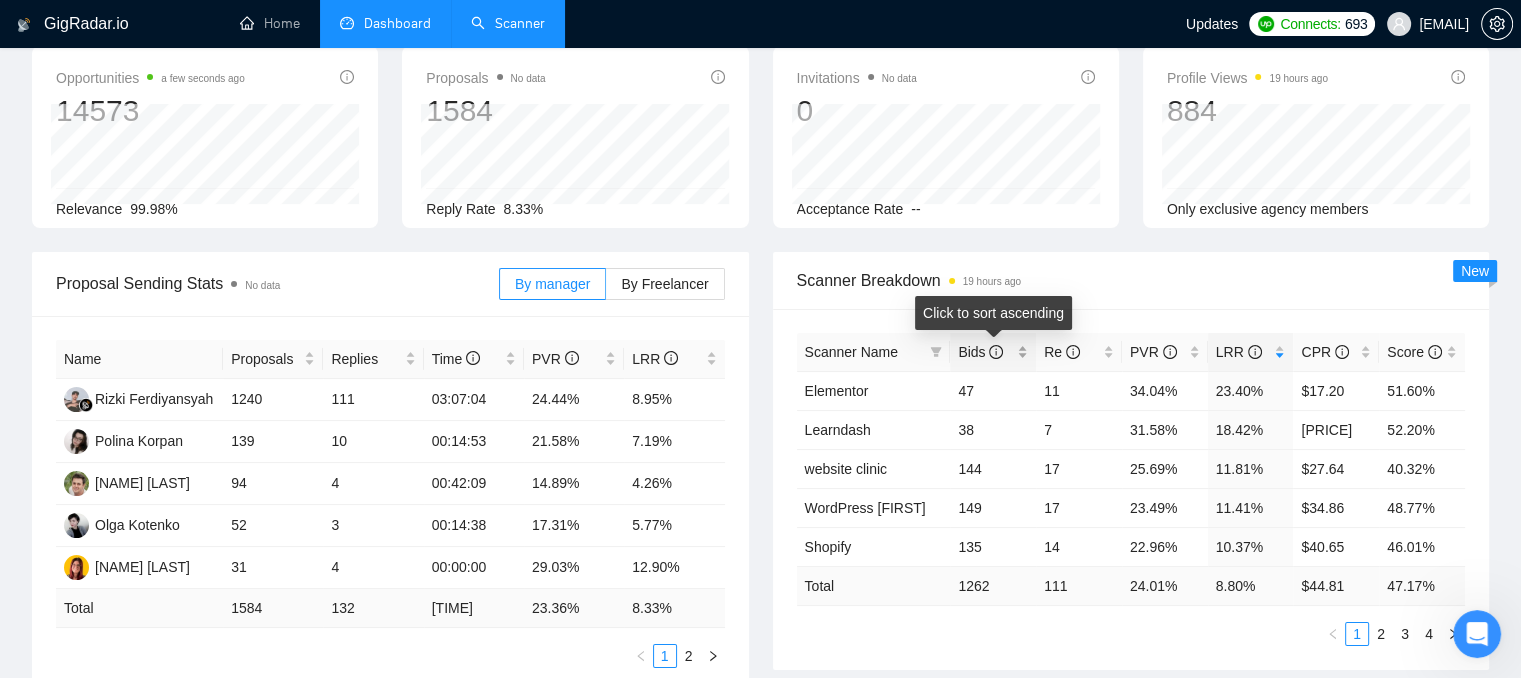 click on "Bids" at bounding box center [993, 352] 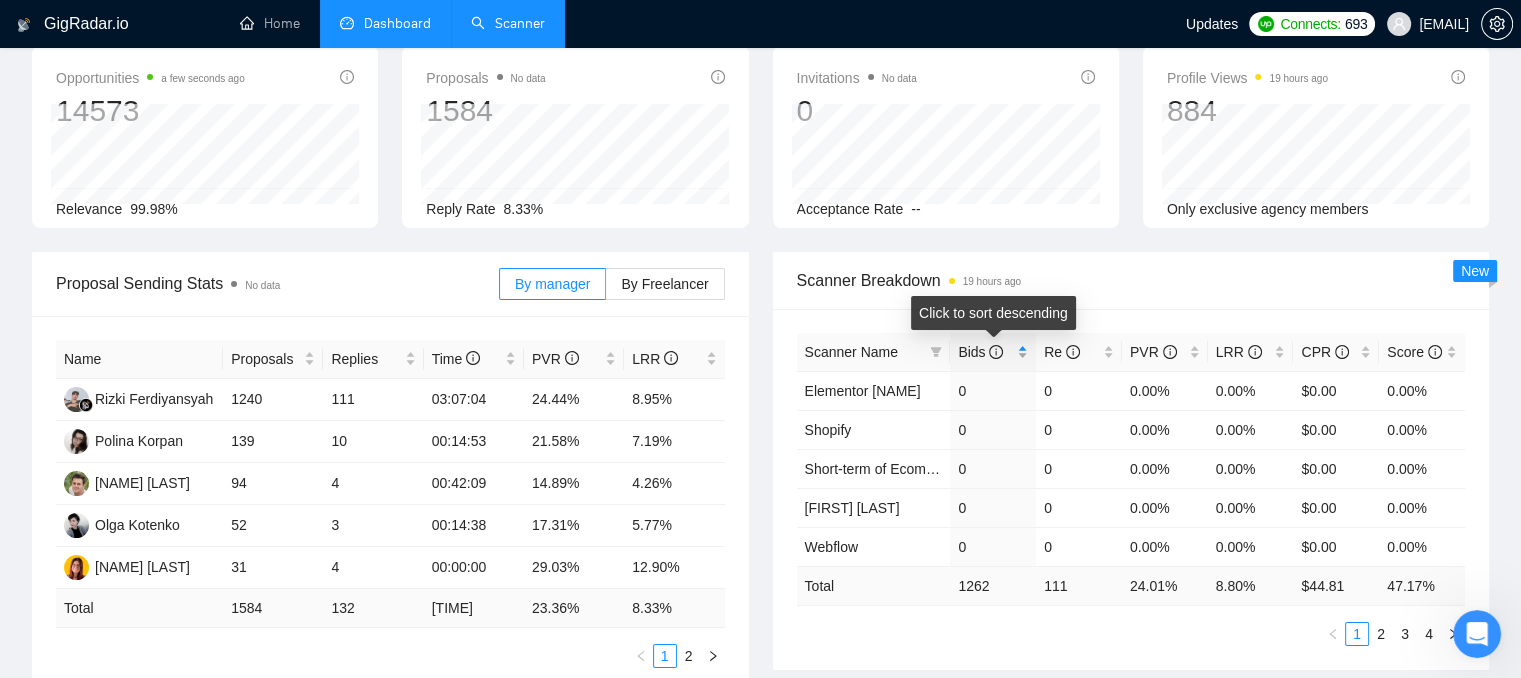 click on "Bids" at bounding box center [993, 352] 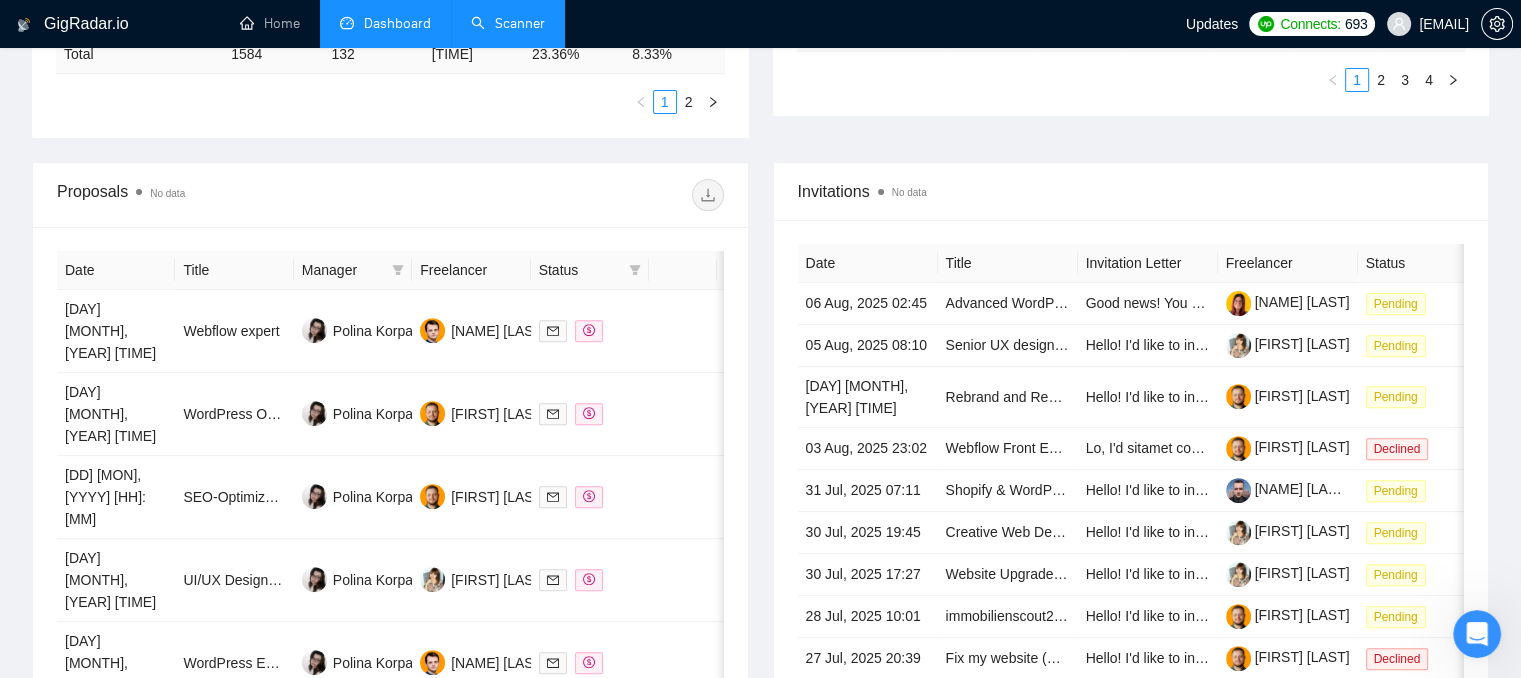 scroll, scrollTop: 700, scrollLeft: 0, axis: vertical 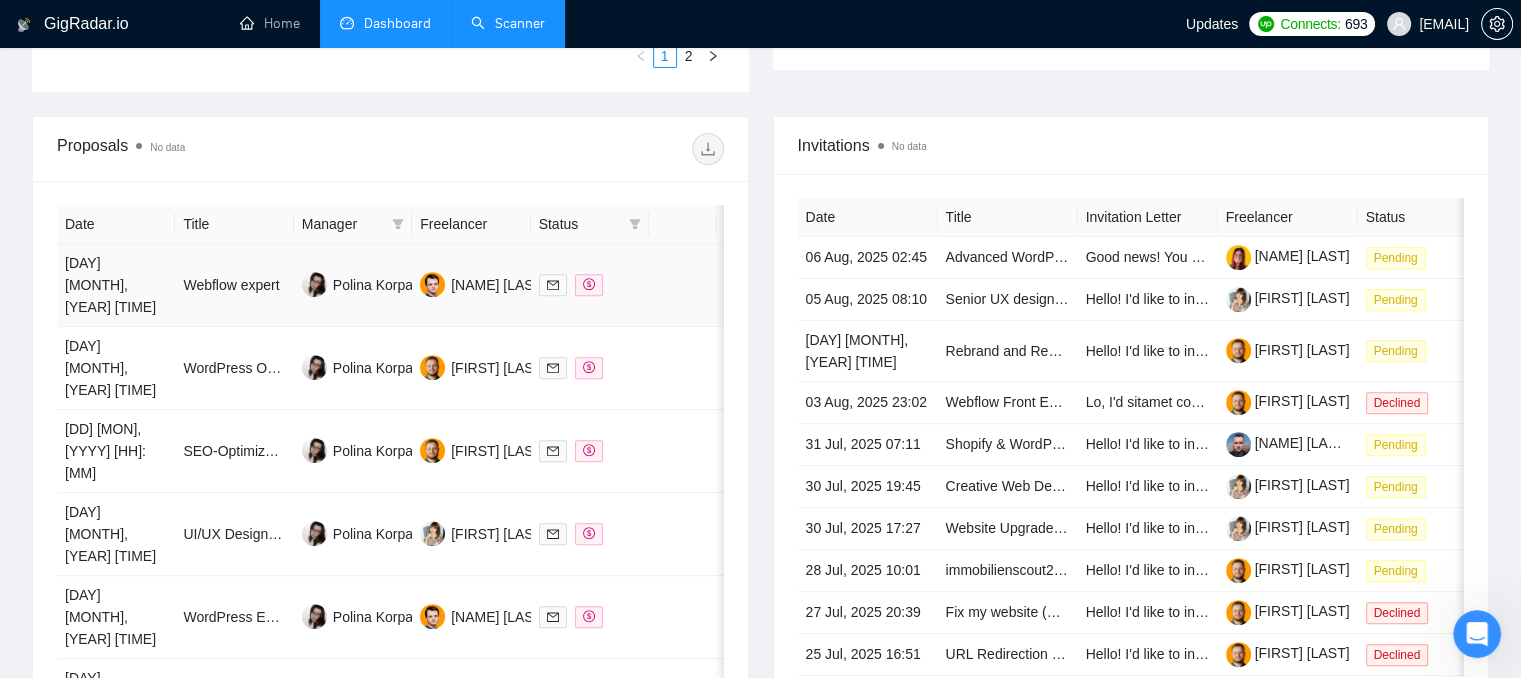 click at bounding box center (590, 285) 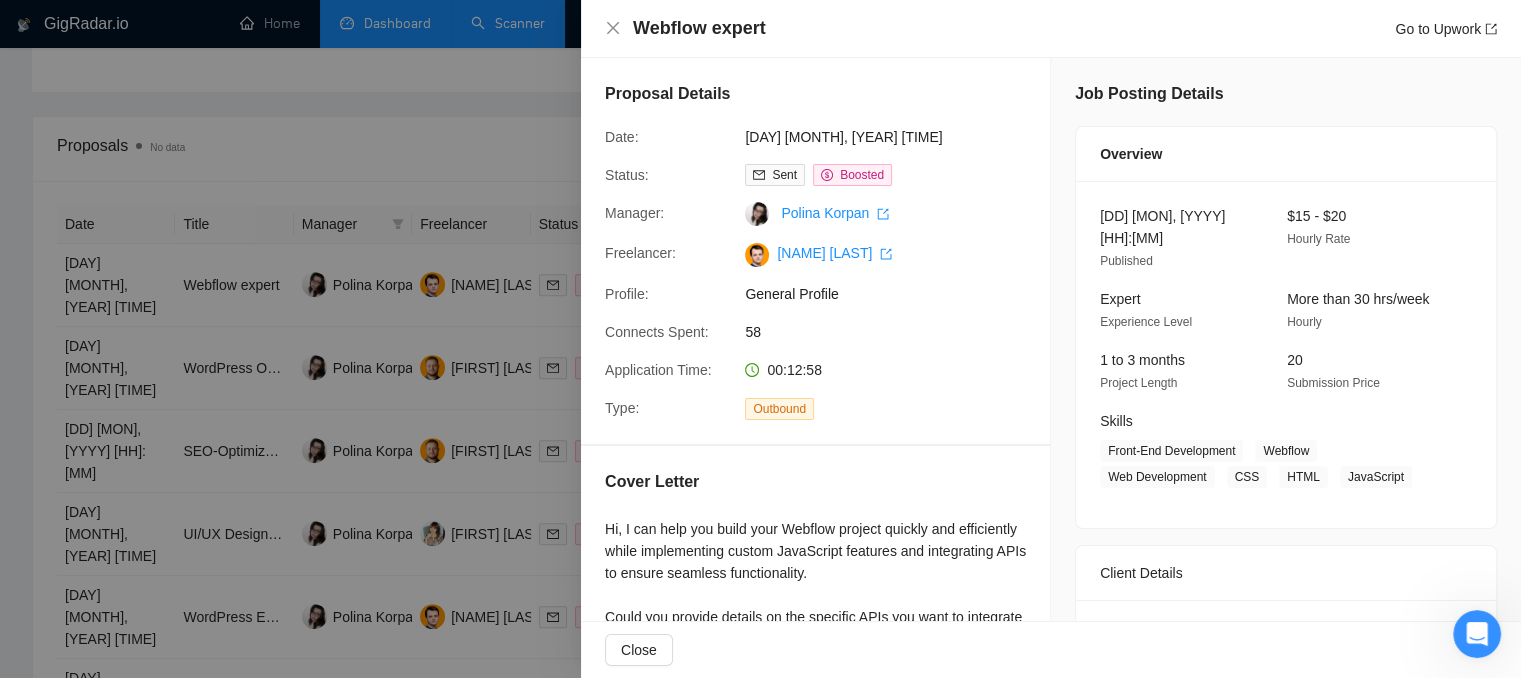 click at bounding box center (760, 339) 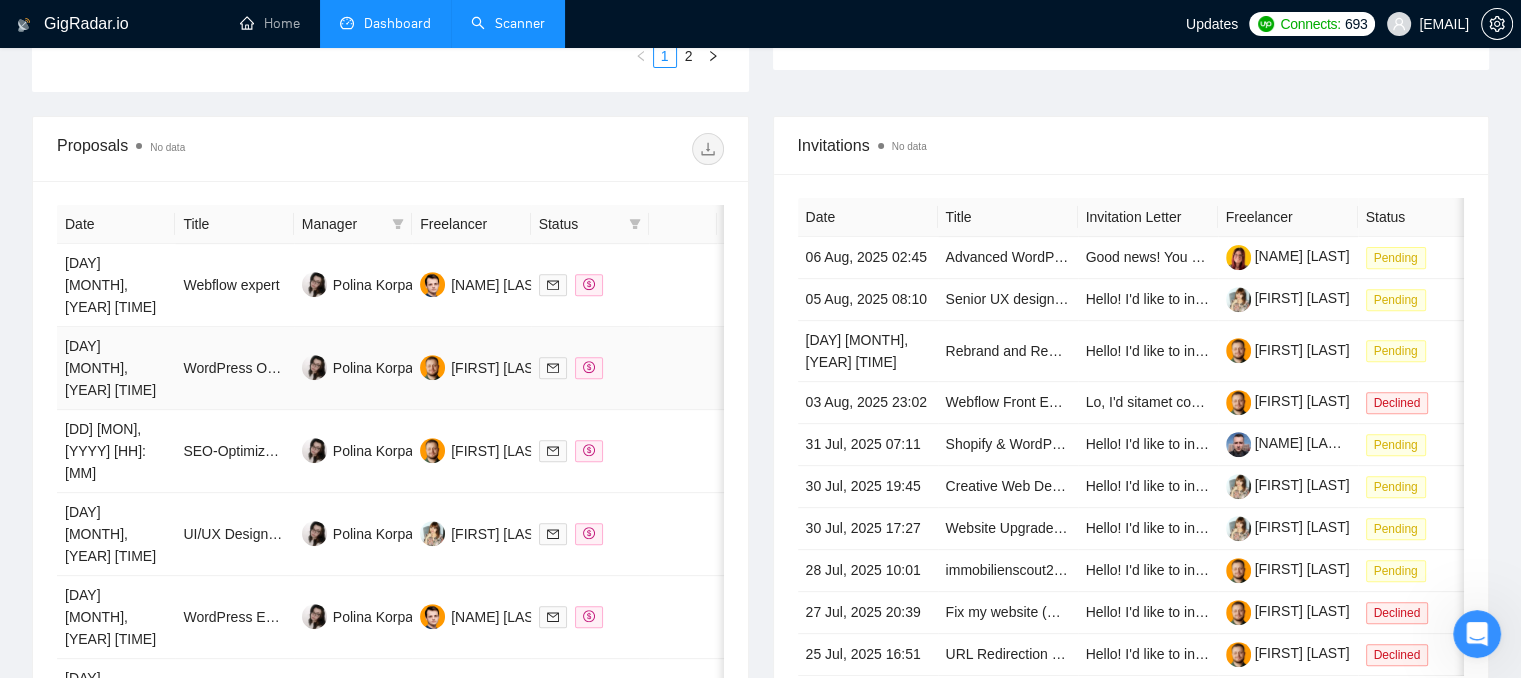 click at bounding box center [683, 368] 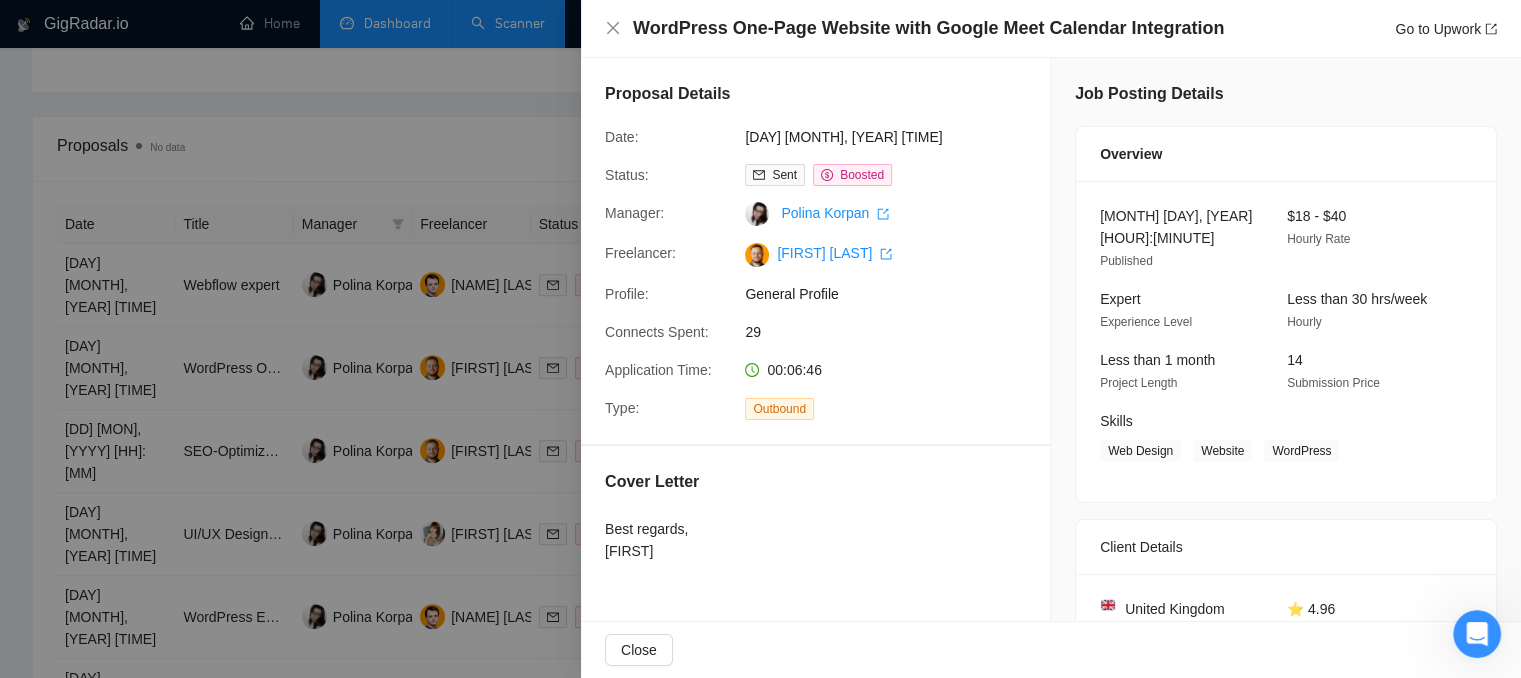 click at bounding box center (760, 339) 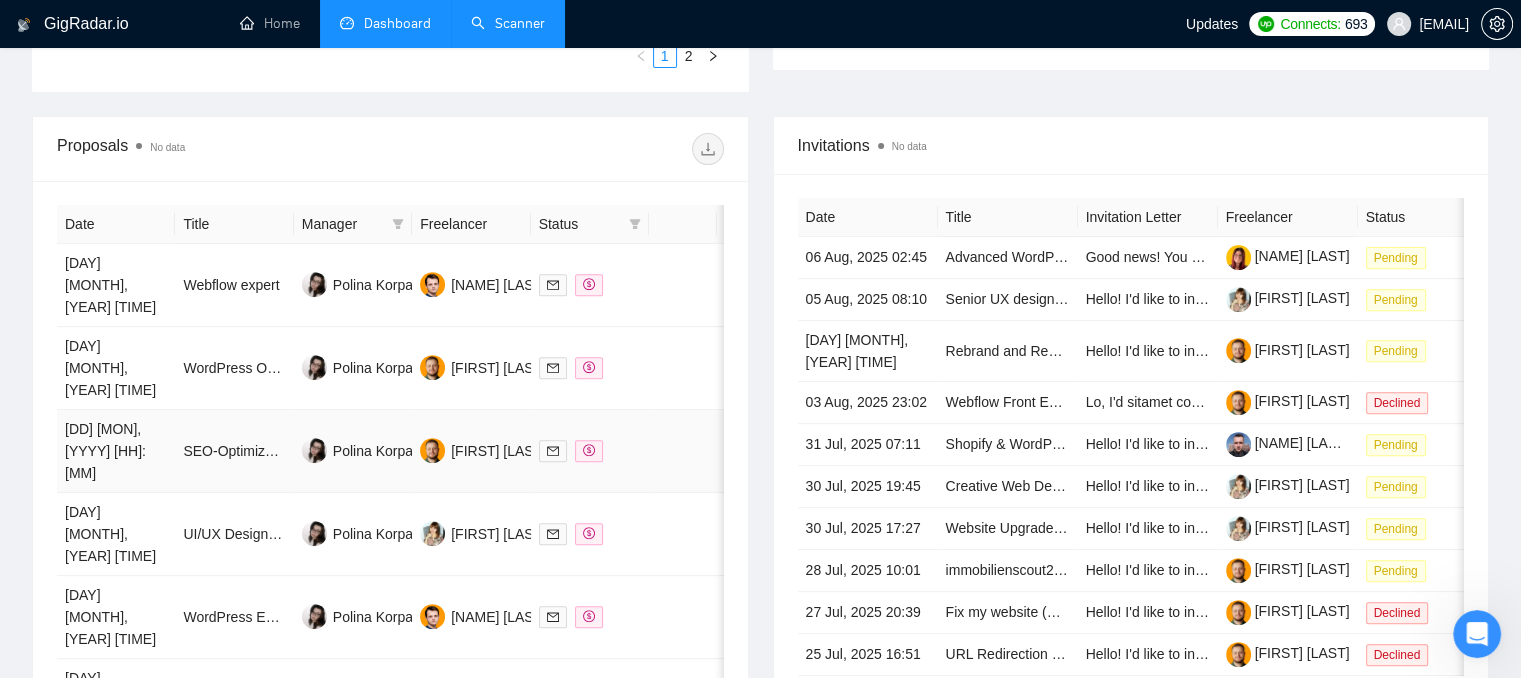 click at bounding box center [683, 451] 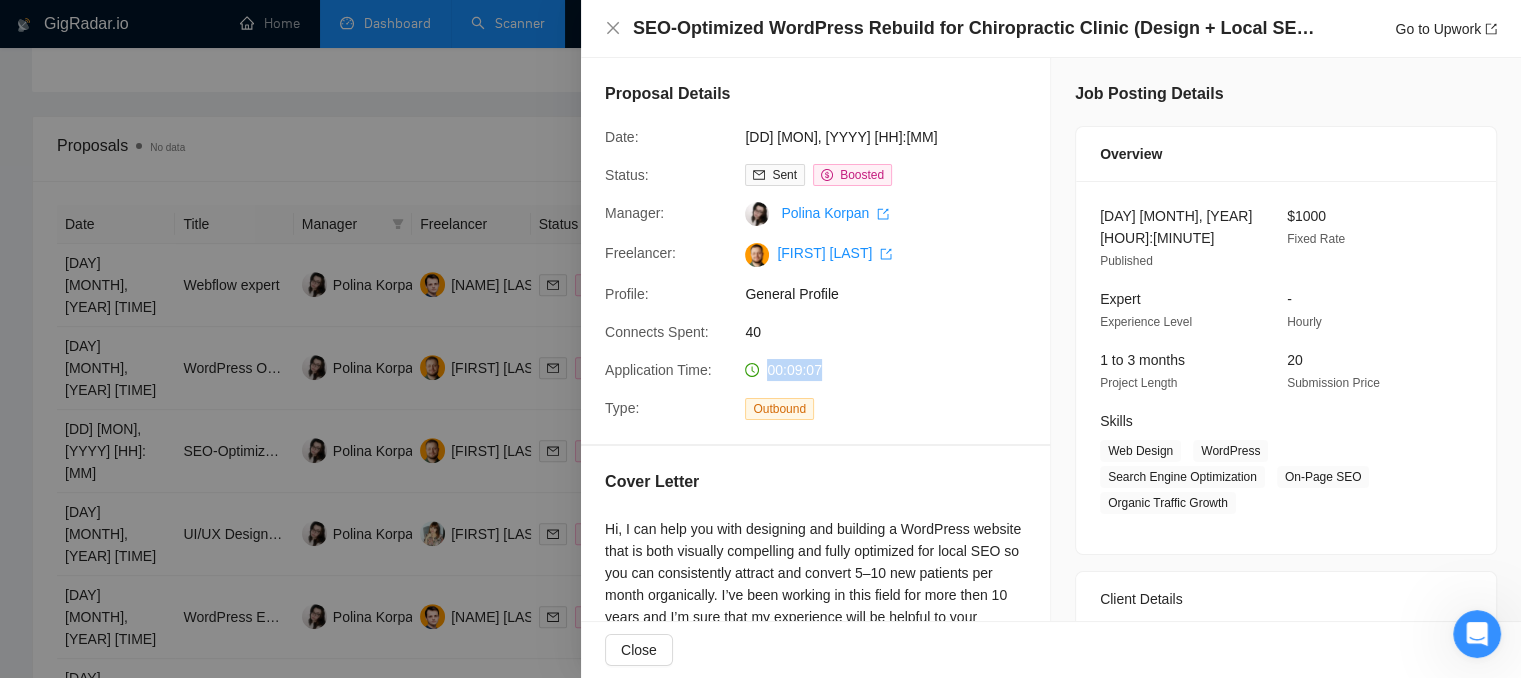 drag, startPoint x: 822, startPoint y: 373, endPoint x: 757, endPoint y: 374, distance: 65.00769 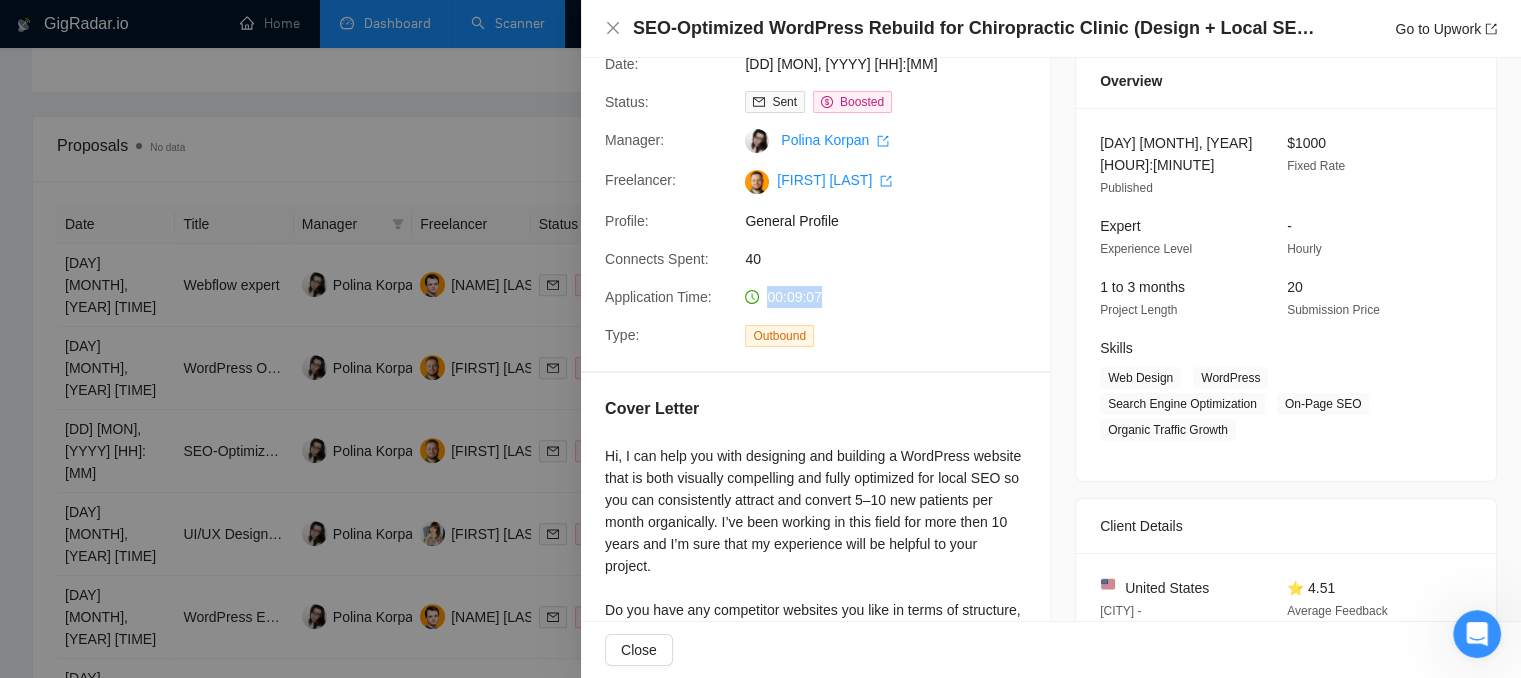 scroll, scrollTop: 0, scrollLeft: 0, axis: both 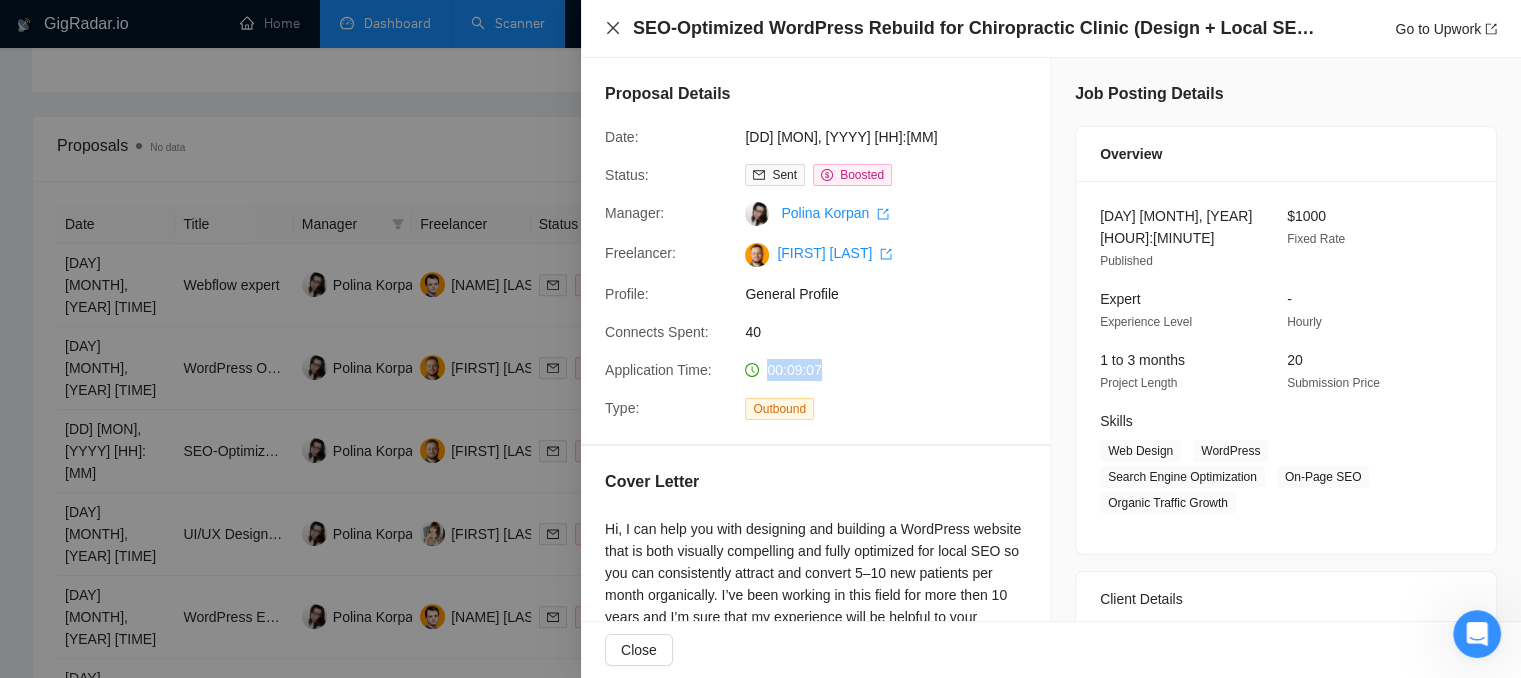 click 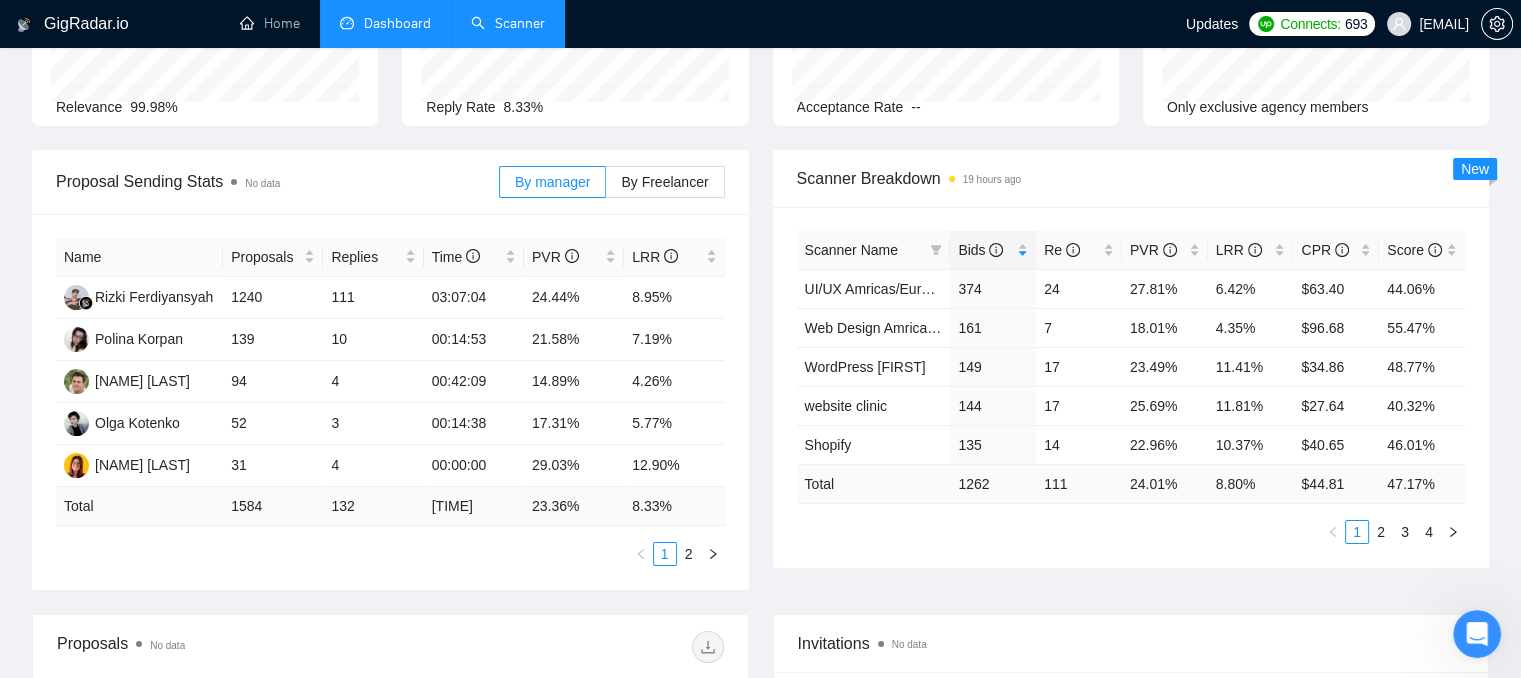 scroll, scrollTop: 200, scrollLeft: 0, axis: vertical 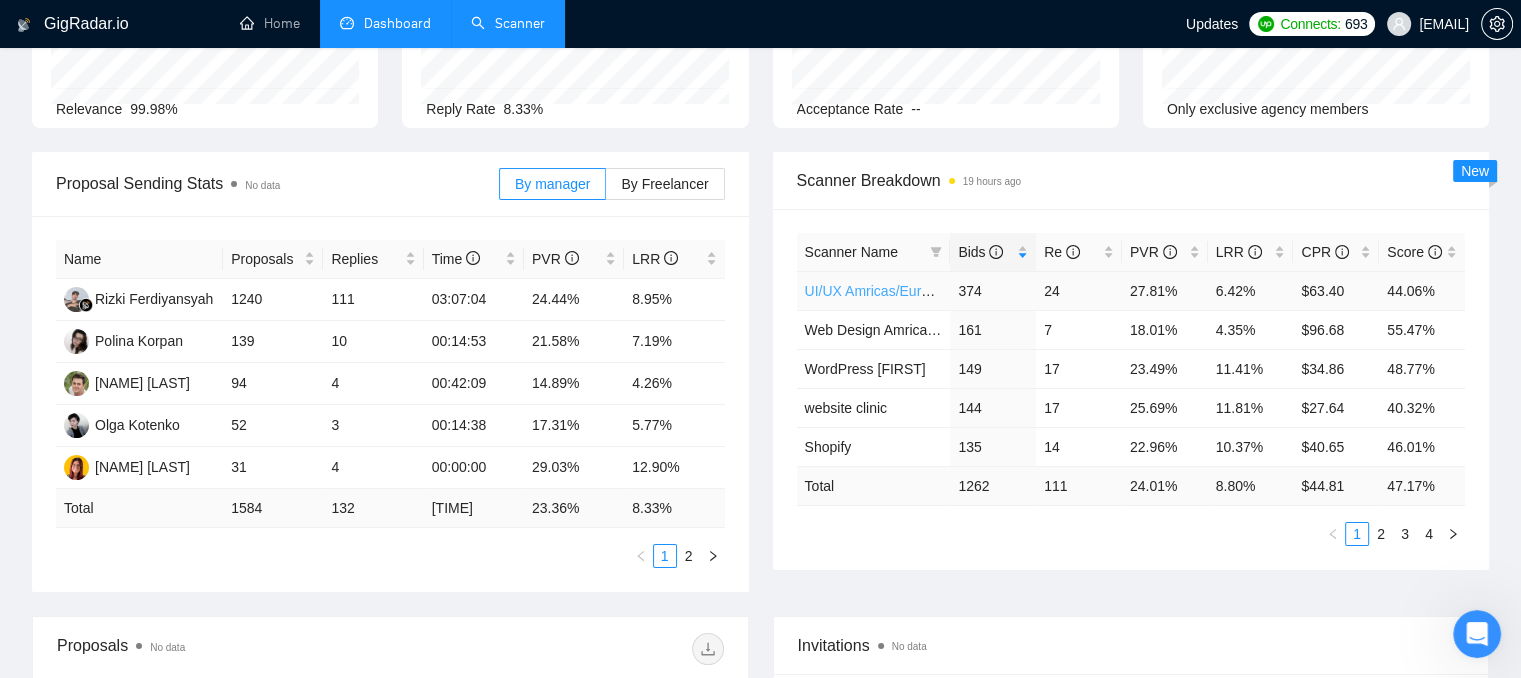 click on "UI/UX Amricas/Europe/Israel" at bounding box center [894, 291] 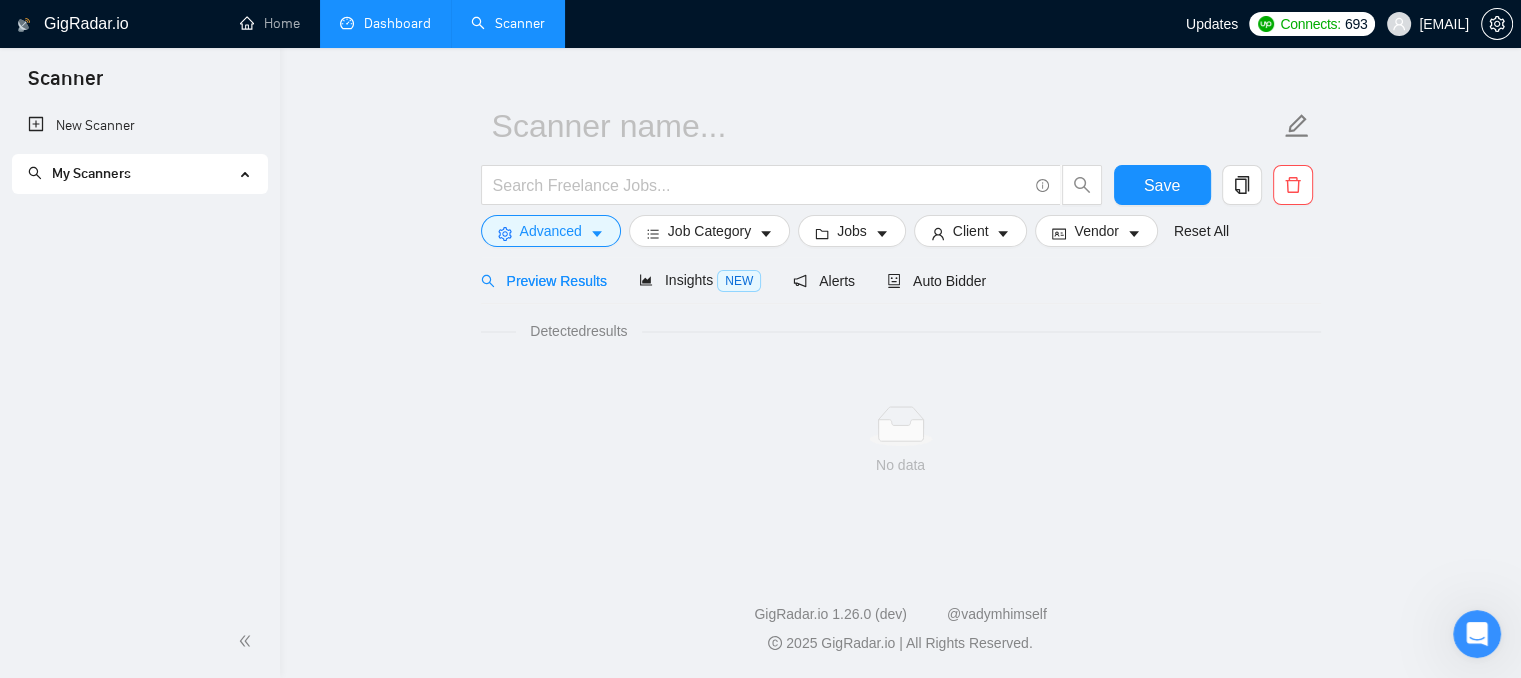 scroll, scrollTop: 36, scrollLeft: 0, axis: vertical 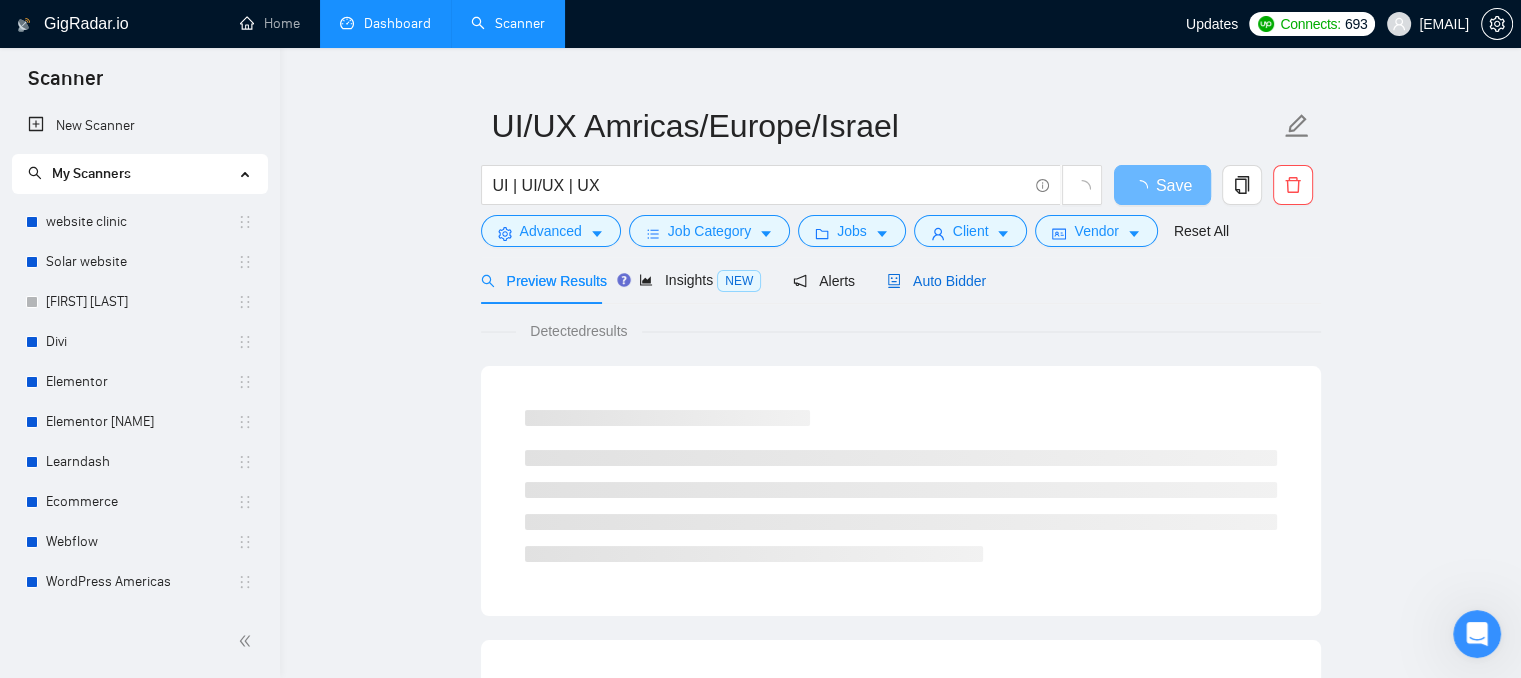 click on "Auto Bidder" at bounding box center (936, 281) 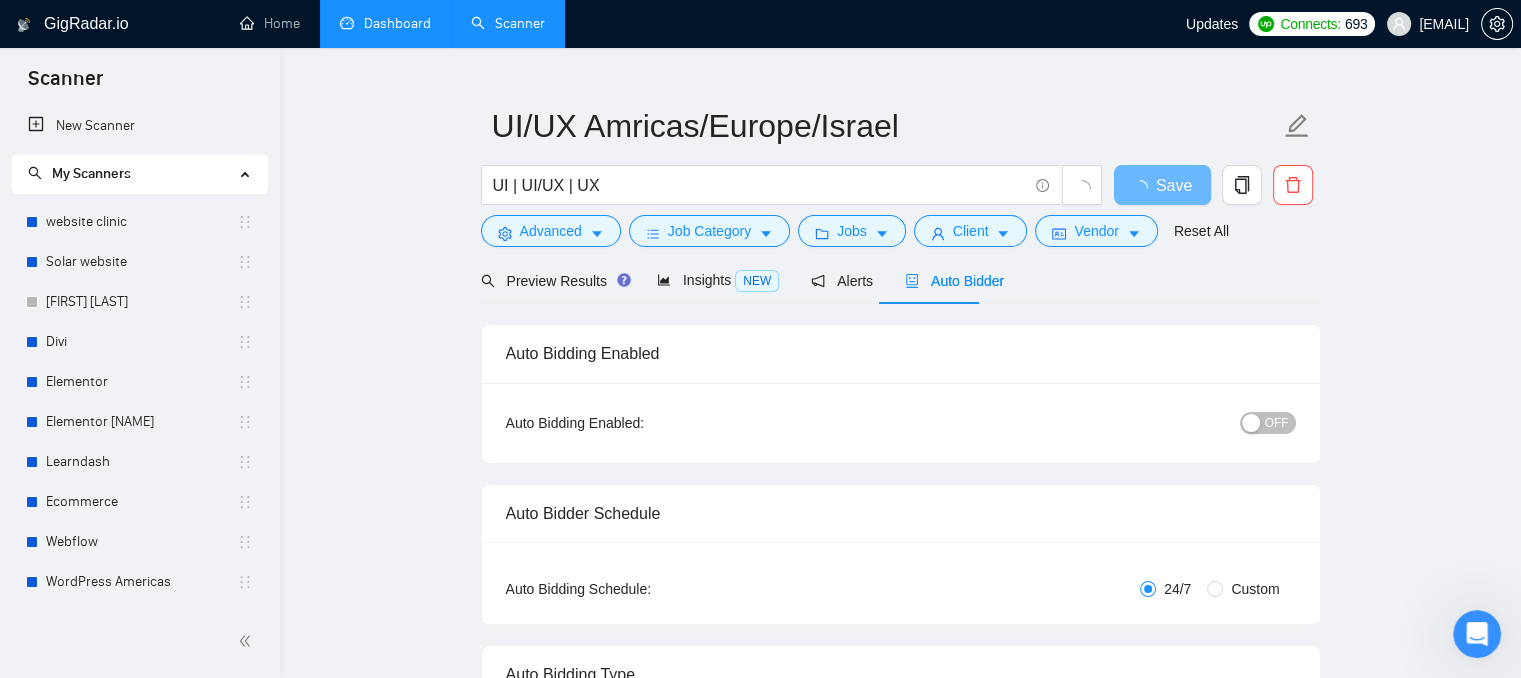 type 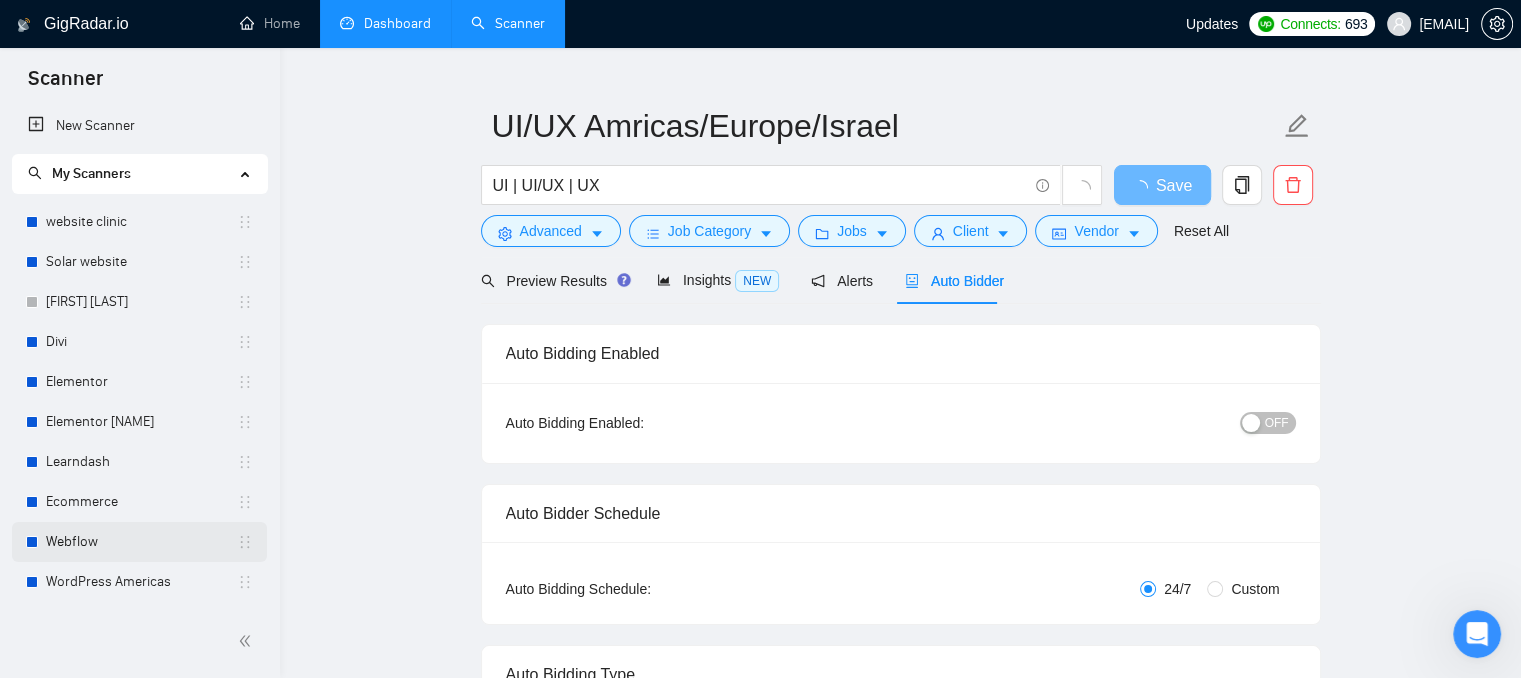 scroll, scrollTop: 309, scrollLeft: 0, axis: vertical 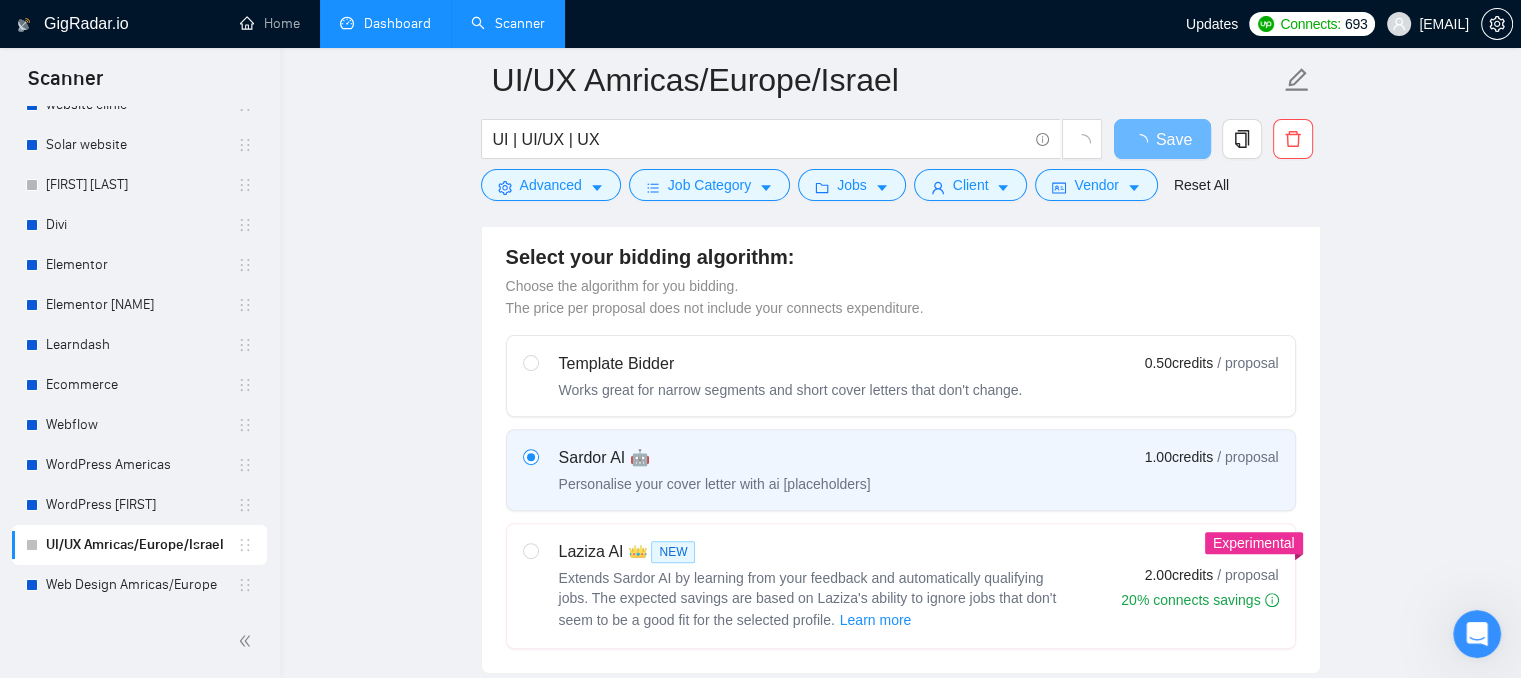 click on "[EMAIL]" at bounding box center [1444, 24] 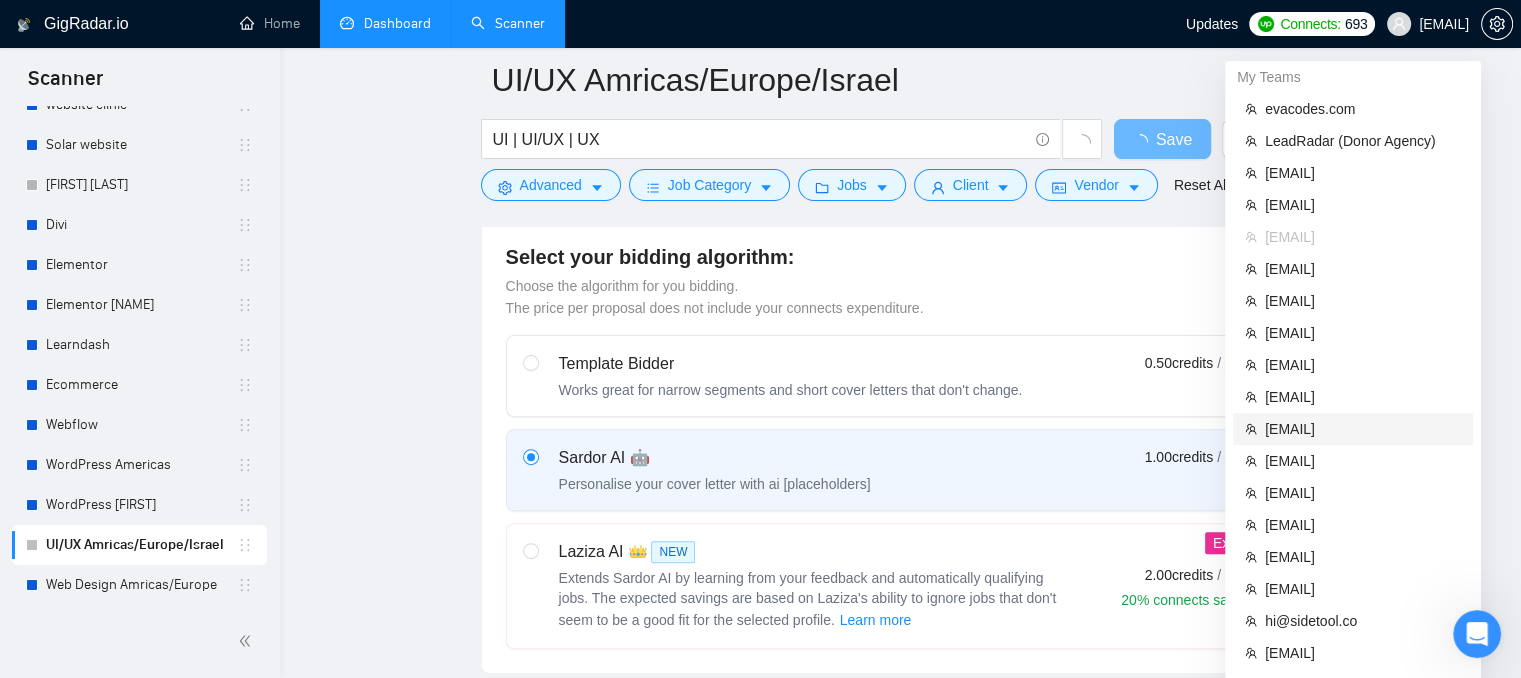 click on "[EMAIL]" at bounding box center (1363, 429) 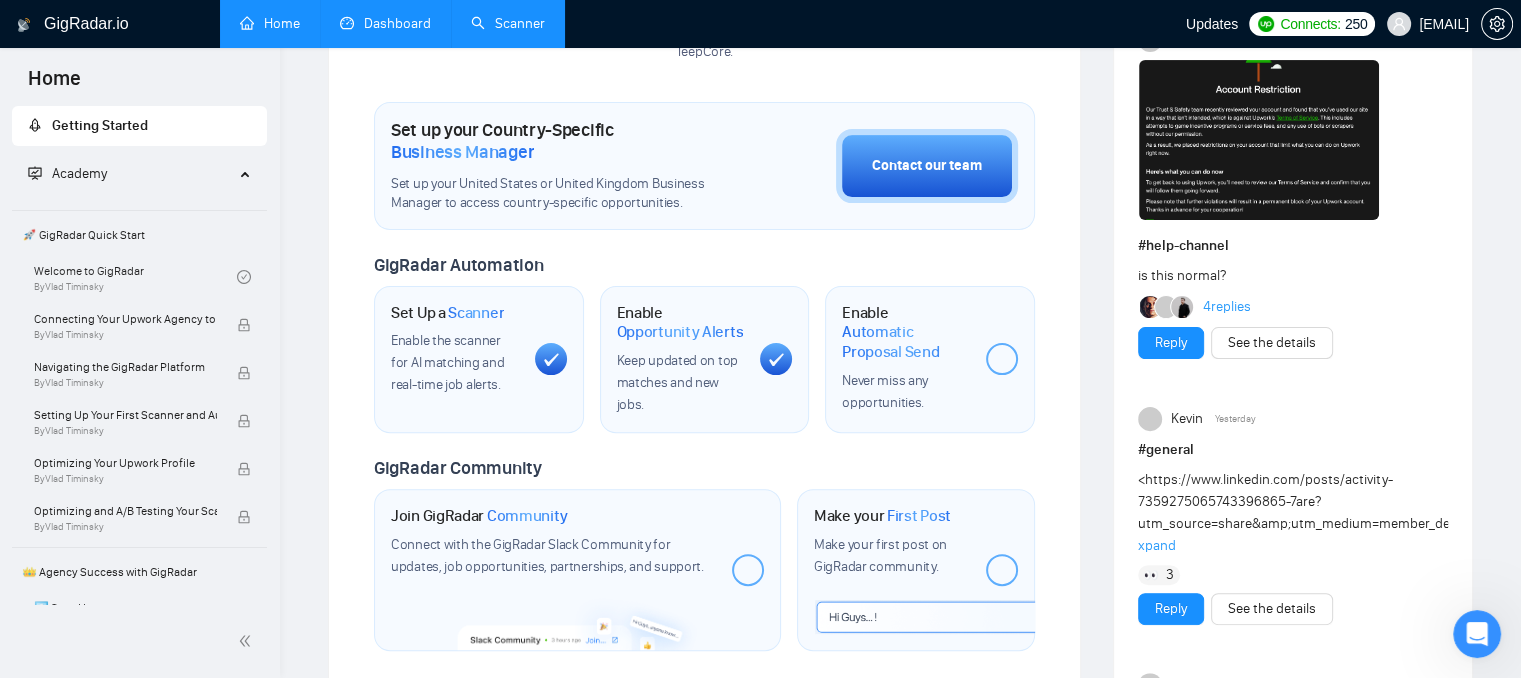 click on "Dashboard" at bounding box center (385, 23) 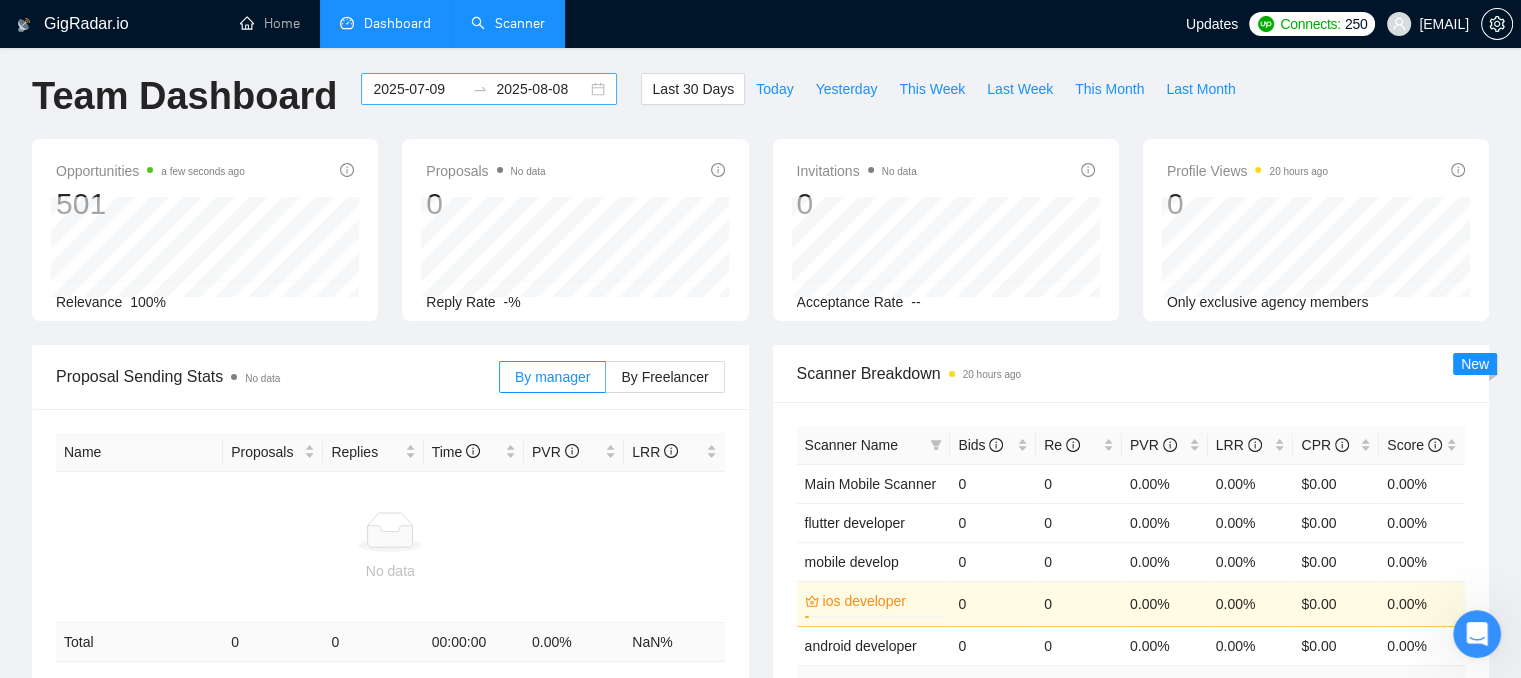 scroll, scrollTop: 0, scrollLeft: 0, axis: both 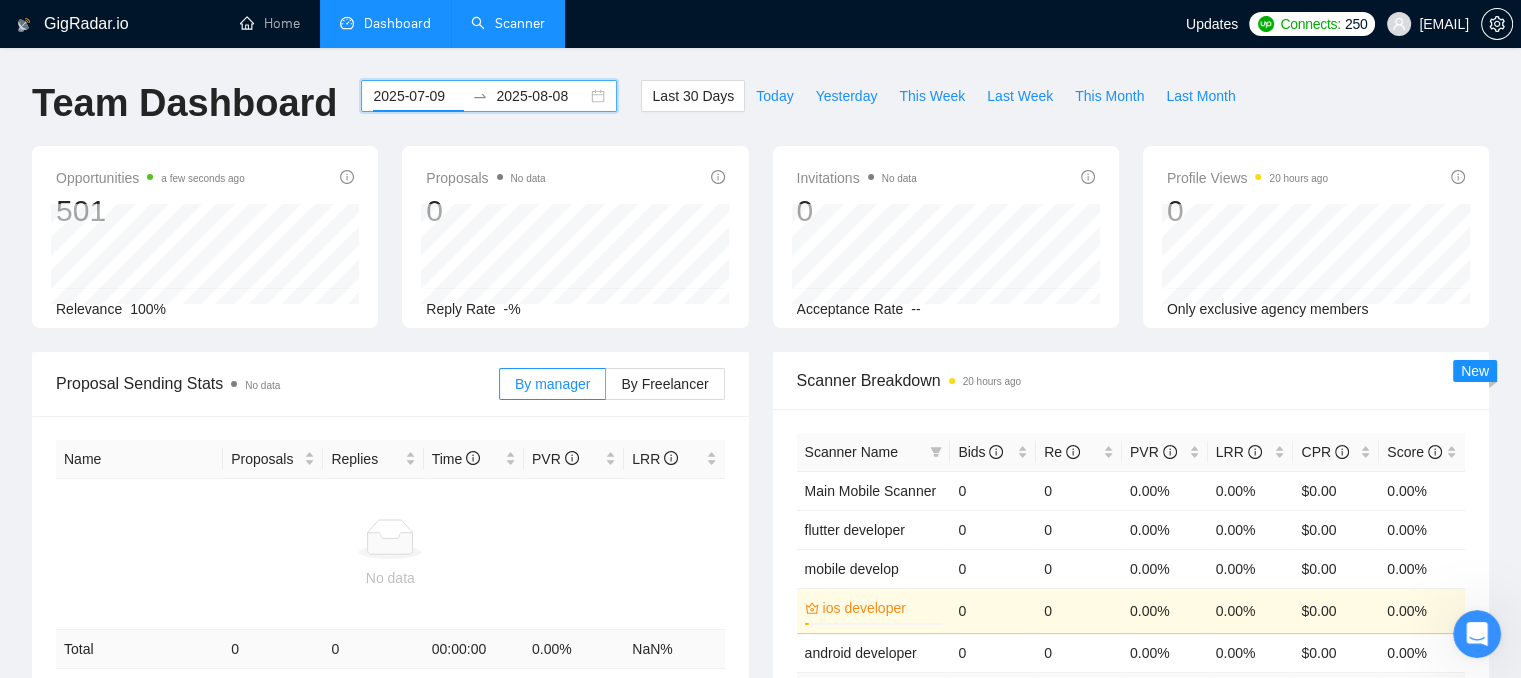 click on "2025-07-09" at bounding box center [418, 96] 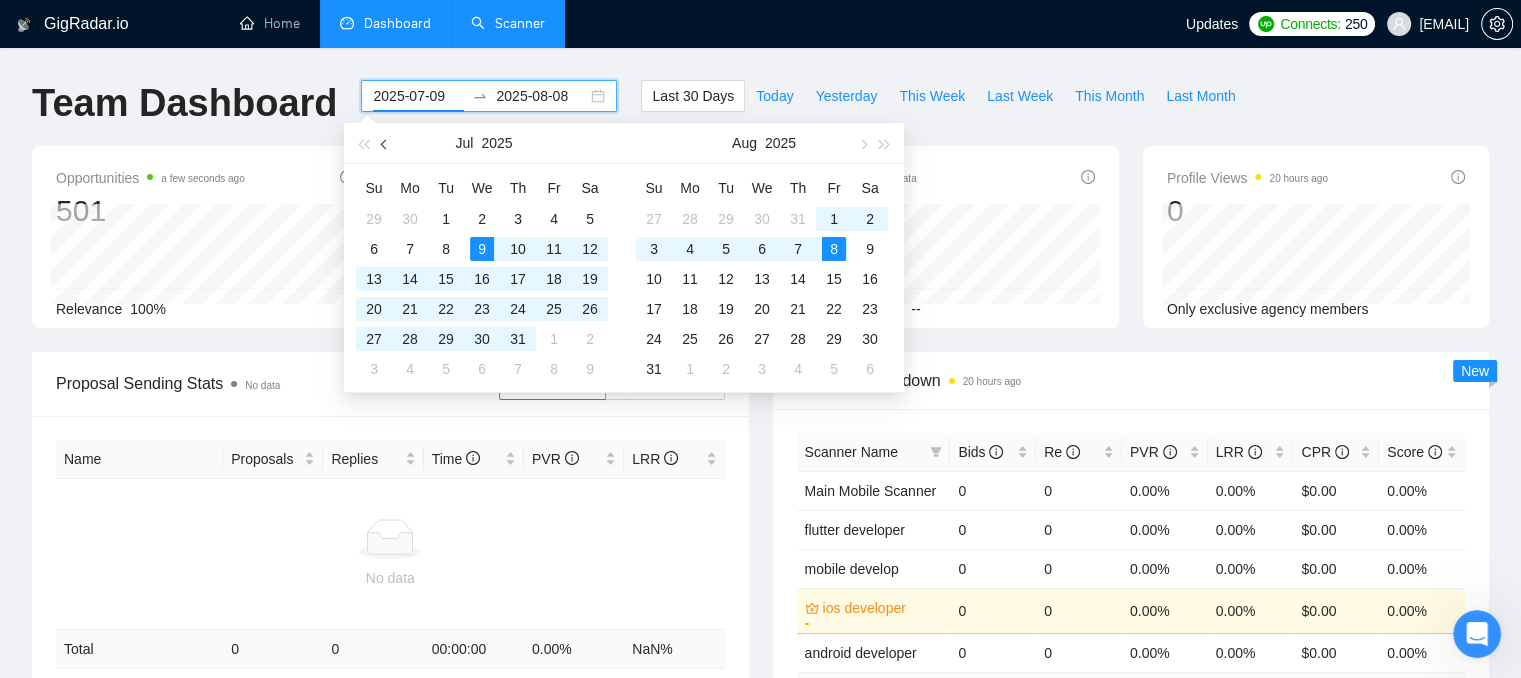 click at bounding box center [385, 143] 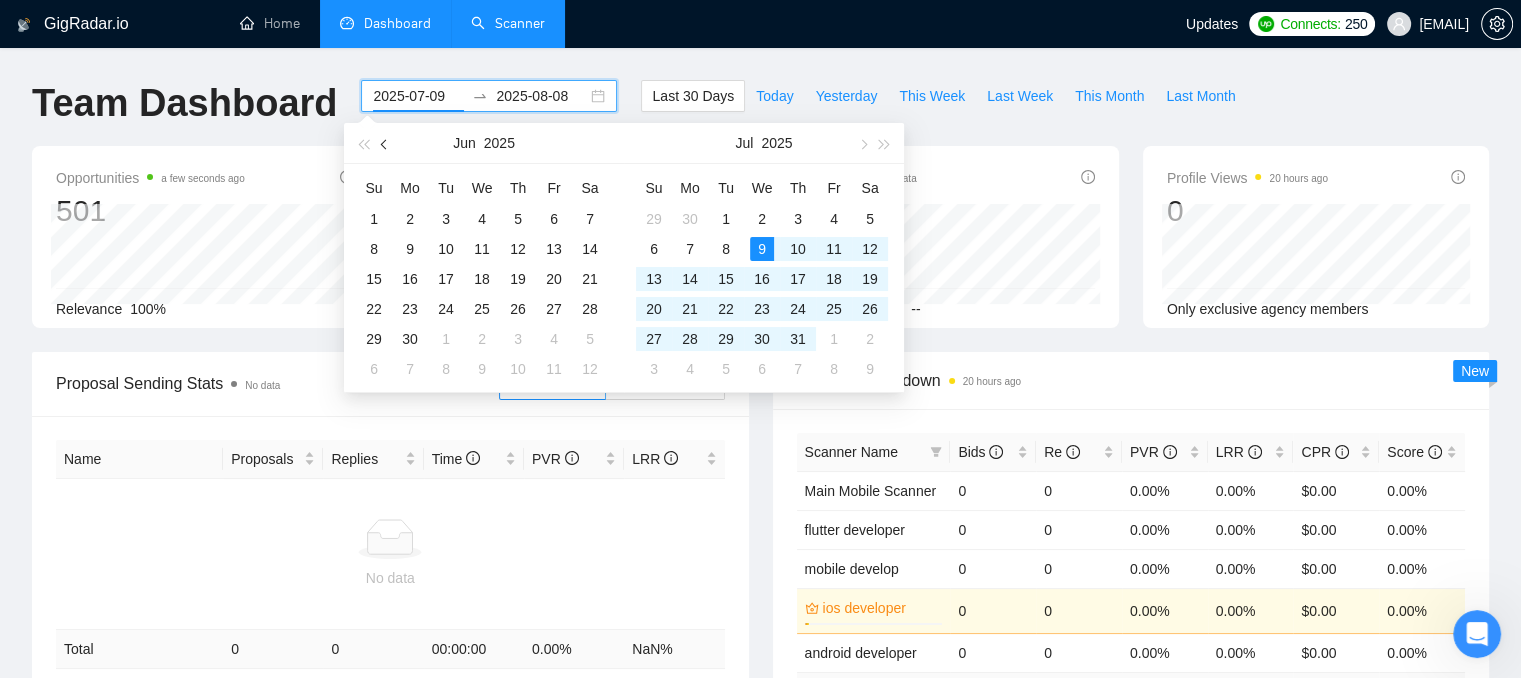 click at bounding box center [385, 143] 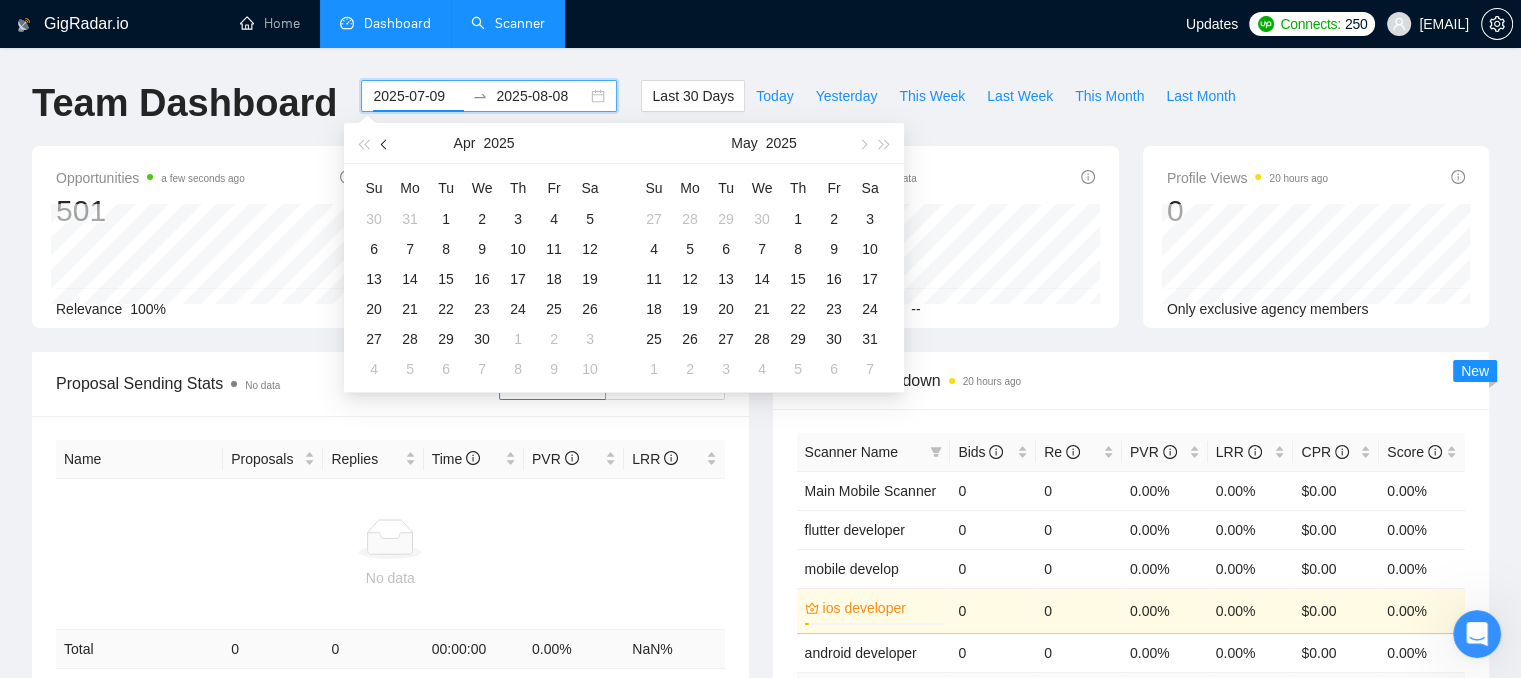 click at bounding box center (385, 143) 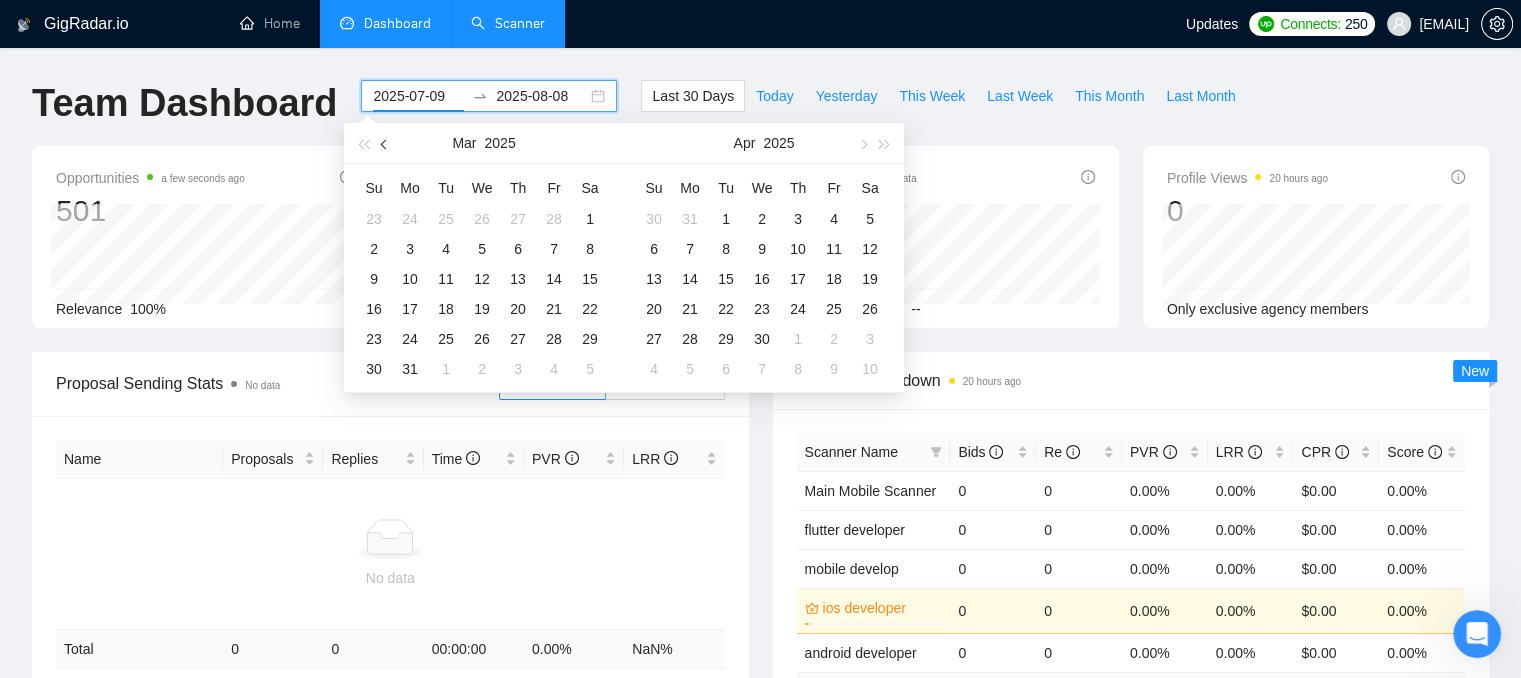 click at bounding box center (385, 143) 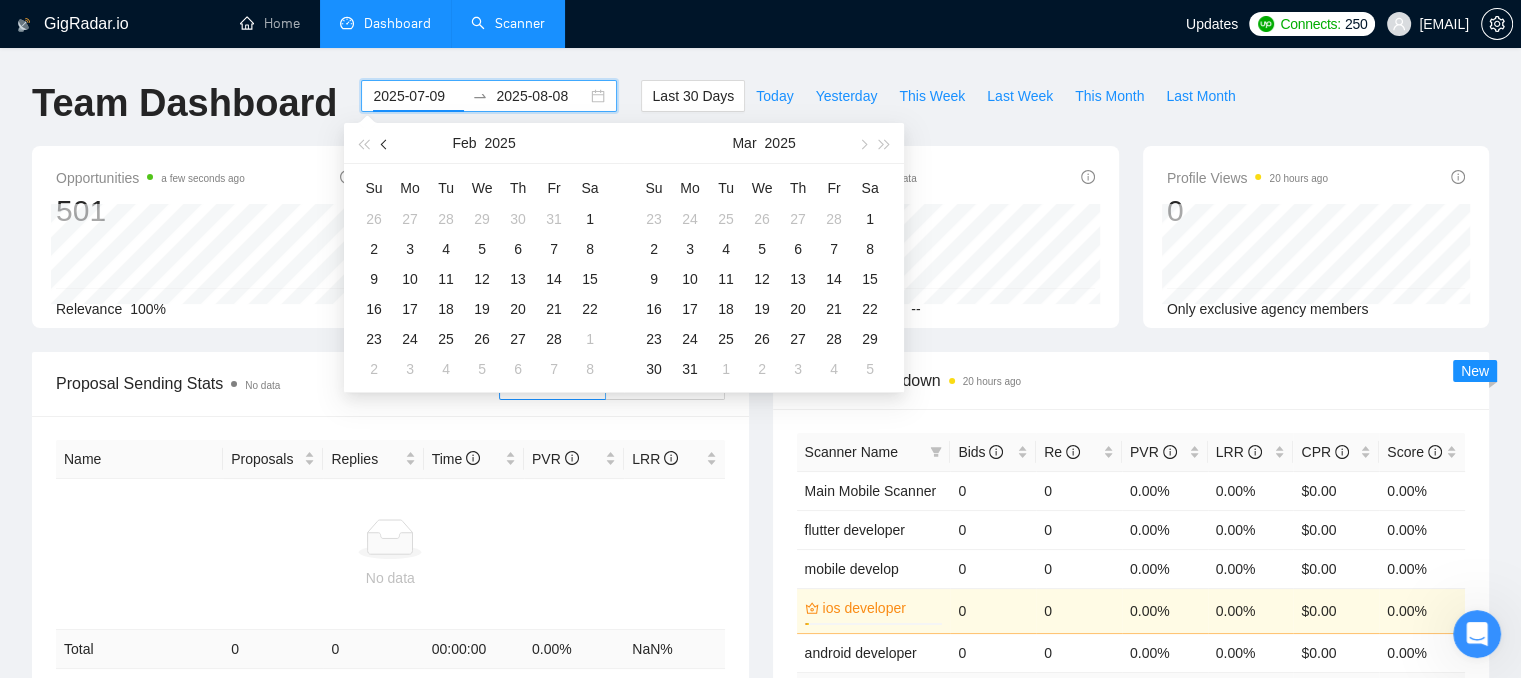 click at bounding box center (385, 143) 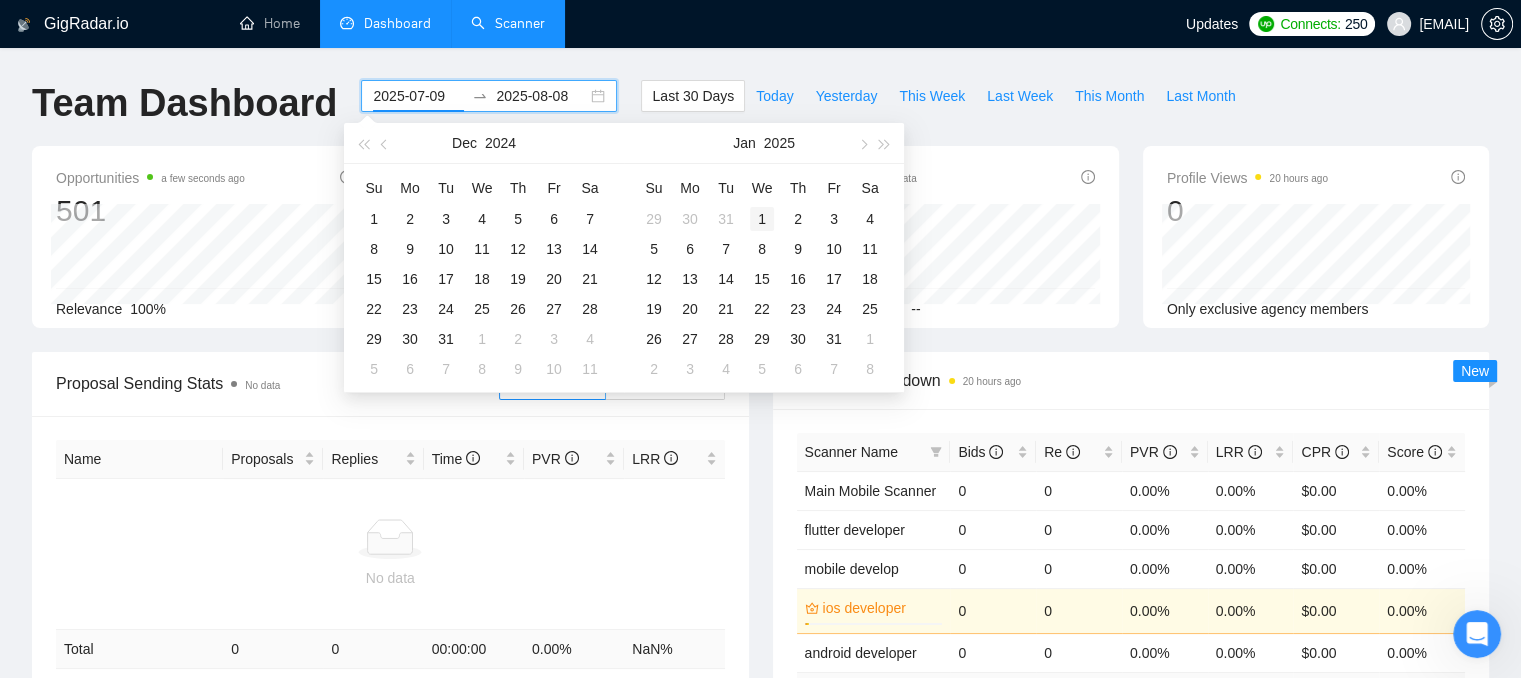 type on "[YYYY]-[MM]-[DD]" 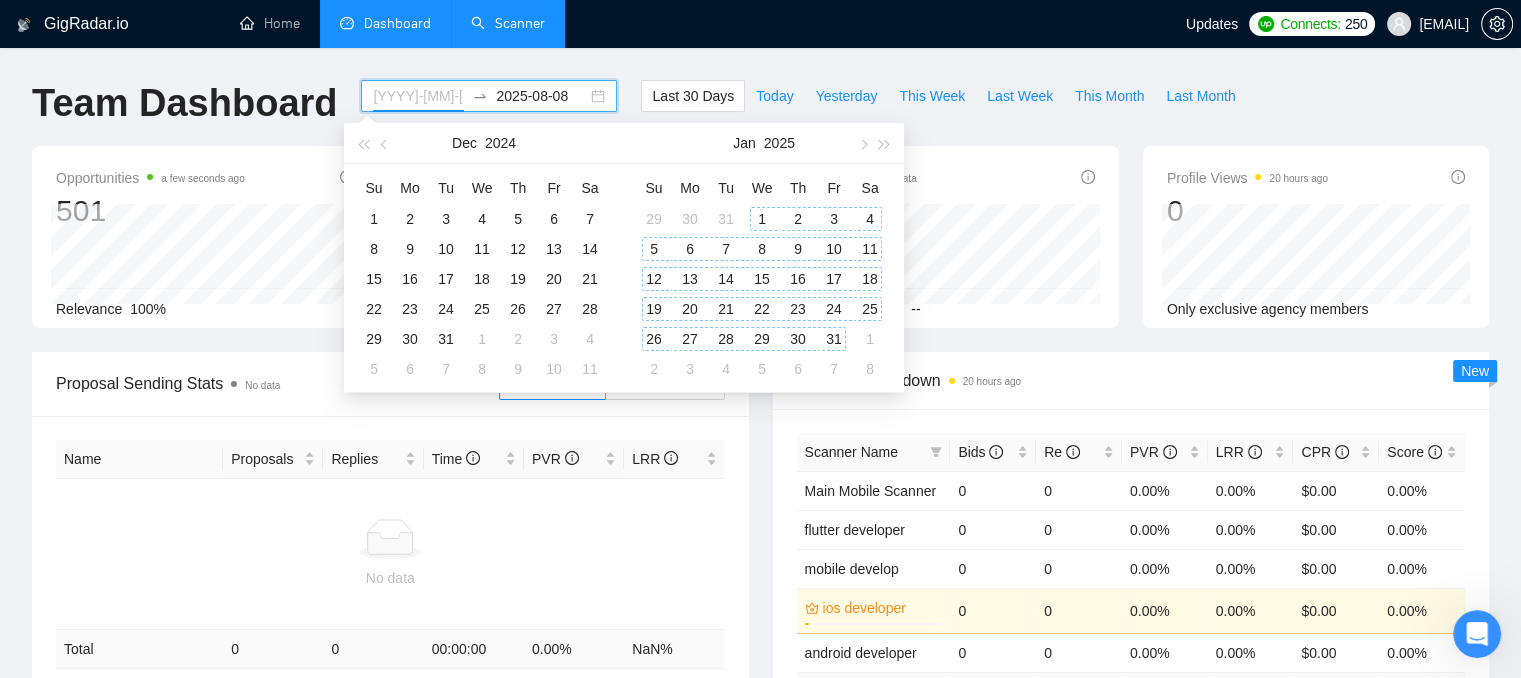 click on "1" at bounding box center (762, 219) 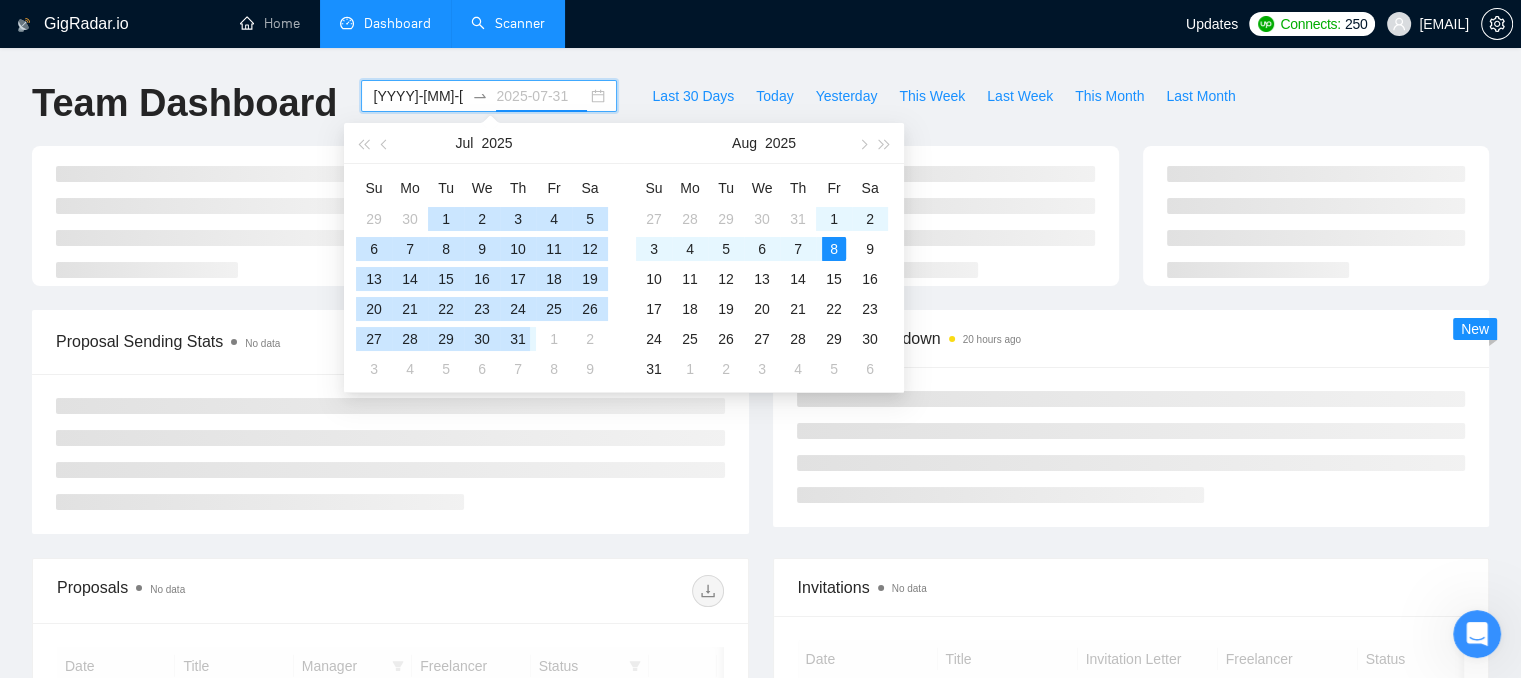 type on "2025-08-08" 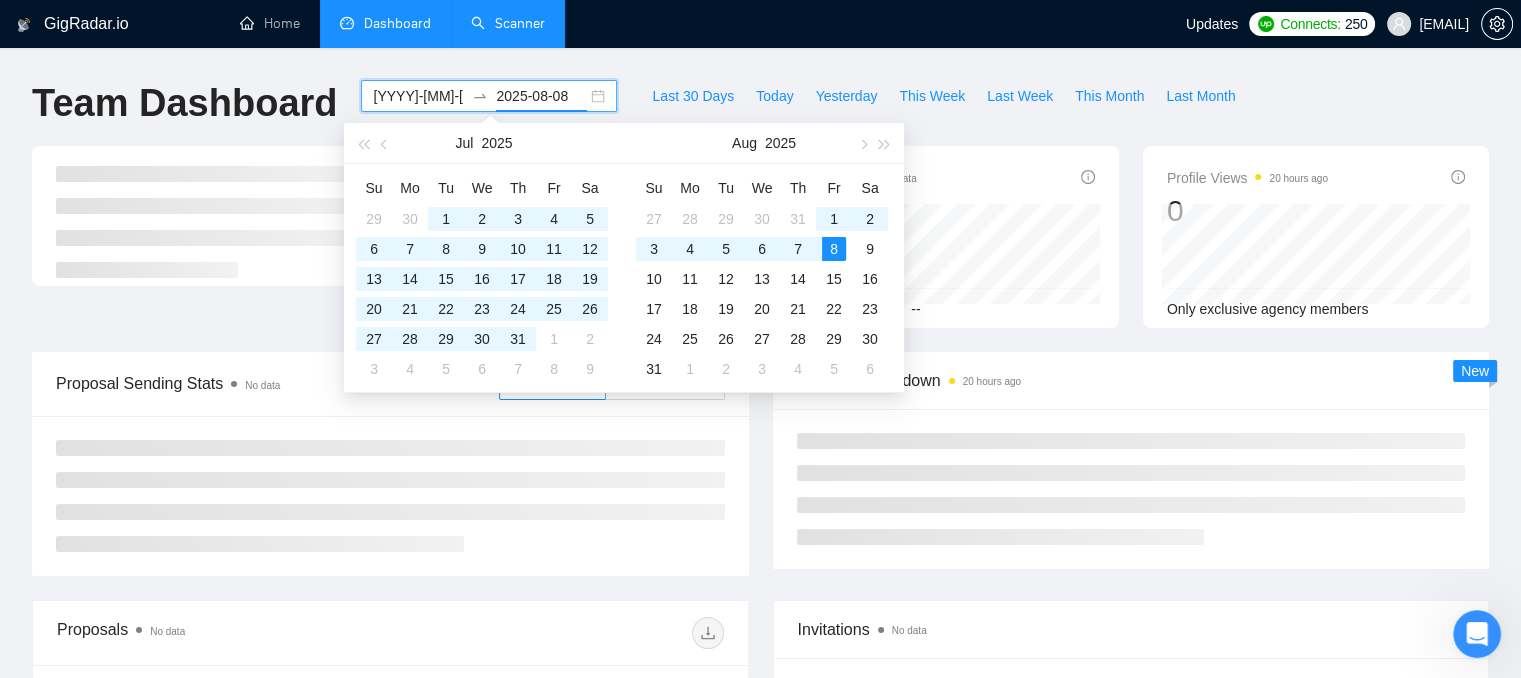 scroll, scrollTop: 100, scrollLeft: 0, axis: vertical 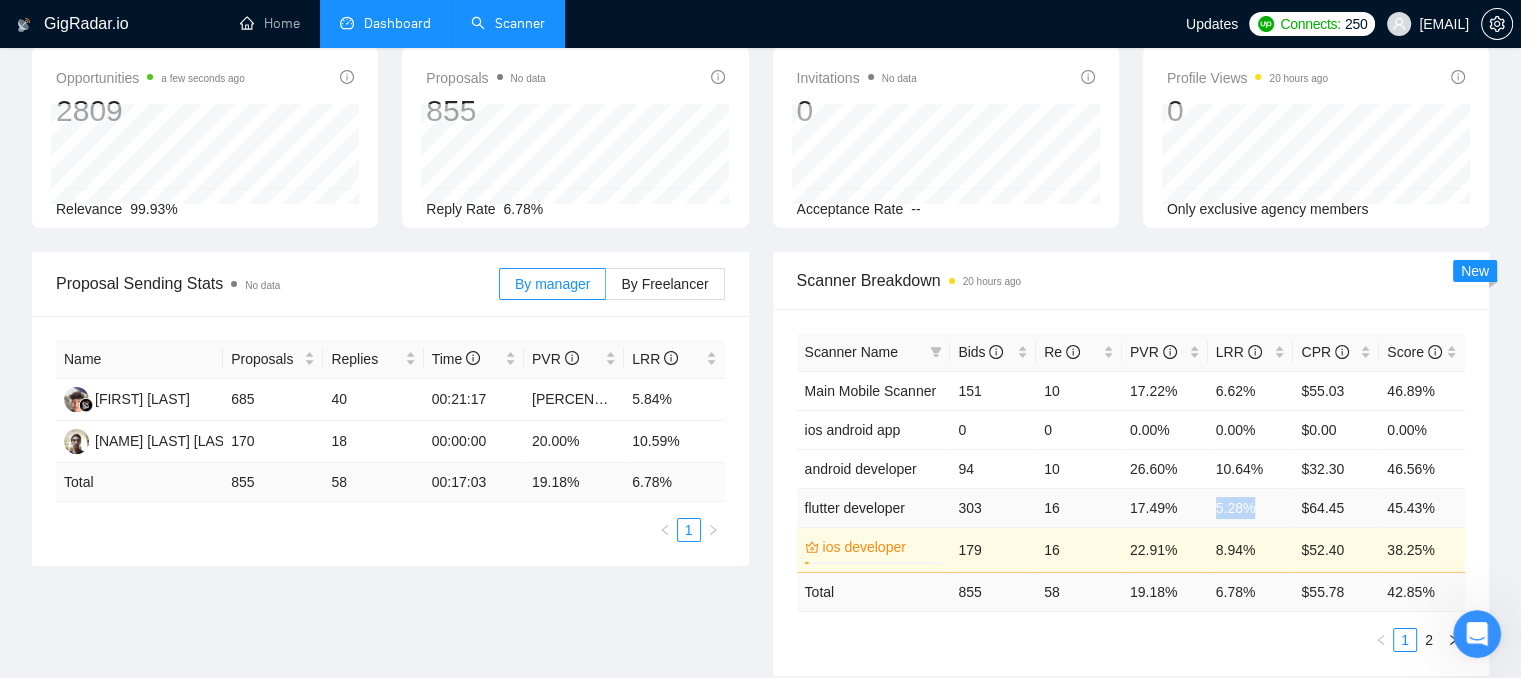 drag, startPoint x: 1219, startPoint y: 510, endPoint x: 1254, endPoint y: 507, distance: 35.128338 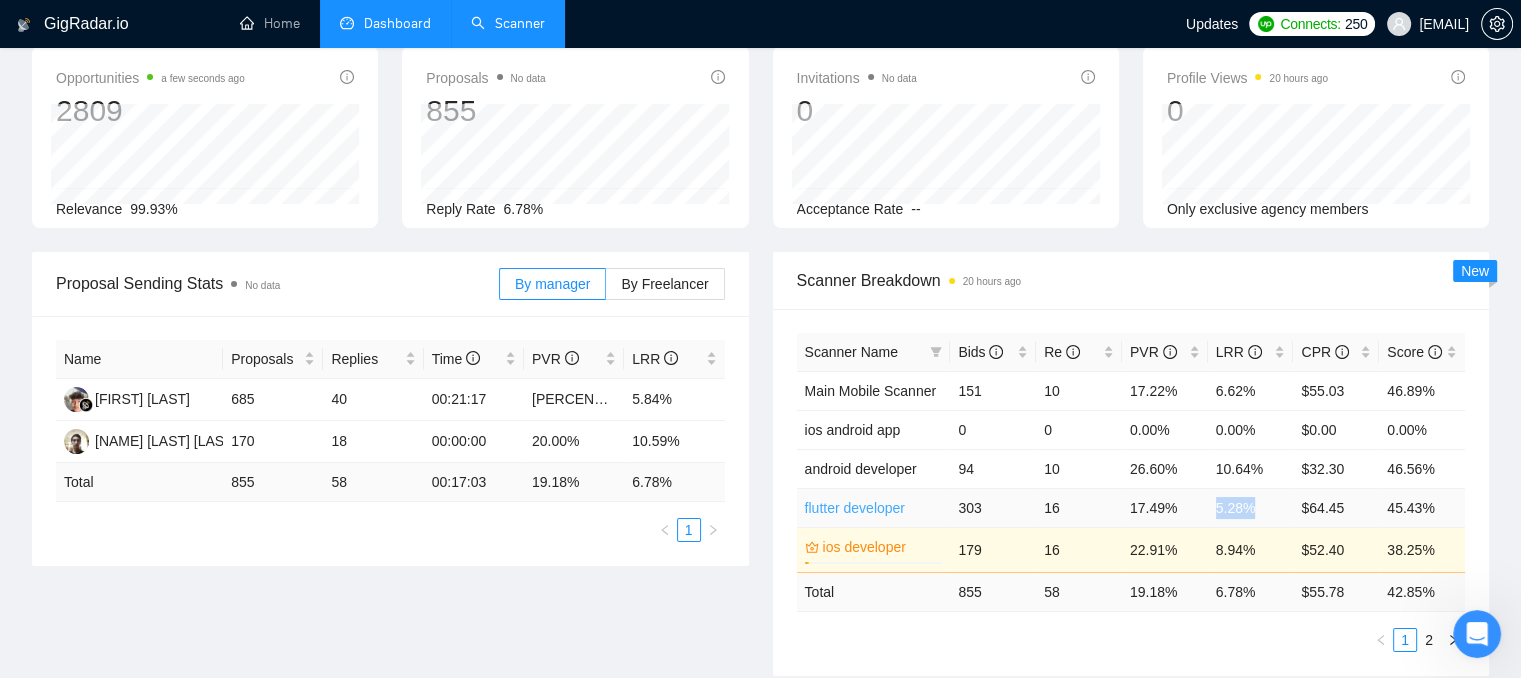 click on "flutter developer" at bounding box center (855, 508) 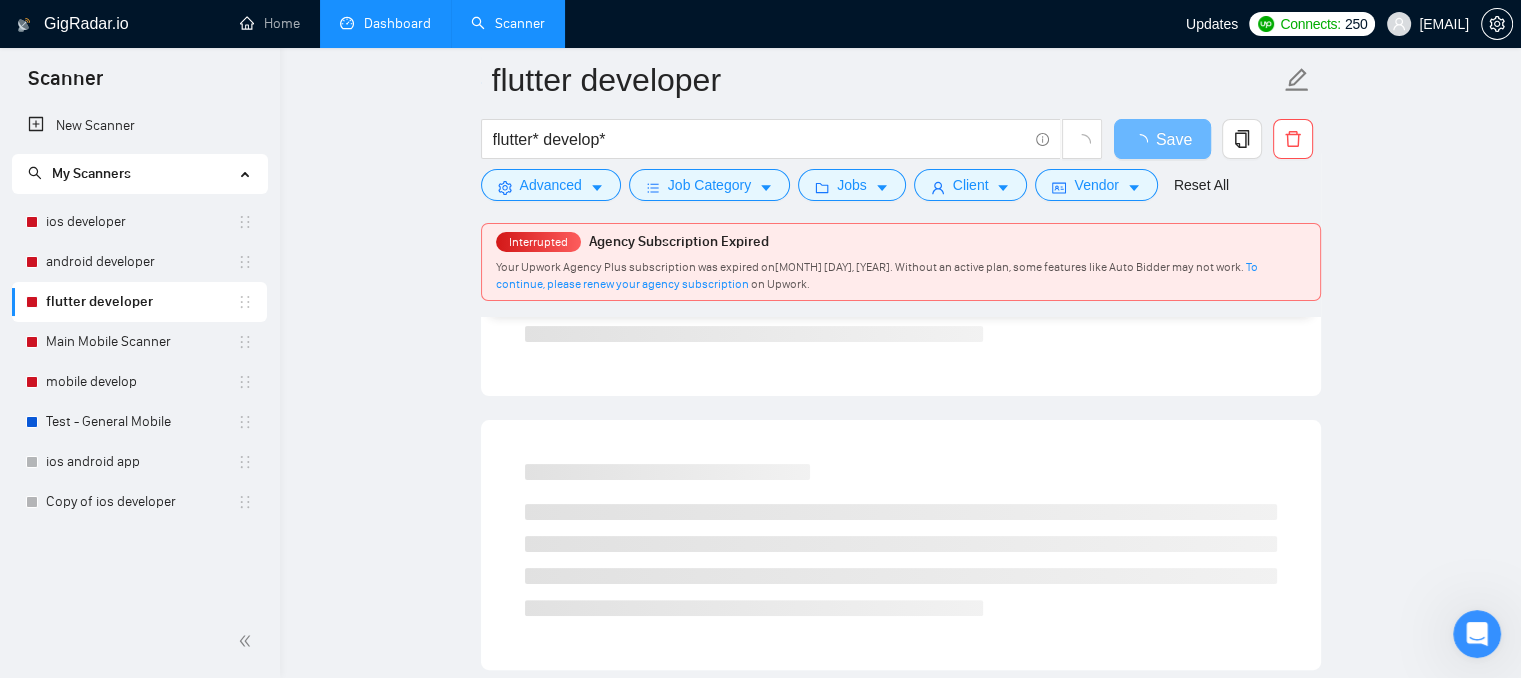 scroll, scrollTop: 280, scrollLeft: 0, axis: vertical 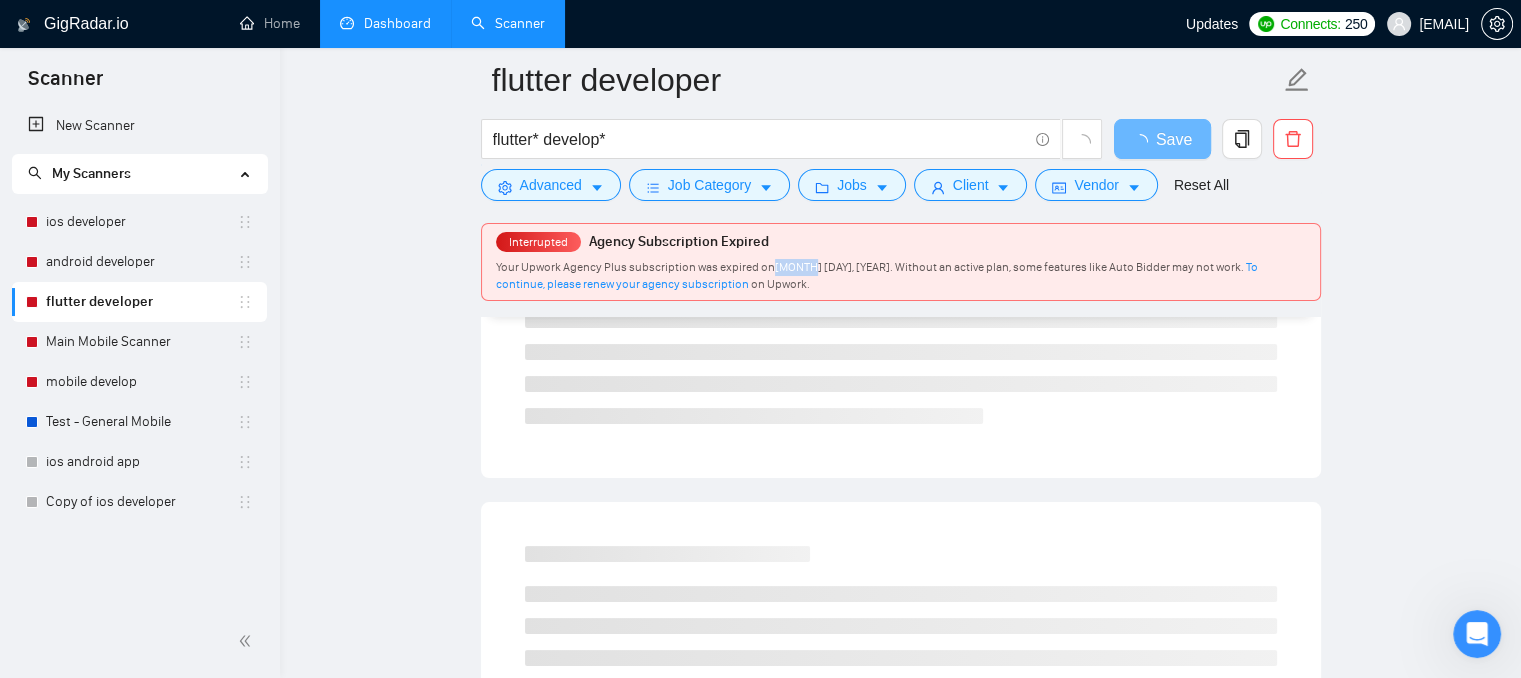 drag, startPoint x: 773, startPoint y: 265, endPoint x: 805, endPoint y: 265, distance: 32 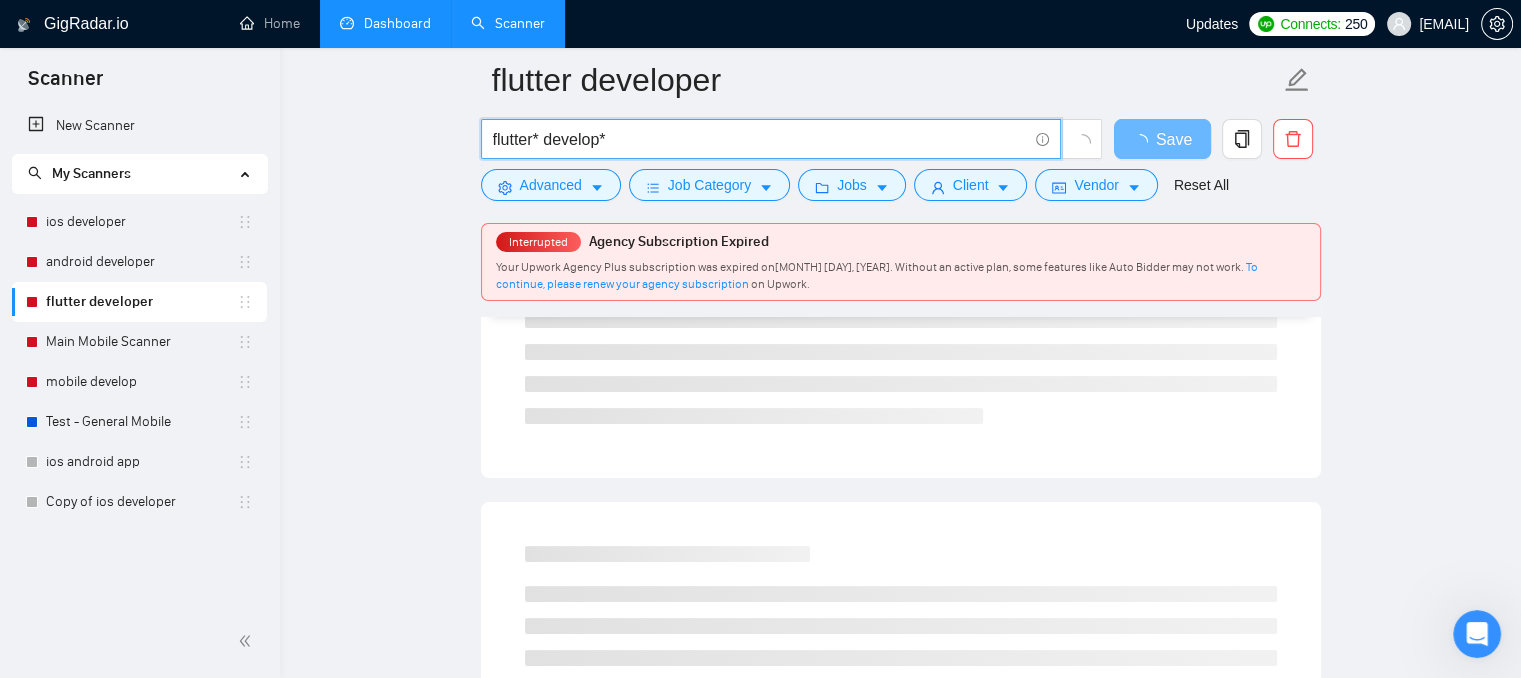 click on "flutter* develop*" at bounding box center (760, 139) 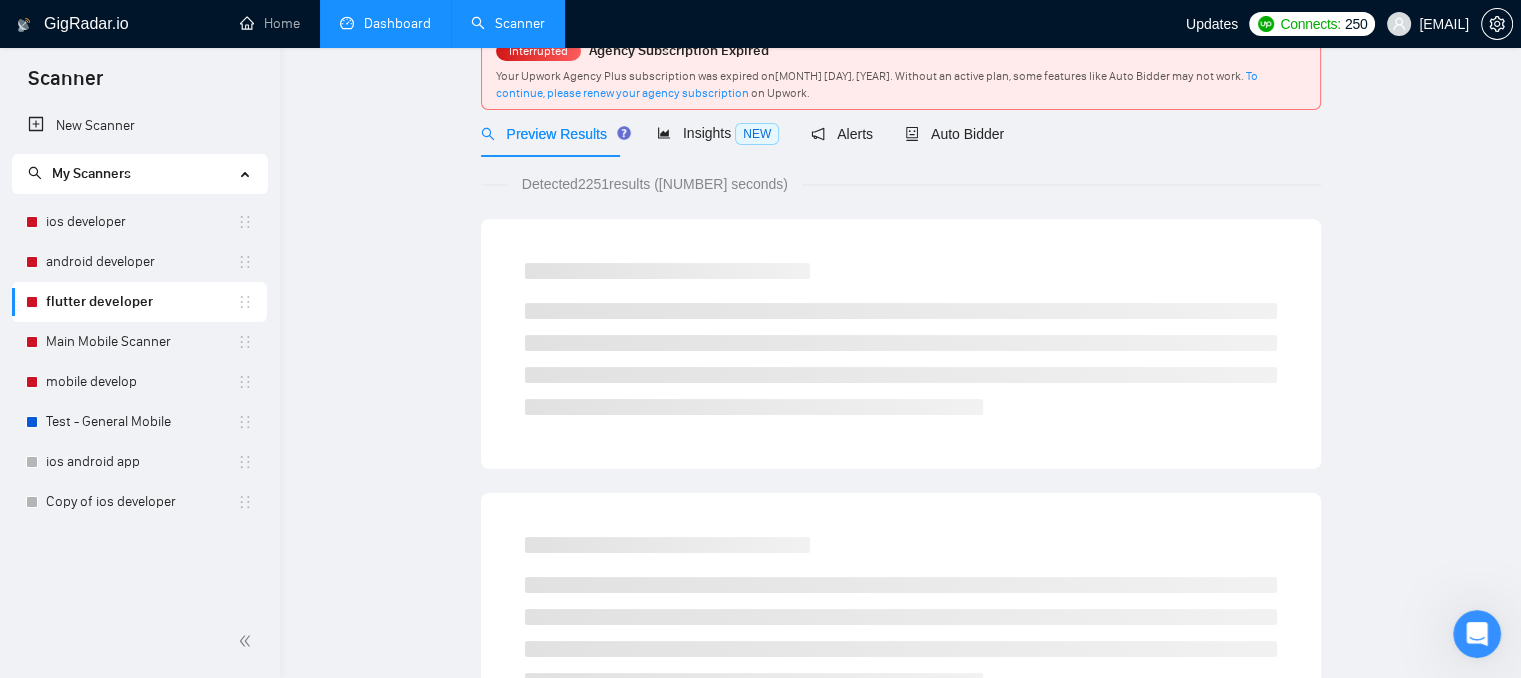 scroll, scrollTop: 0, scrollLeft: 0, axis: both 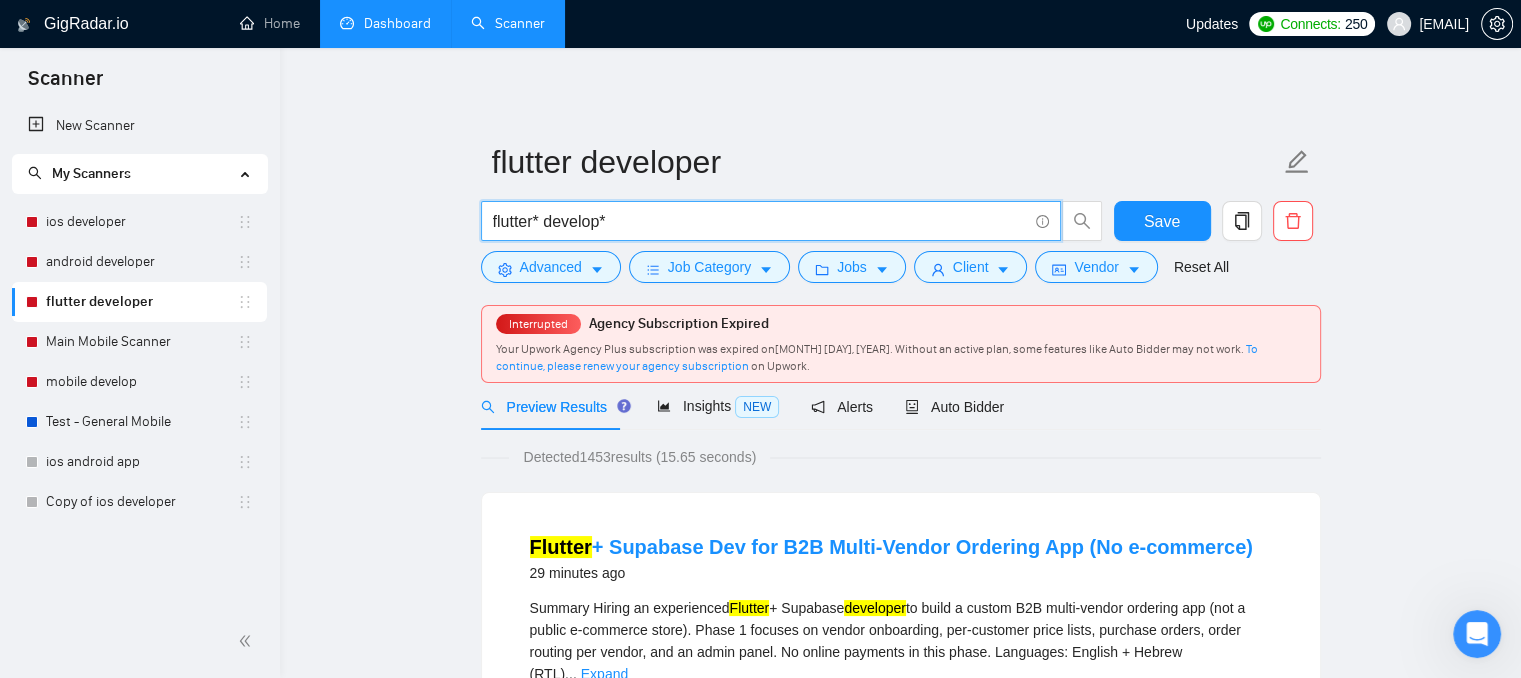 drag, startPoint x: 611, startPoint y: 225, endPoint x: 487, endPoint y: 224, distance: 124.004036 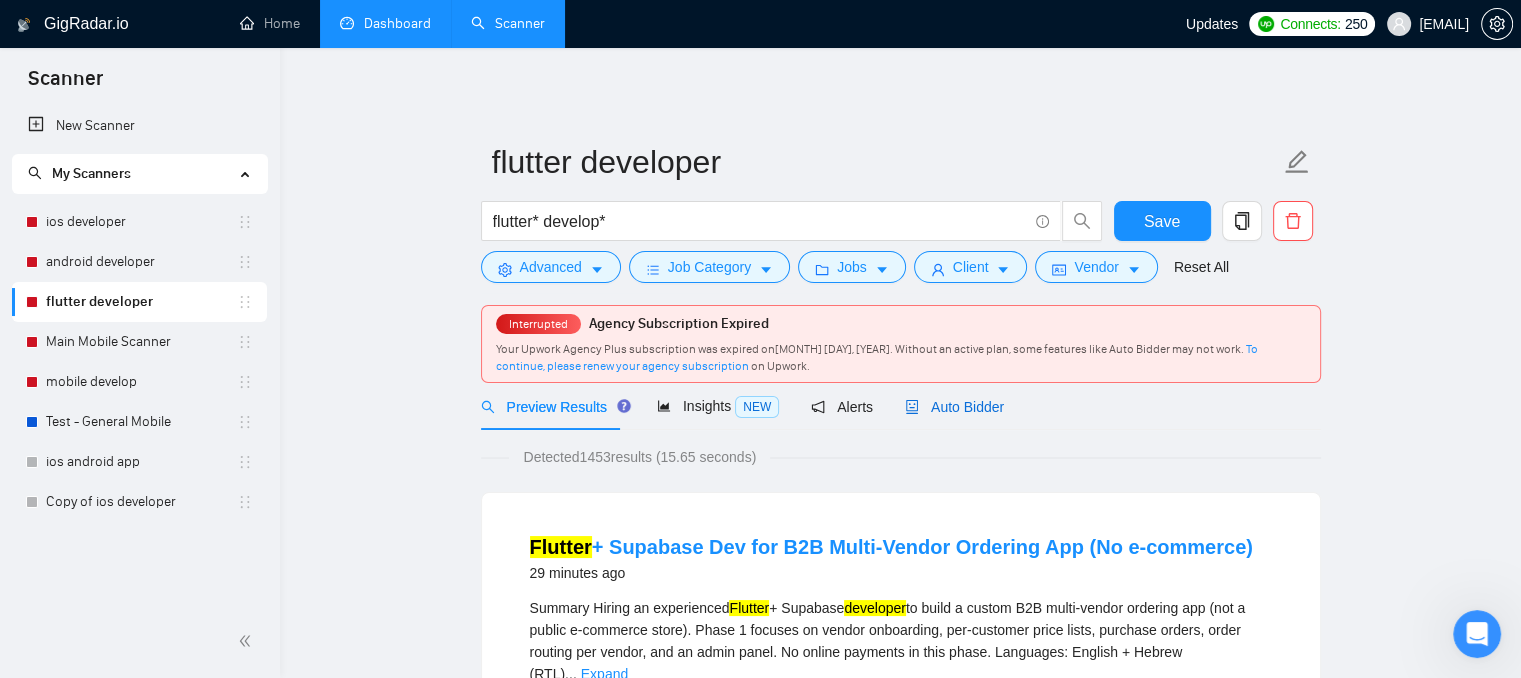 click on "Auto Bidder" at bounding box center (954, 407) 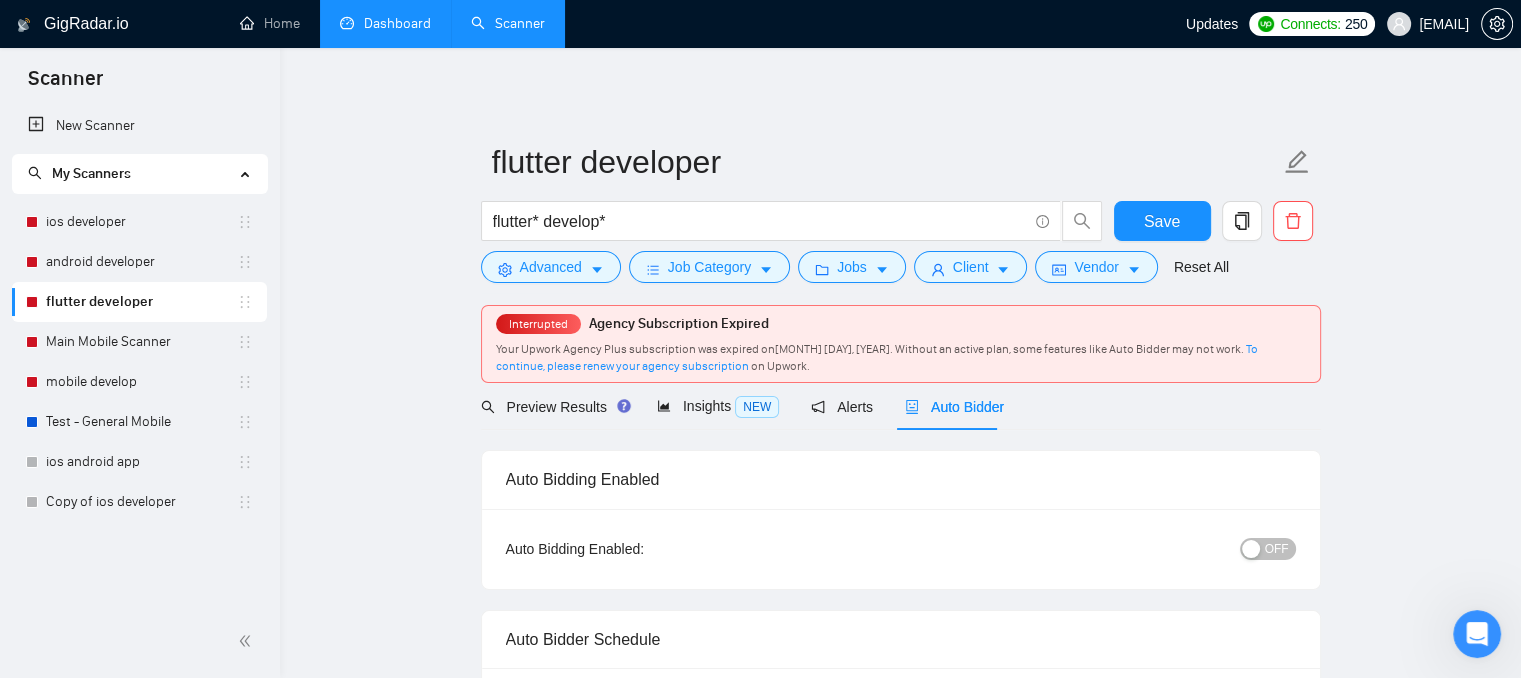 type 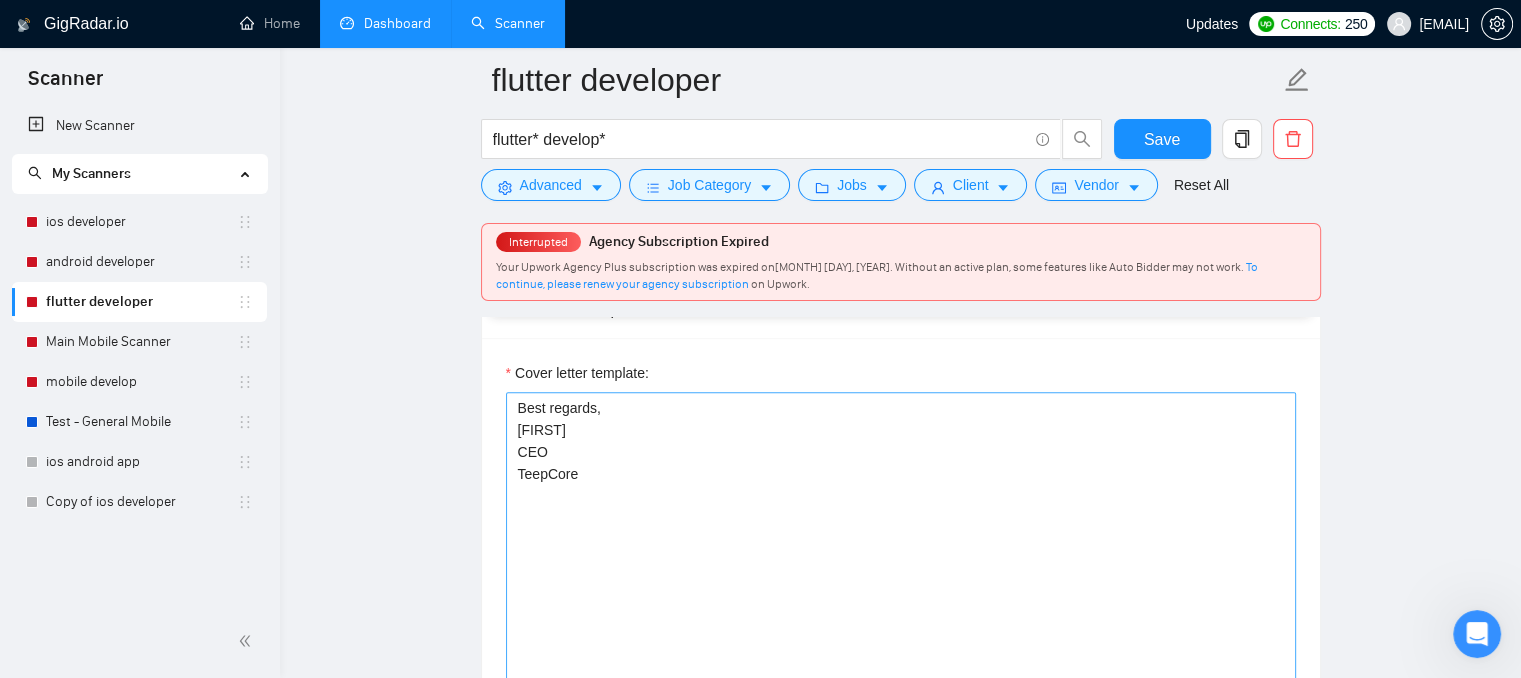 scroll, scrollTop: 2300, scrollLeft: 0, axis: vertical 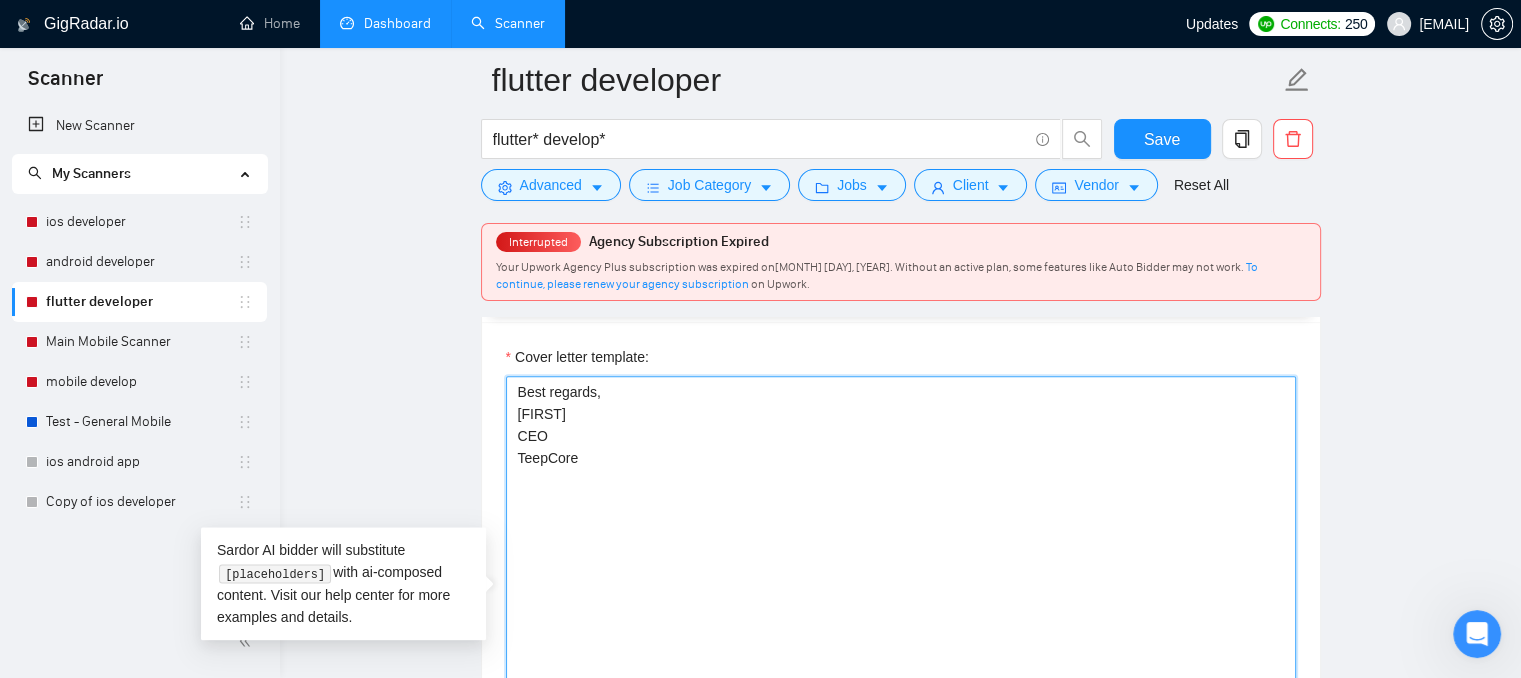 drag, startPoint x: 544, startPoint y: 391, endPoint x: 805, endPoint y: 452, distance: 268.03357 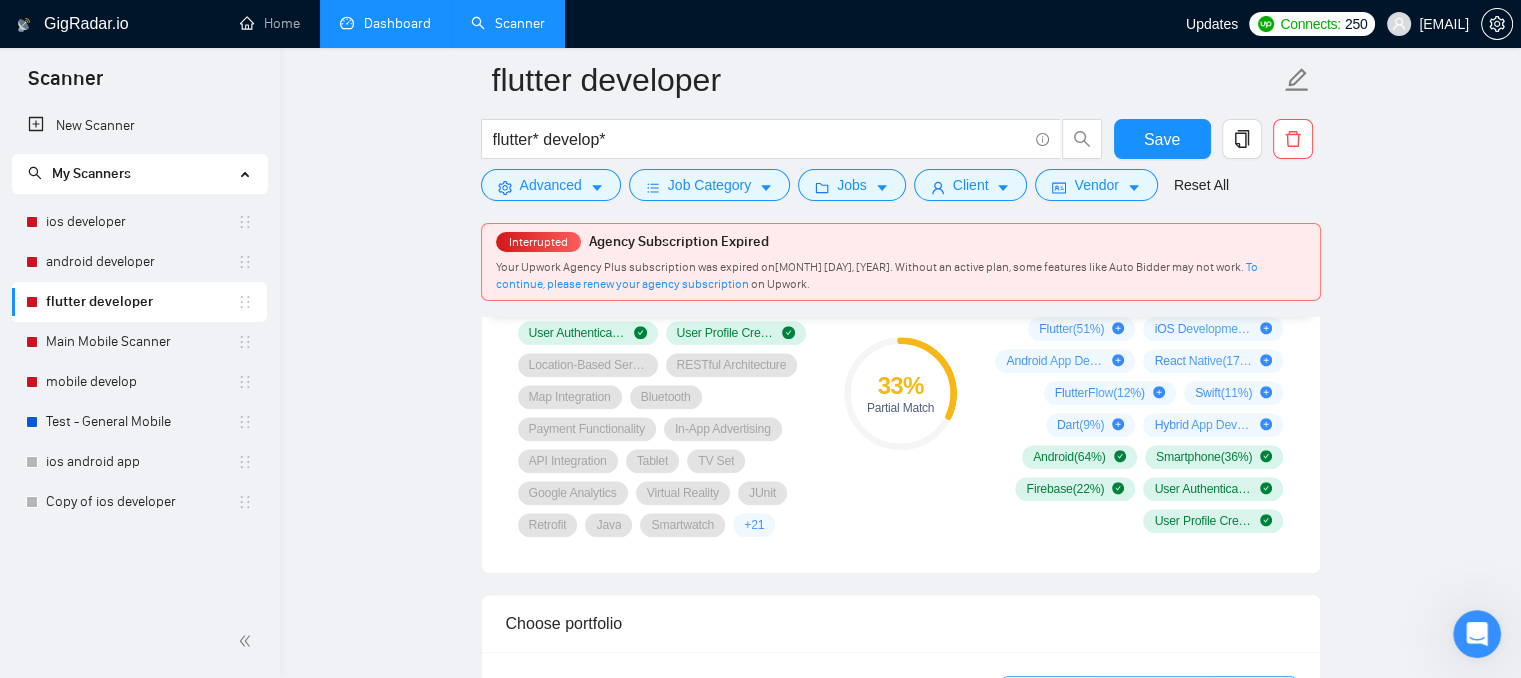 scroll, scrollTop: 1400, scrollLeft: 0, axis: vertical 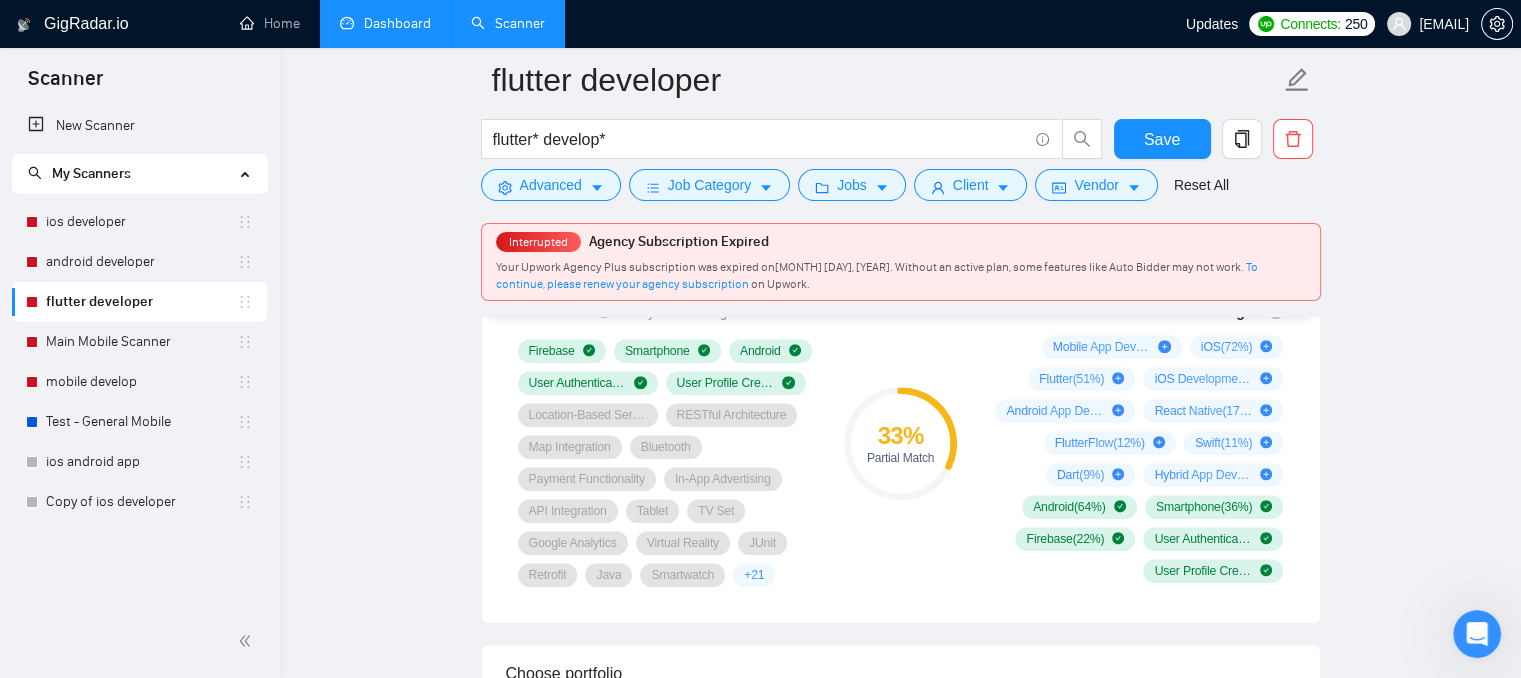 click on "Dashboard" at bounding box center [385, 23] 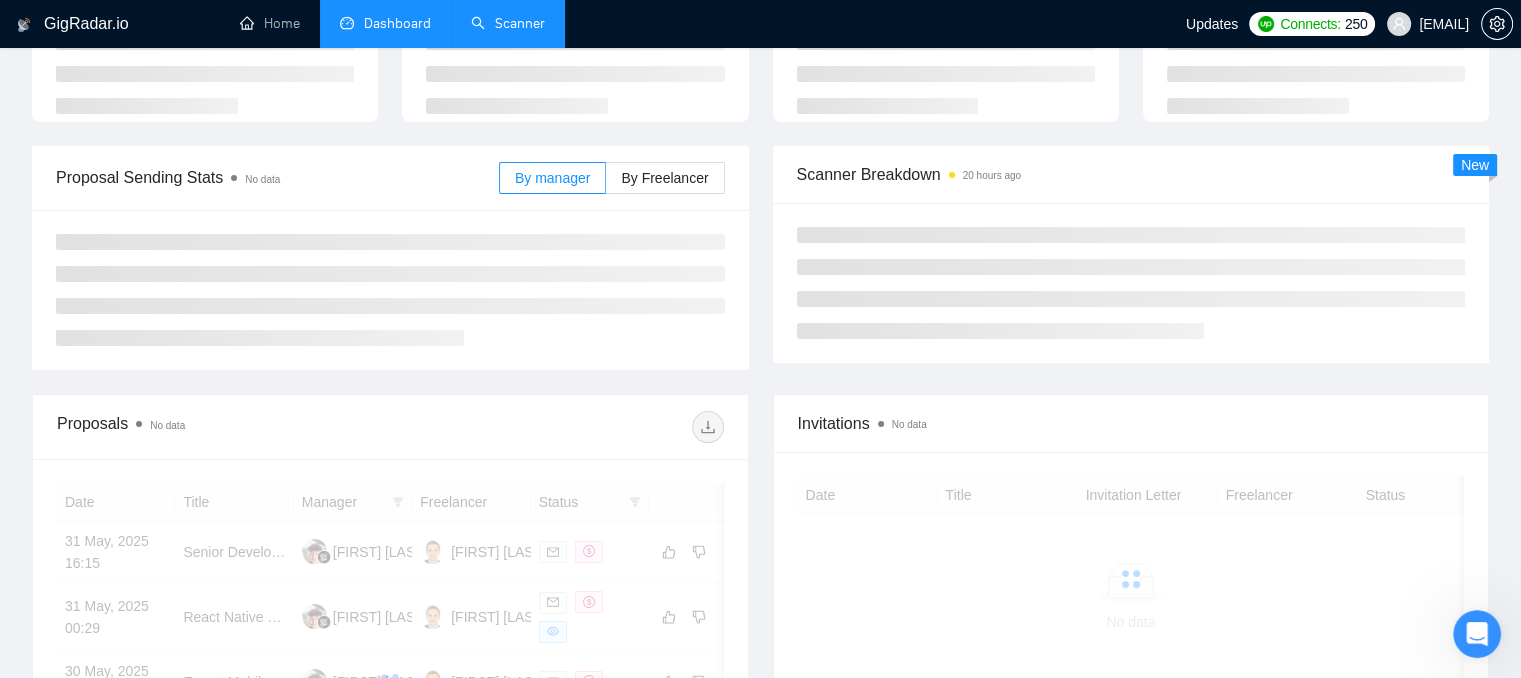 scroll, scrollTop: 0, scrollLeft: 0, axis: both 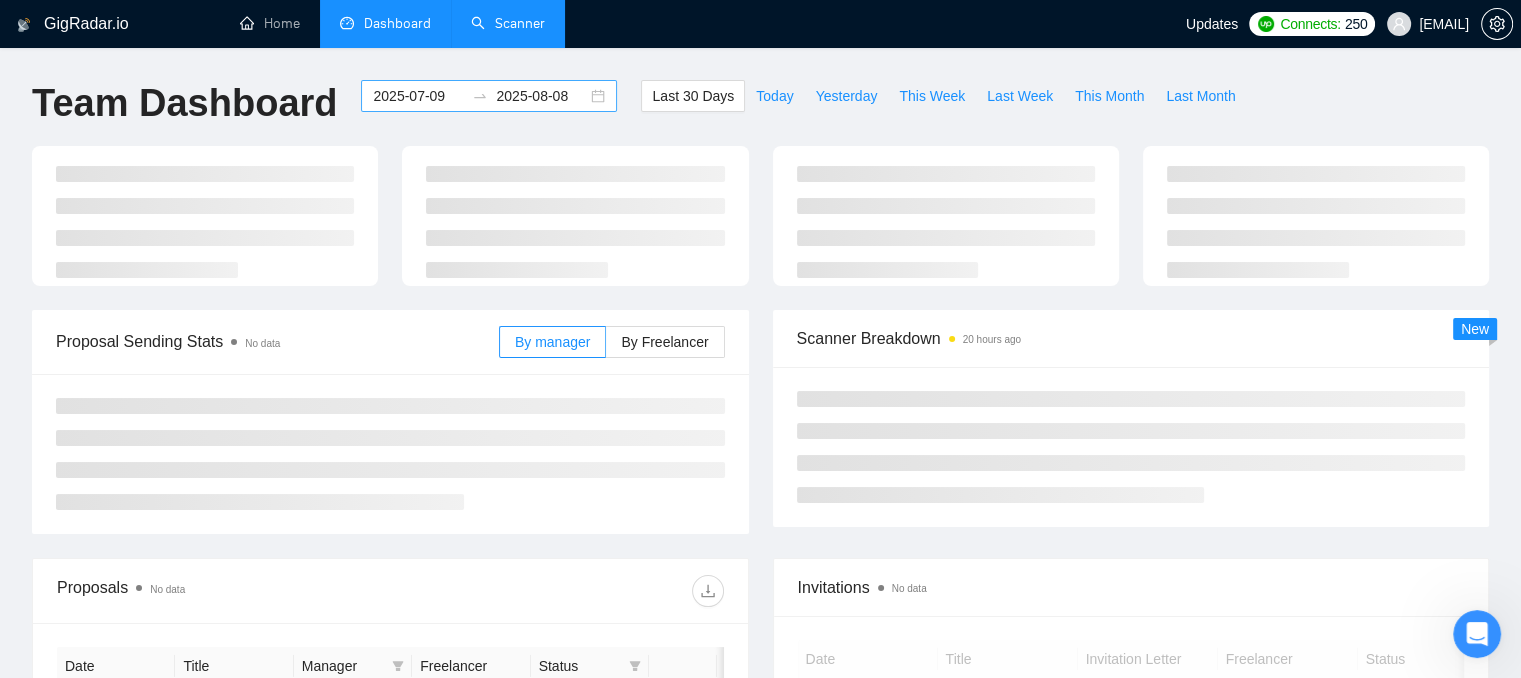click on "2025-07-09" at bounding box center (418, 96) 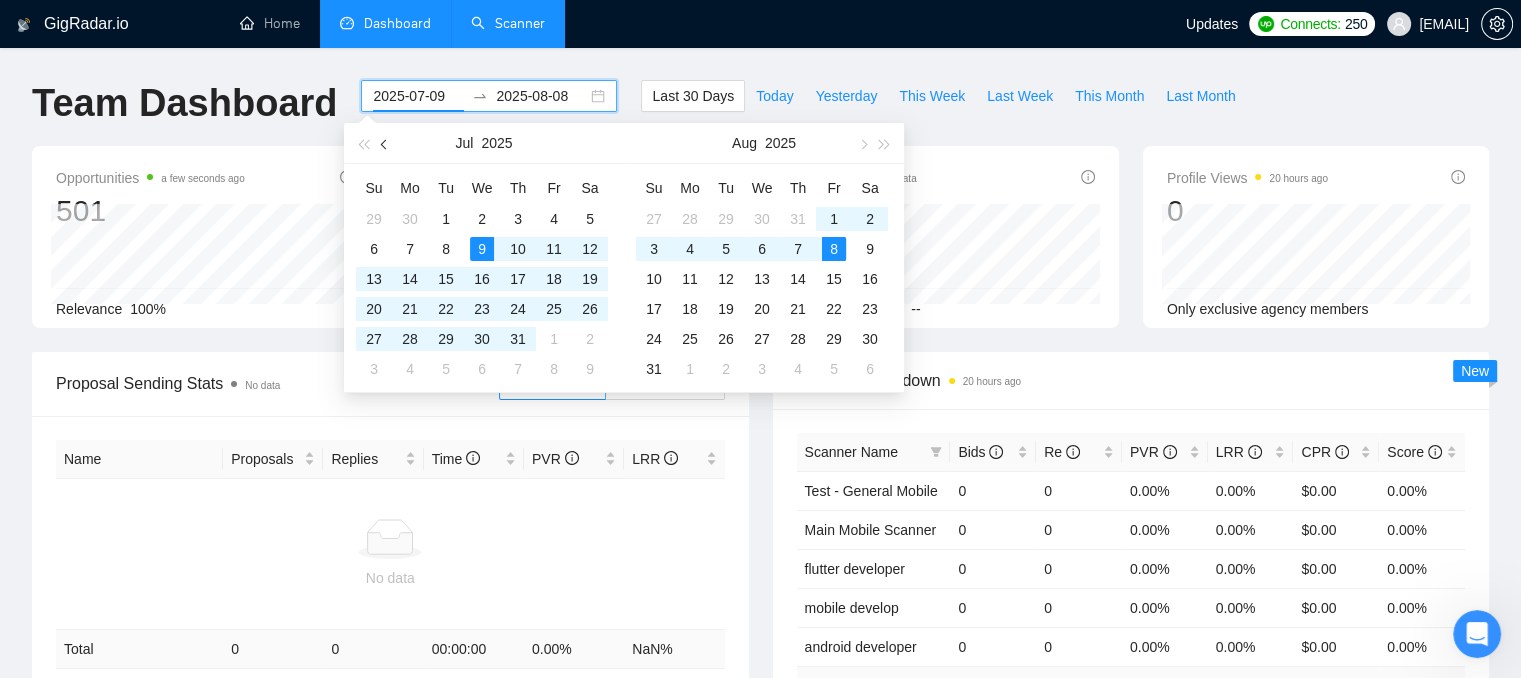 click at bounding box center (385, 143) 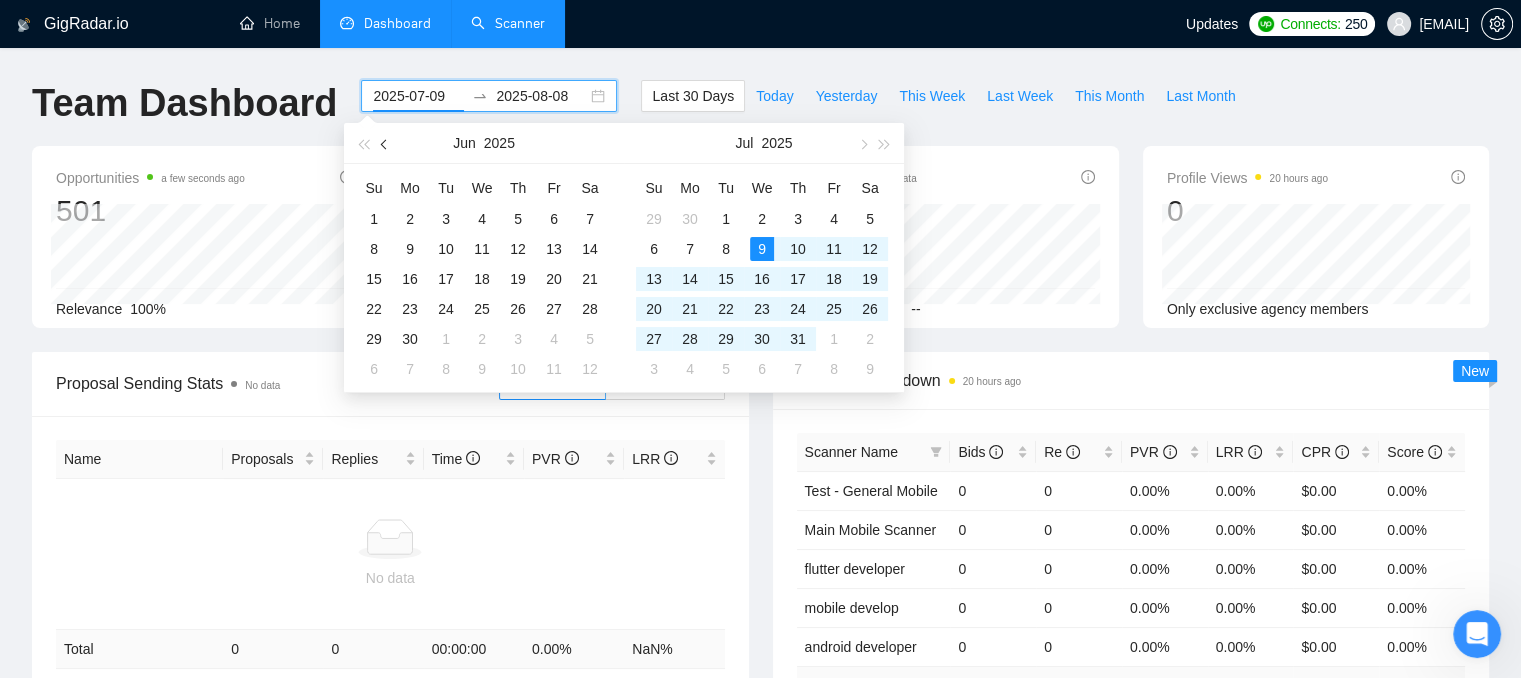 click at bounding box center (385, 143) 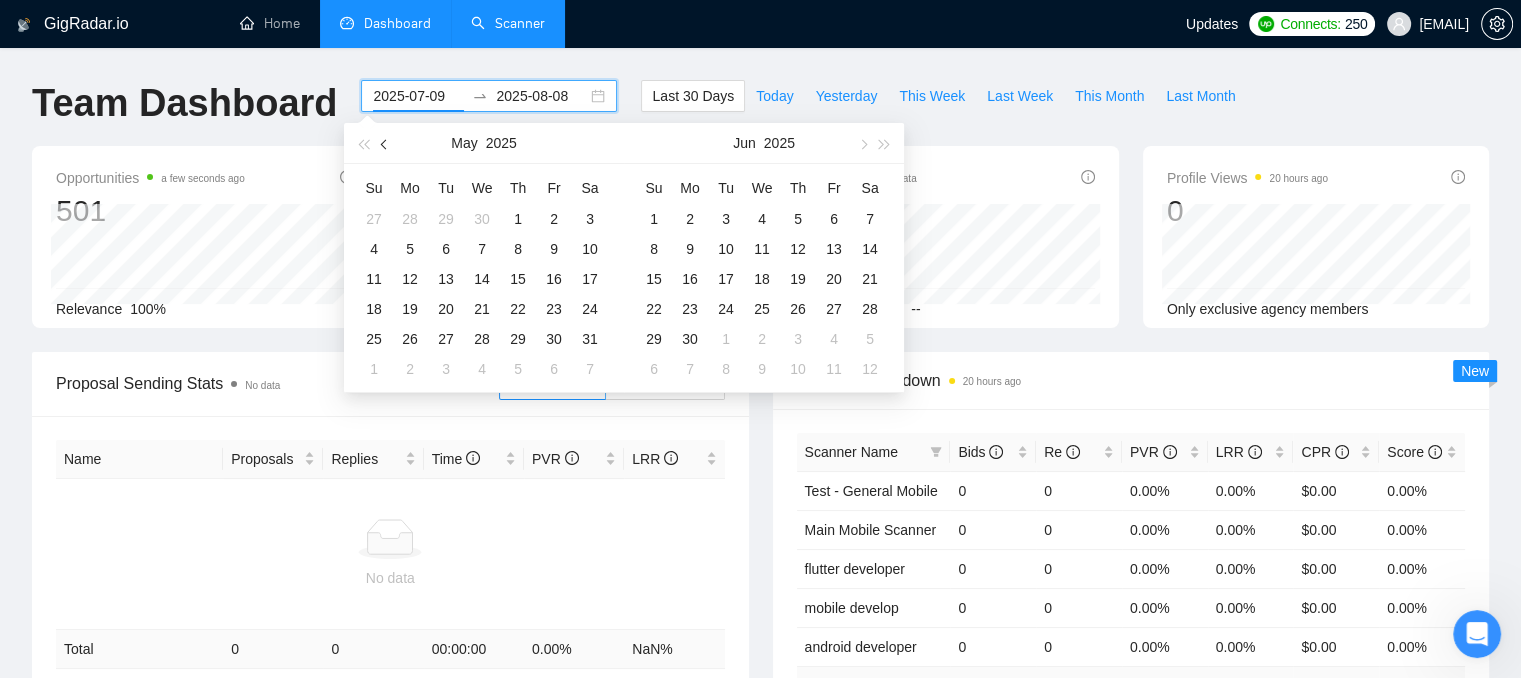 click at bounding box center (385, 143) 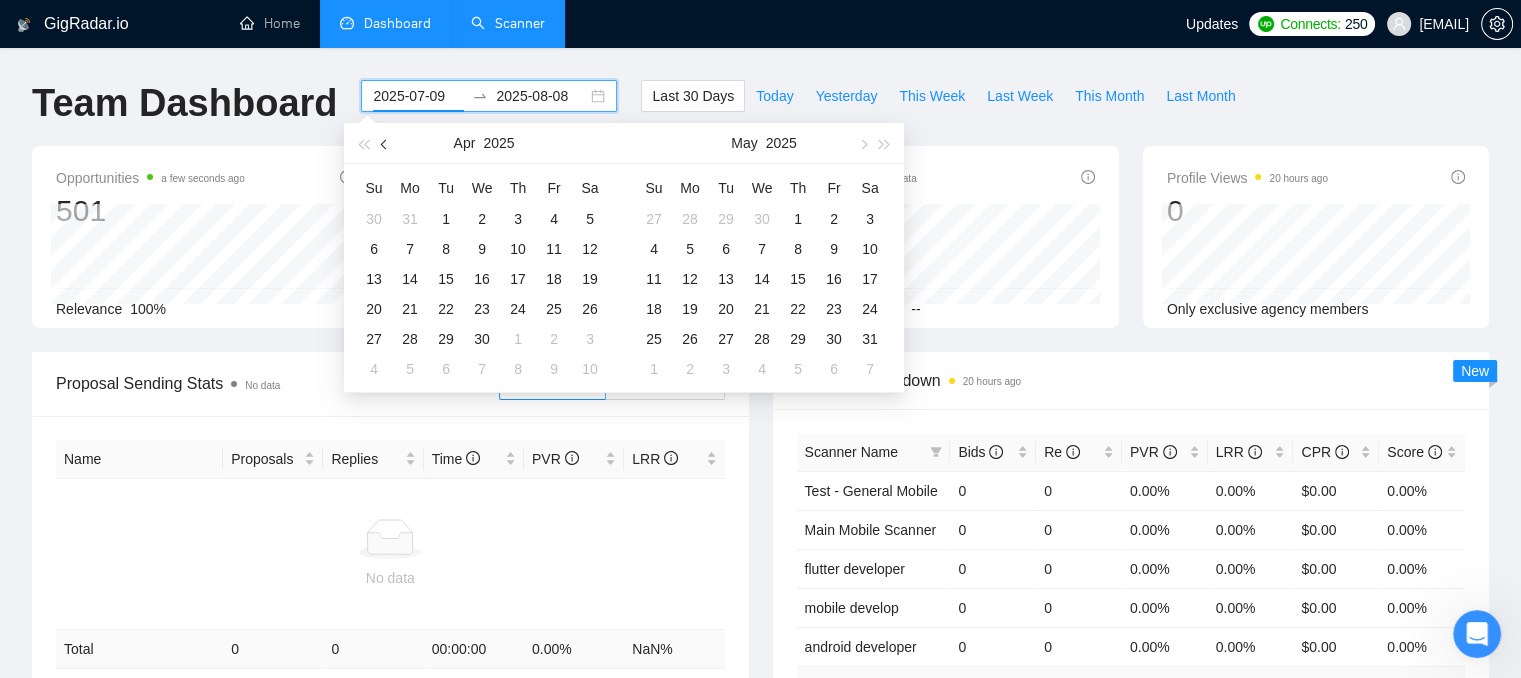 click at bounding box center (385, 143) 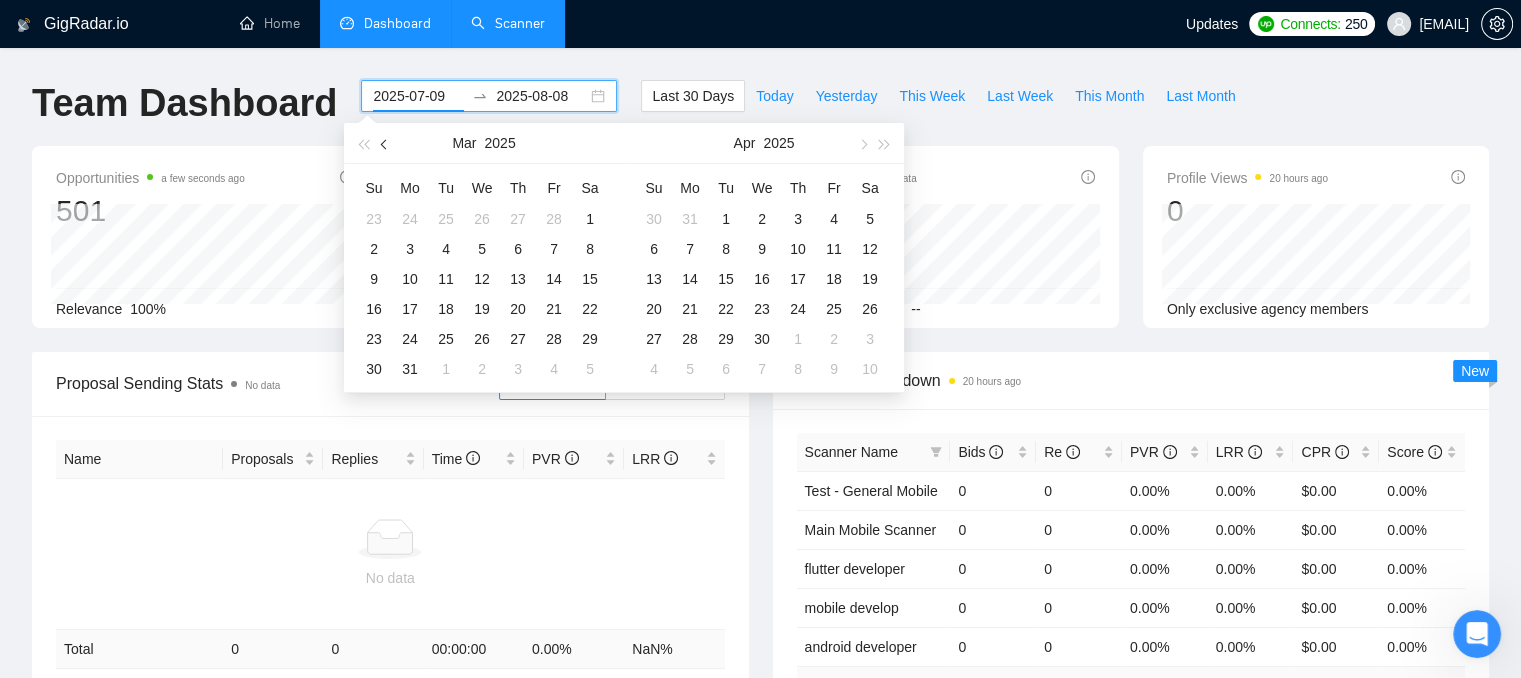 click at bounding box center (385, 143) 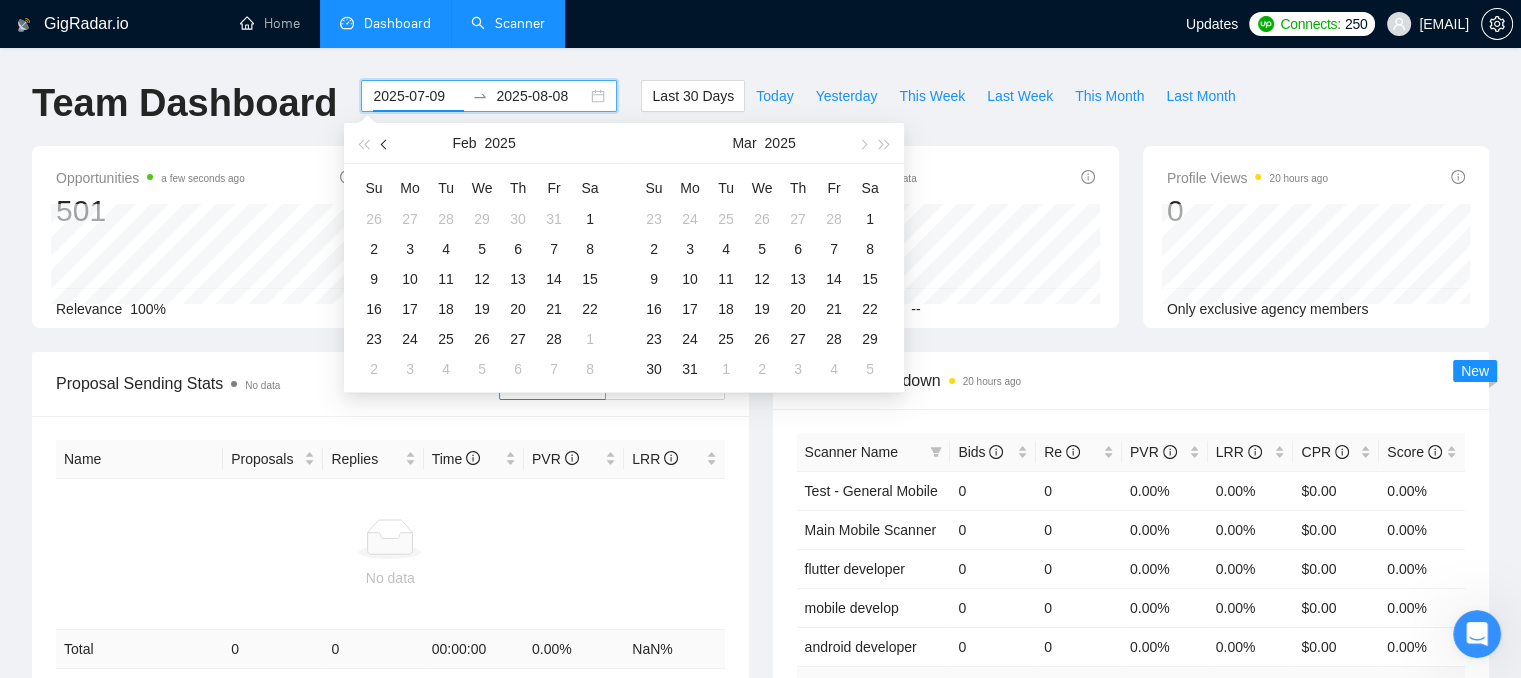 click at bounding box center (385, 143) 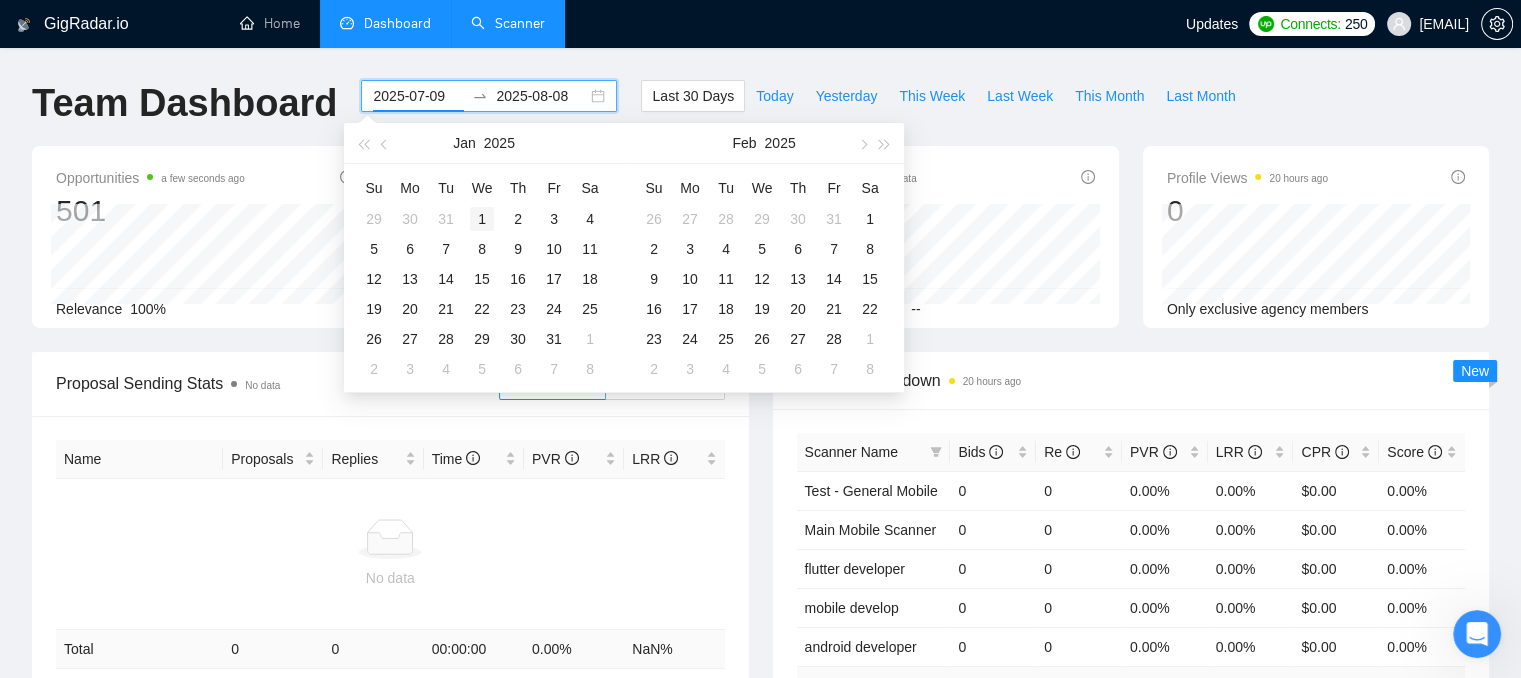 type on "[YYYY]-[MM]-[DD]" 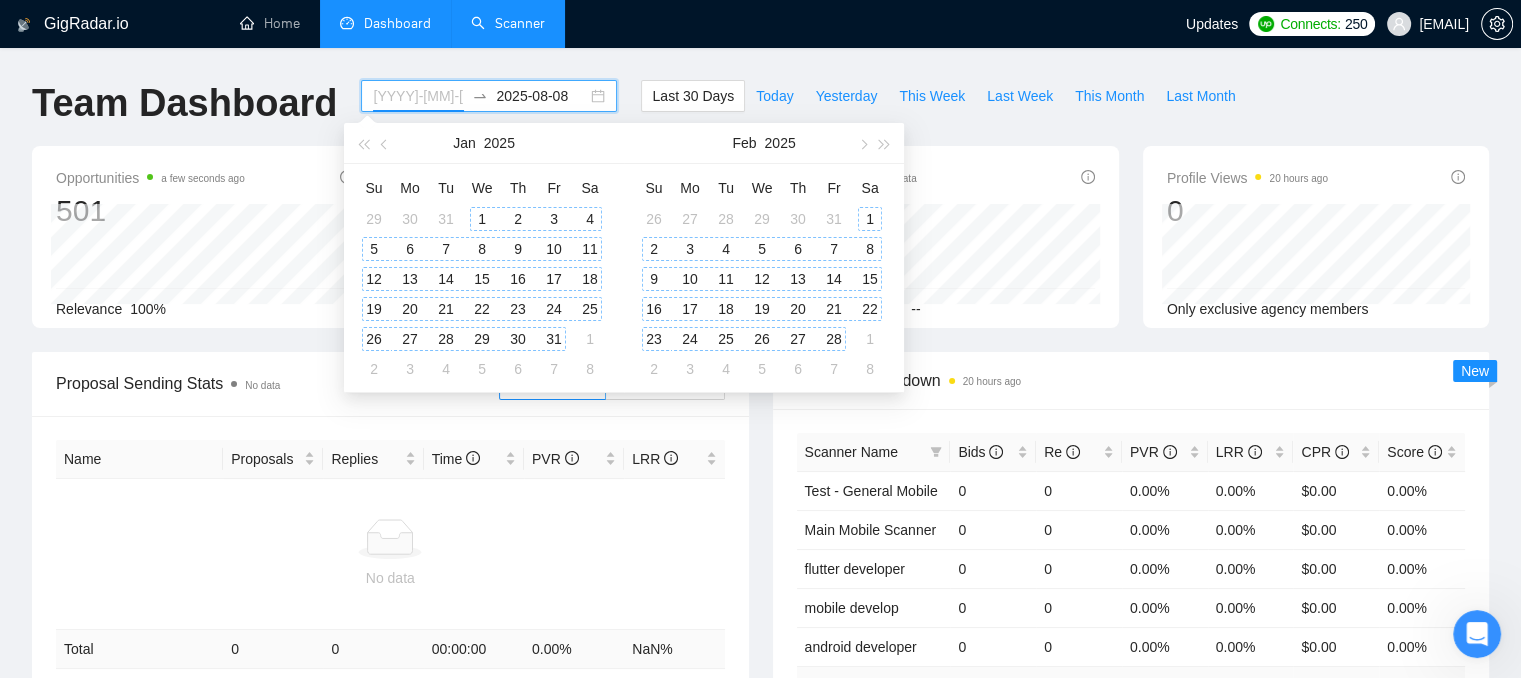 click on "1" at bounding box center (482, 219) 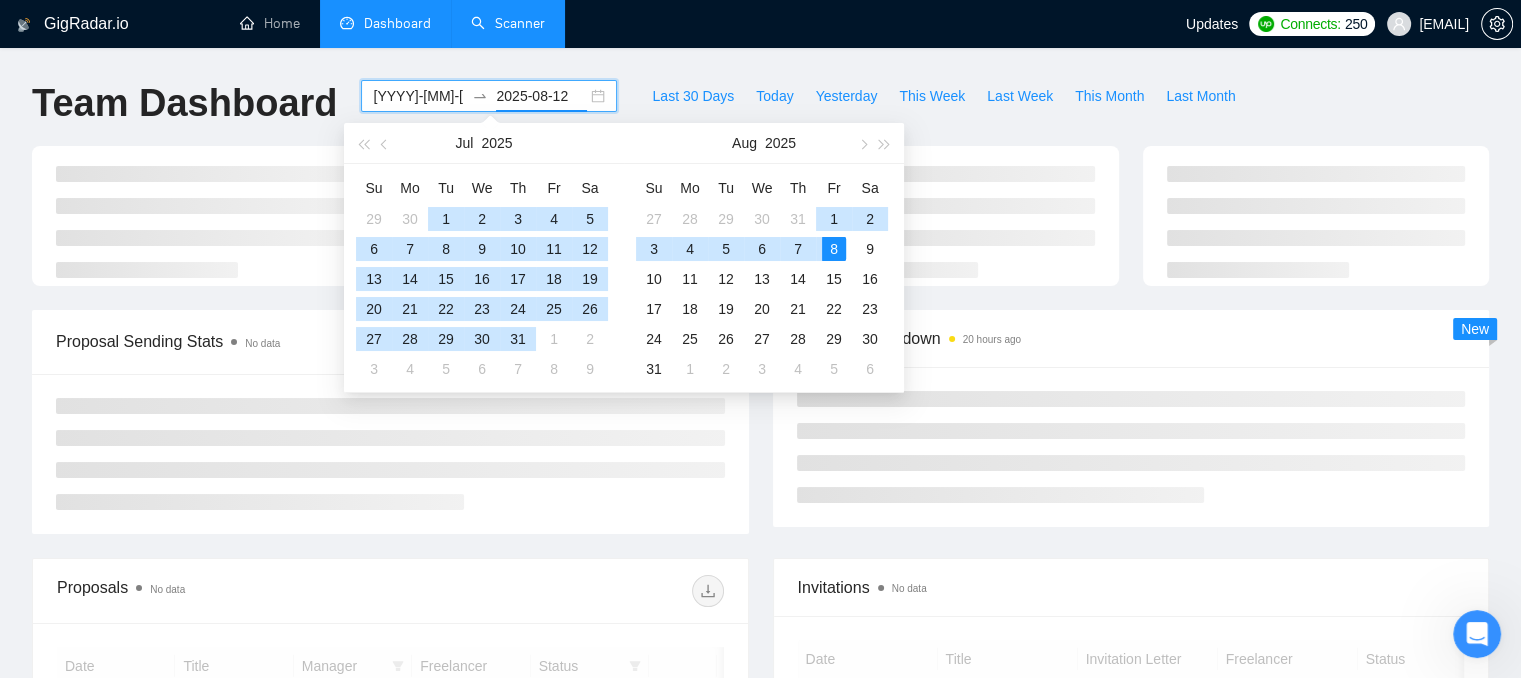 type on "2025-08-08" 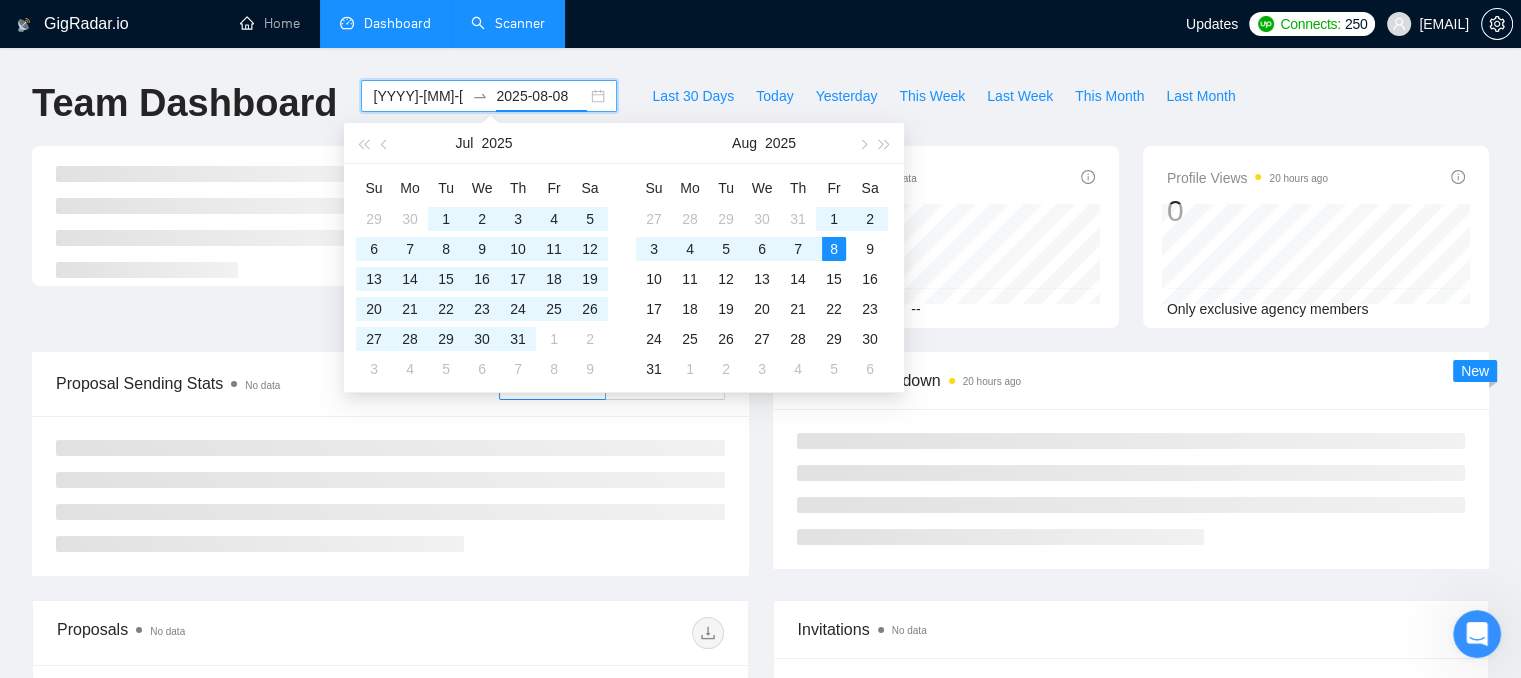click on "Last 30 Days Today Yesterday This Week Last Week This Month Last Month" at bounding box center [943, 113] 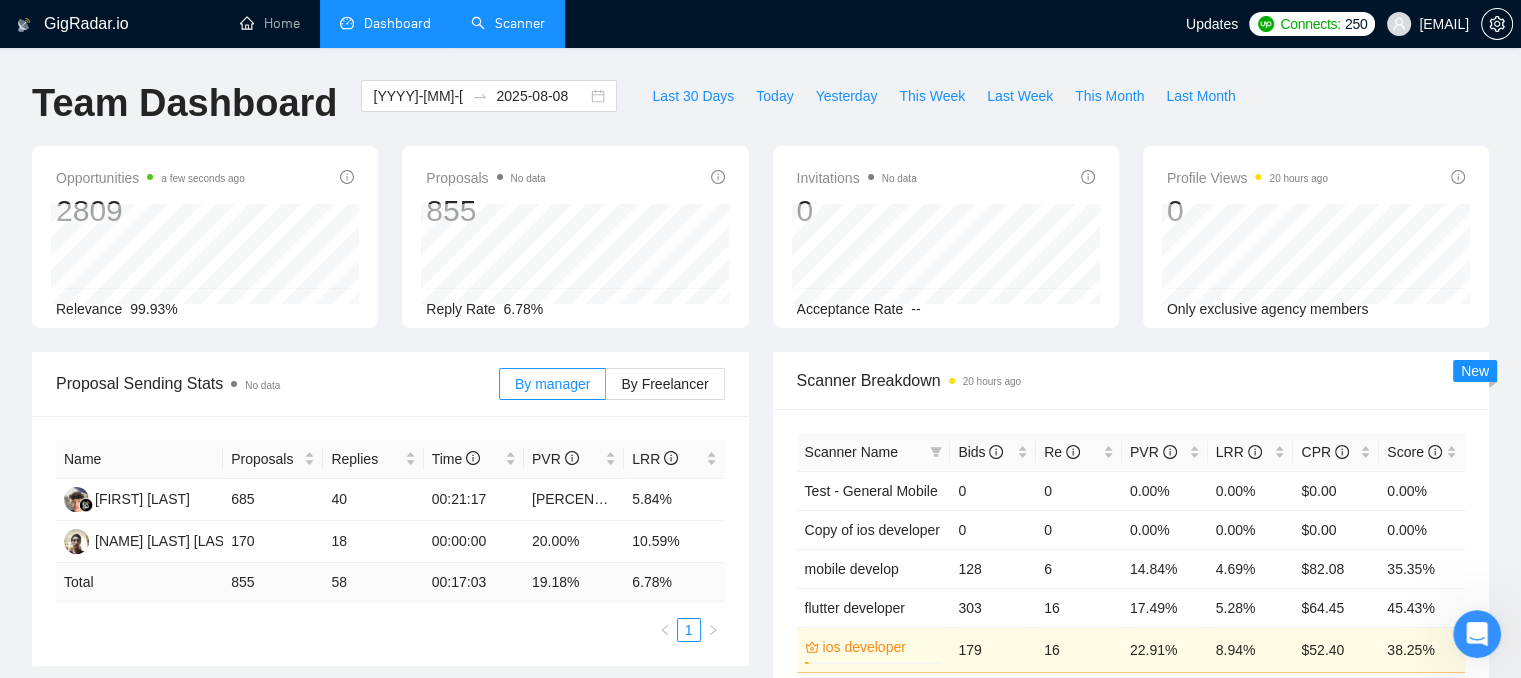scroll, scrollTop: 100, scrollLeft: 0, axis: vertical 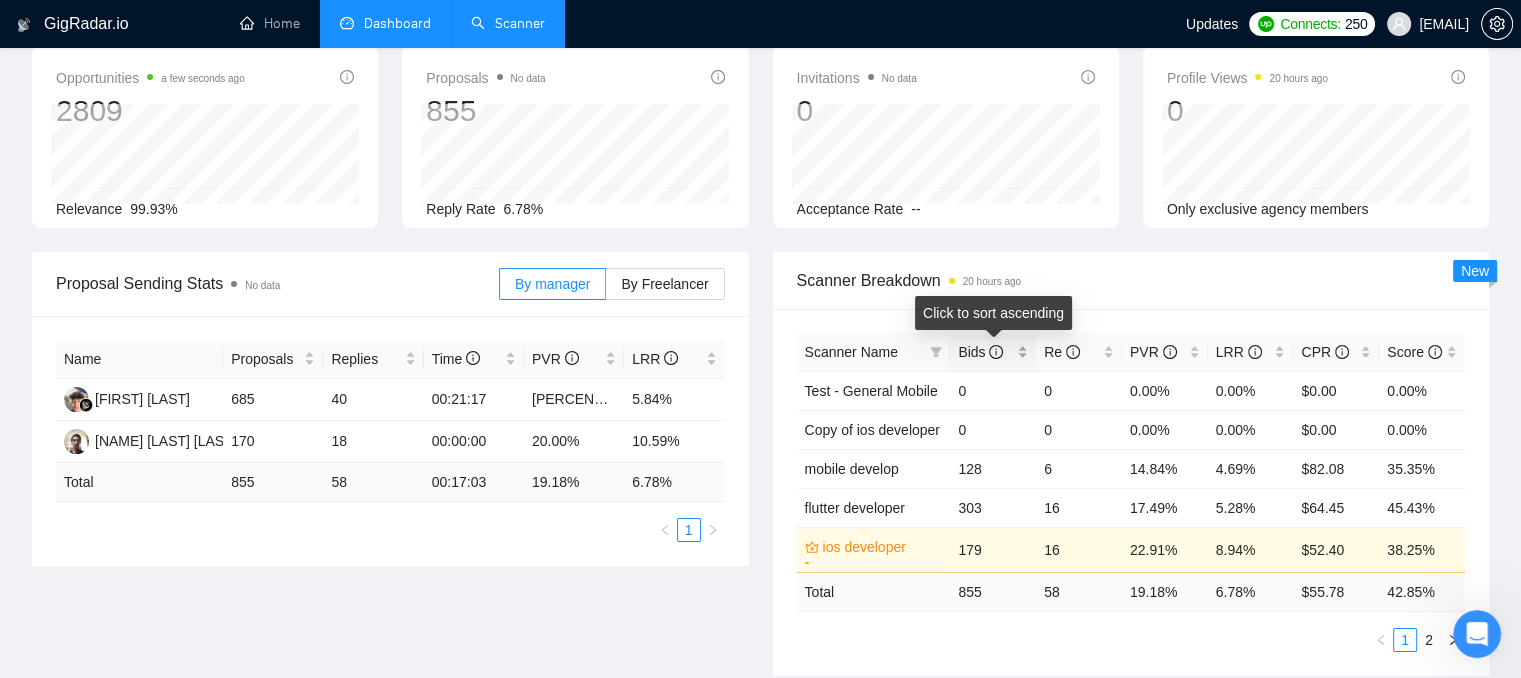 click on "Bids" at bounding box center [993, 352] 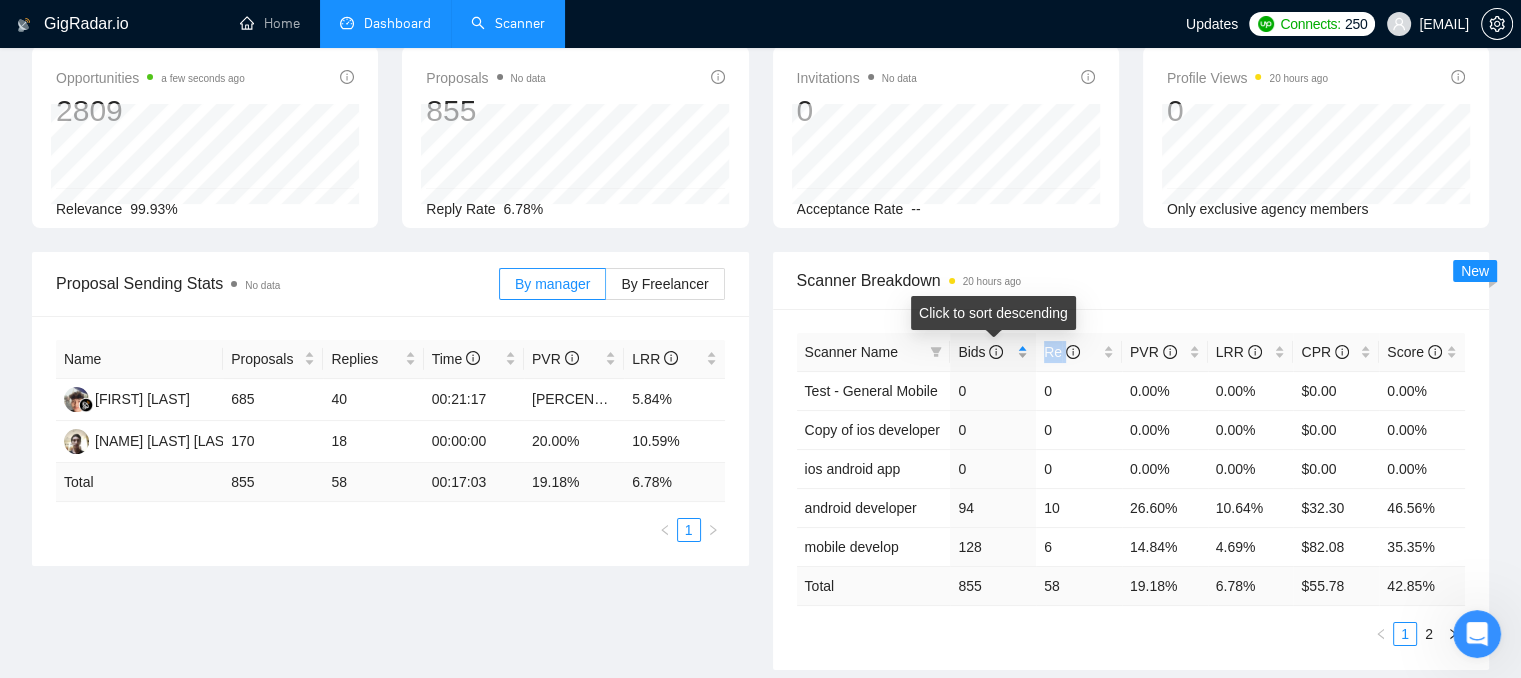click on "Bids" at bounding box center [993, 352] 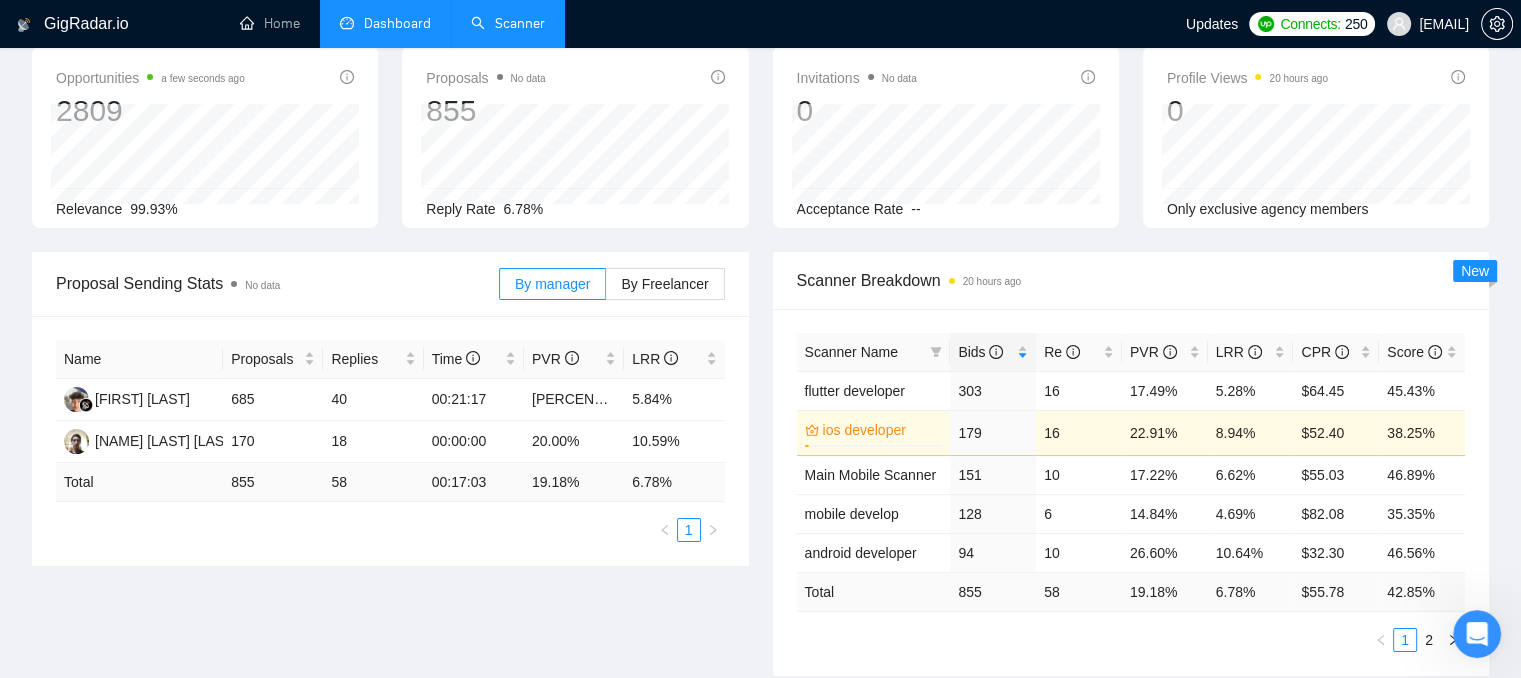 click on "Opportunities a few seconds ago [NUMBER]   Relevance [PERCENTAGE]% Proposals No data [NUMBER]   Reply Rate [PERCENTAGE]% Invitations No data 0   Acceptance Rate -- Profile Views [NUMBER] hours ago 0   Only exclusive agency members" at bounding box center (760, 149) 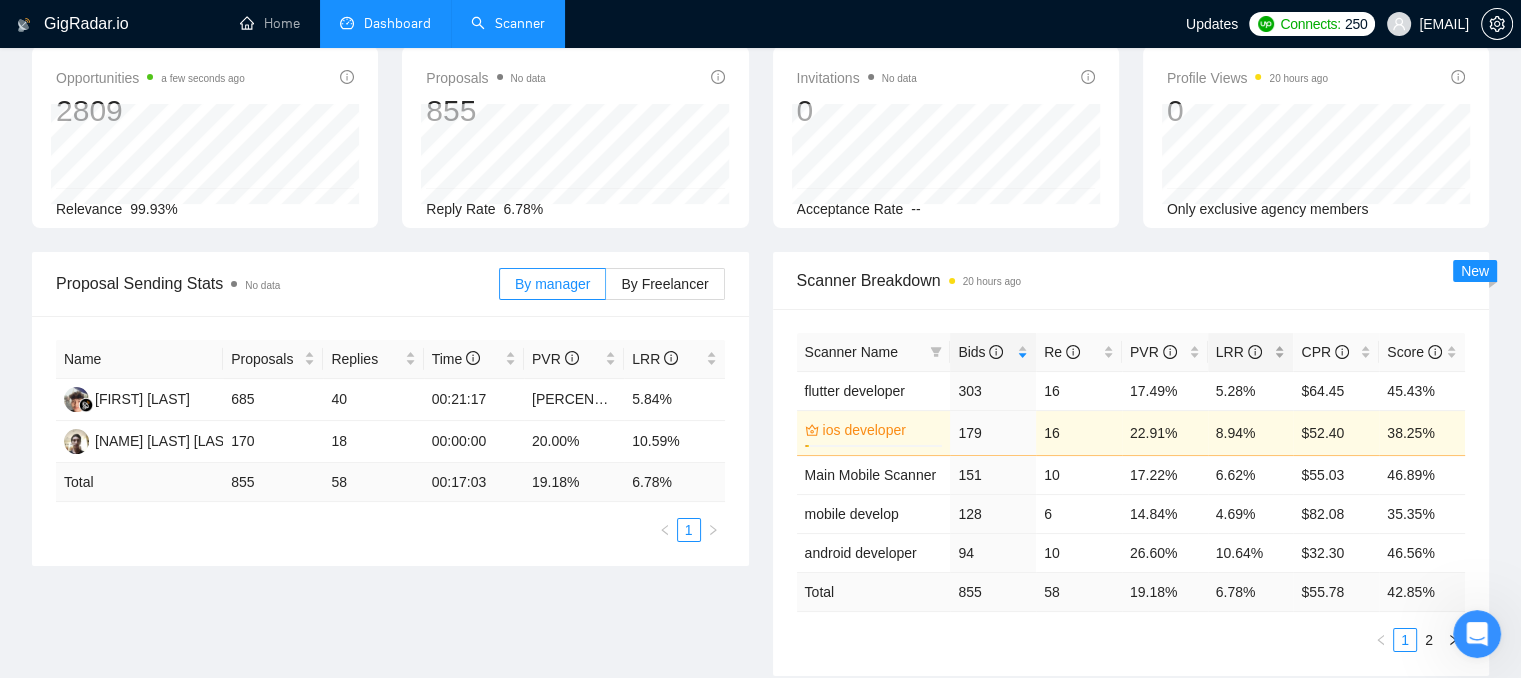 click on "LRR" at bounding box center [1251, 352] 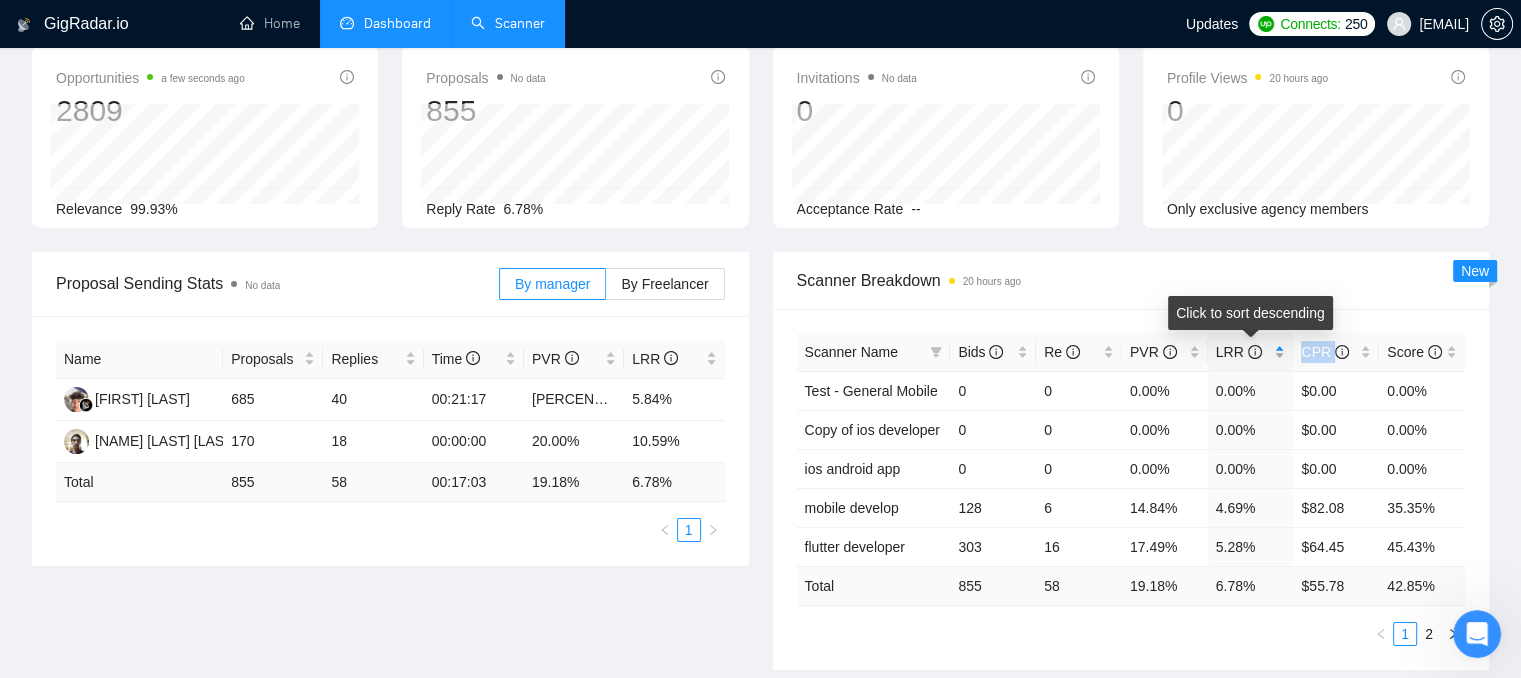 click on "LRR" at bounding box center (1251, 352) 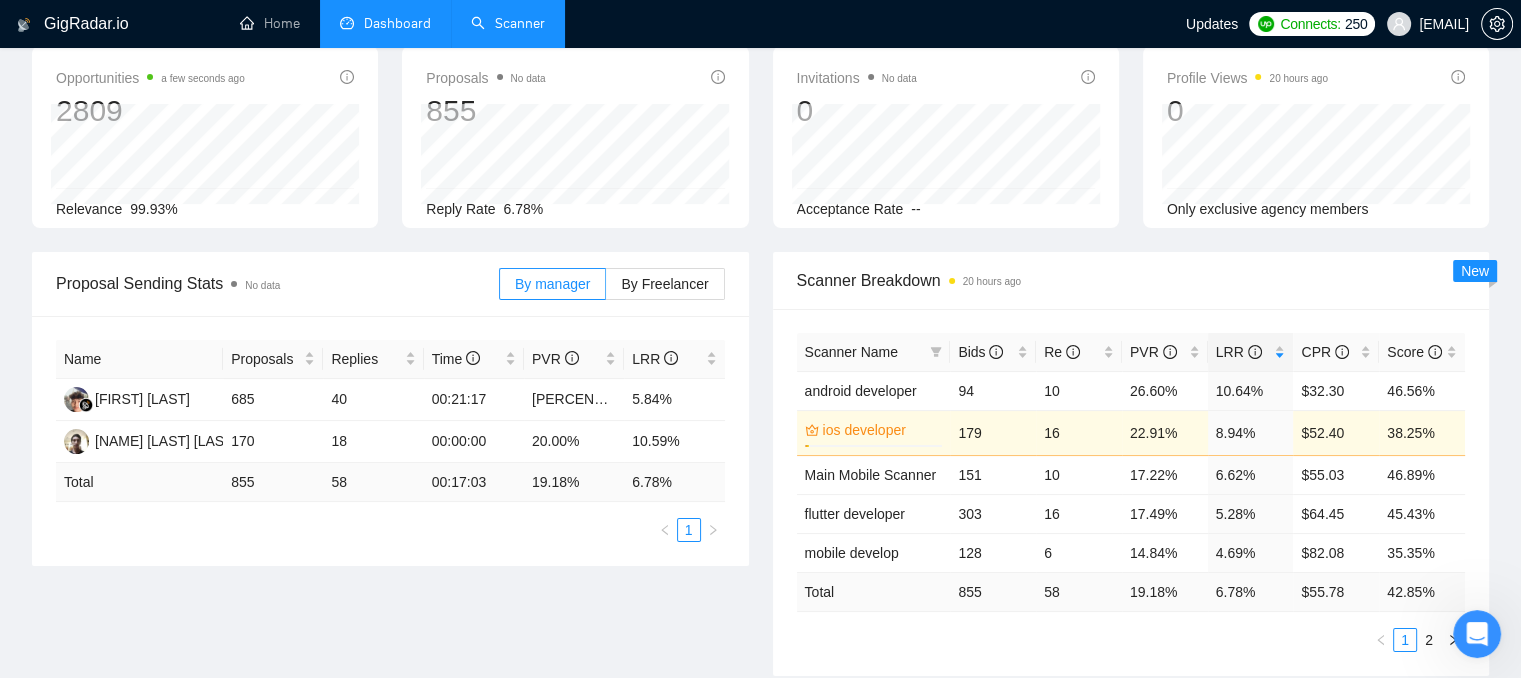 click on "Scanner Breakdown [NUMBER] hours ago" at bounding box center (1131, 280) 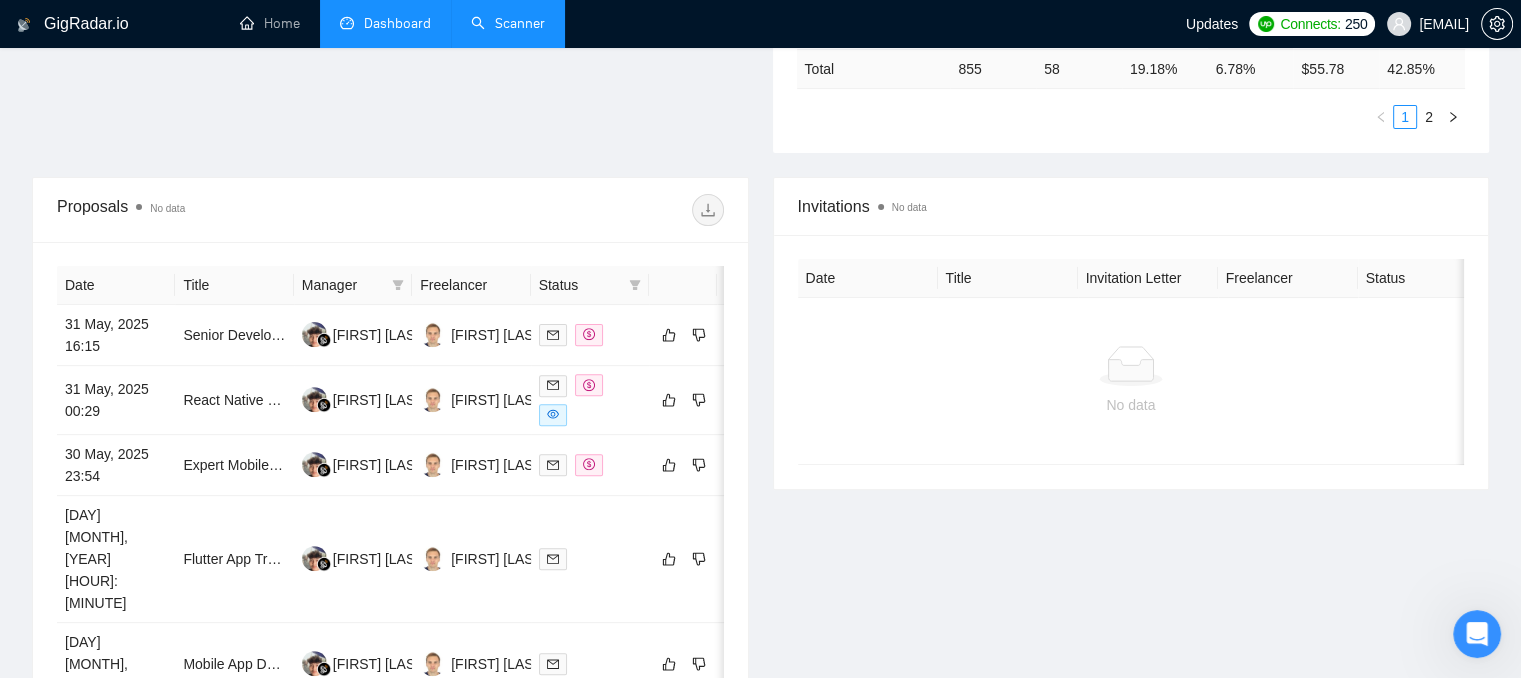 scroll, scrollTop: 700, scrollLeft: 0, axis: vertical 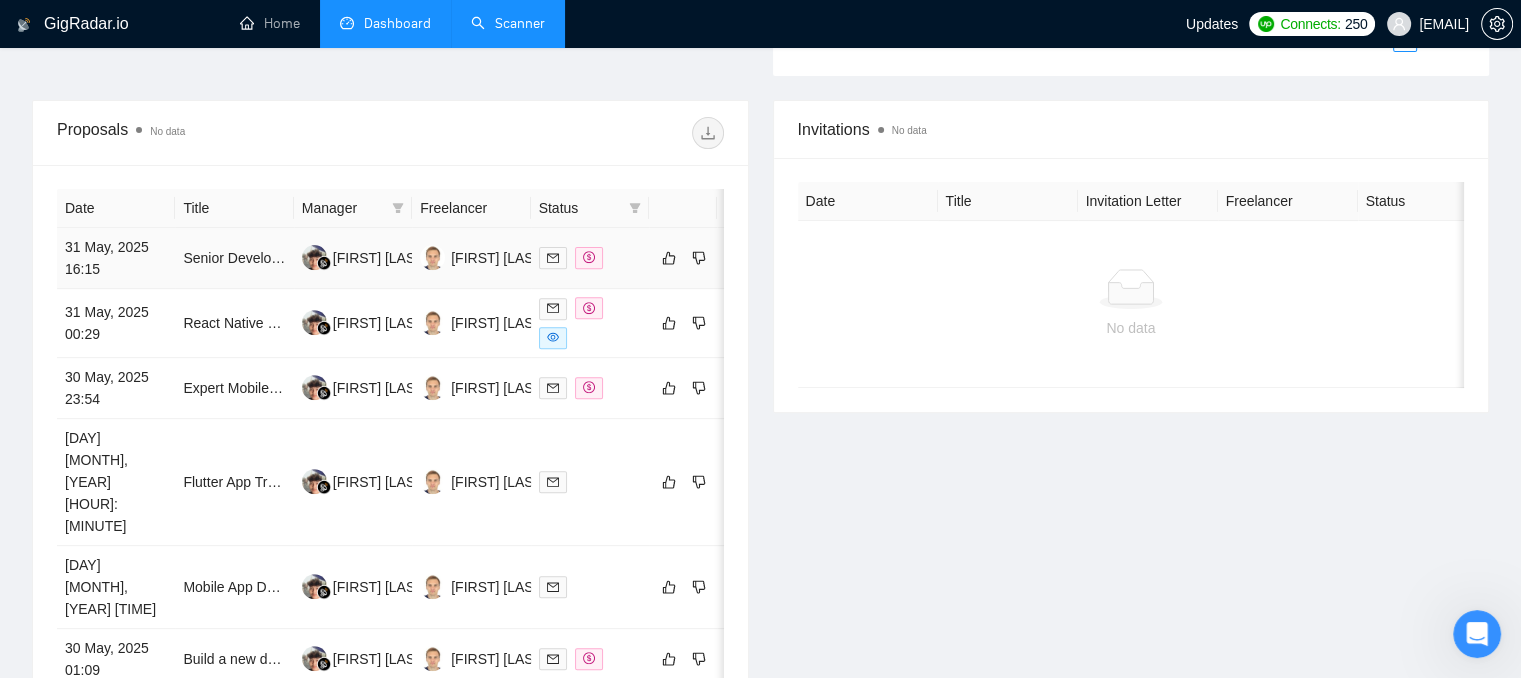 click at bounding box center (590, 258) 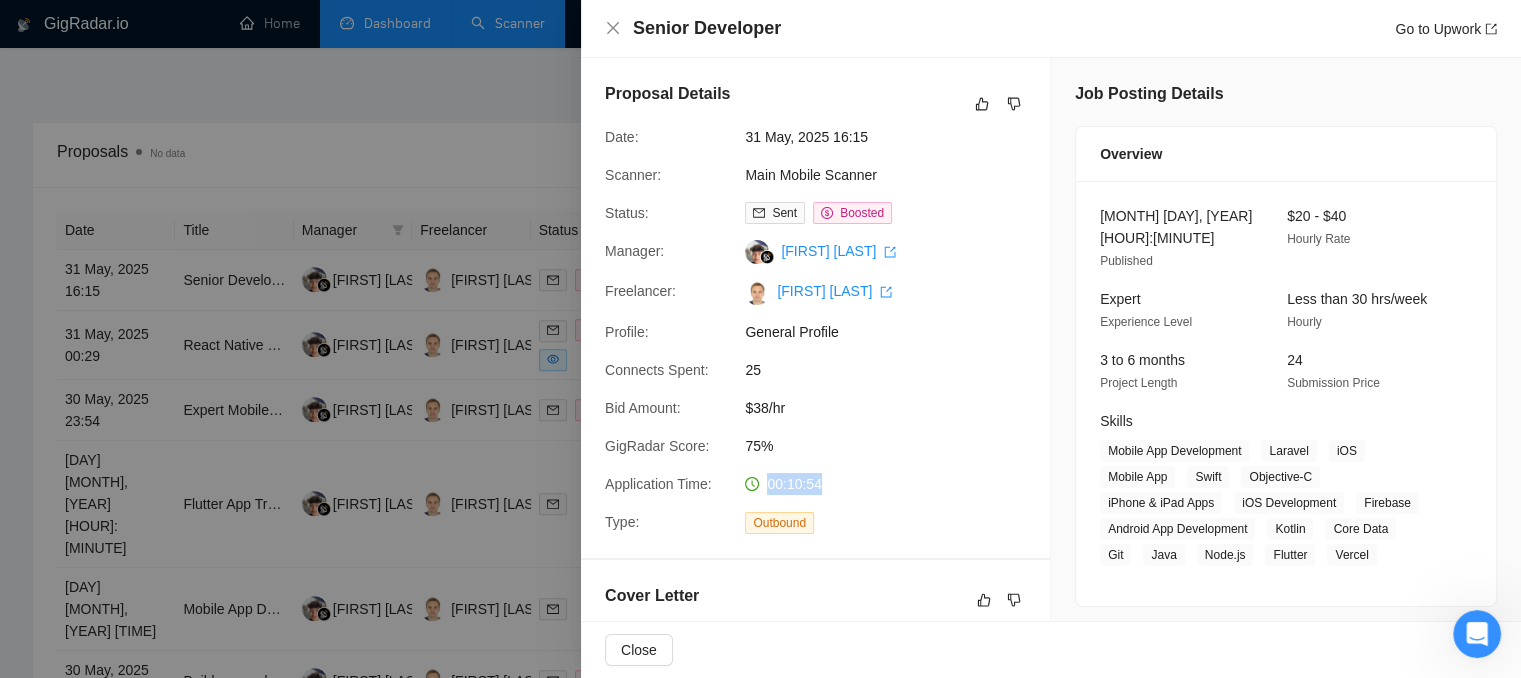 drag, startPoint x: 827, startPoint y: 483, endPoint x: 757, endPoint y: 477, distance: 70.256676 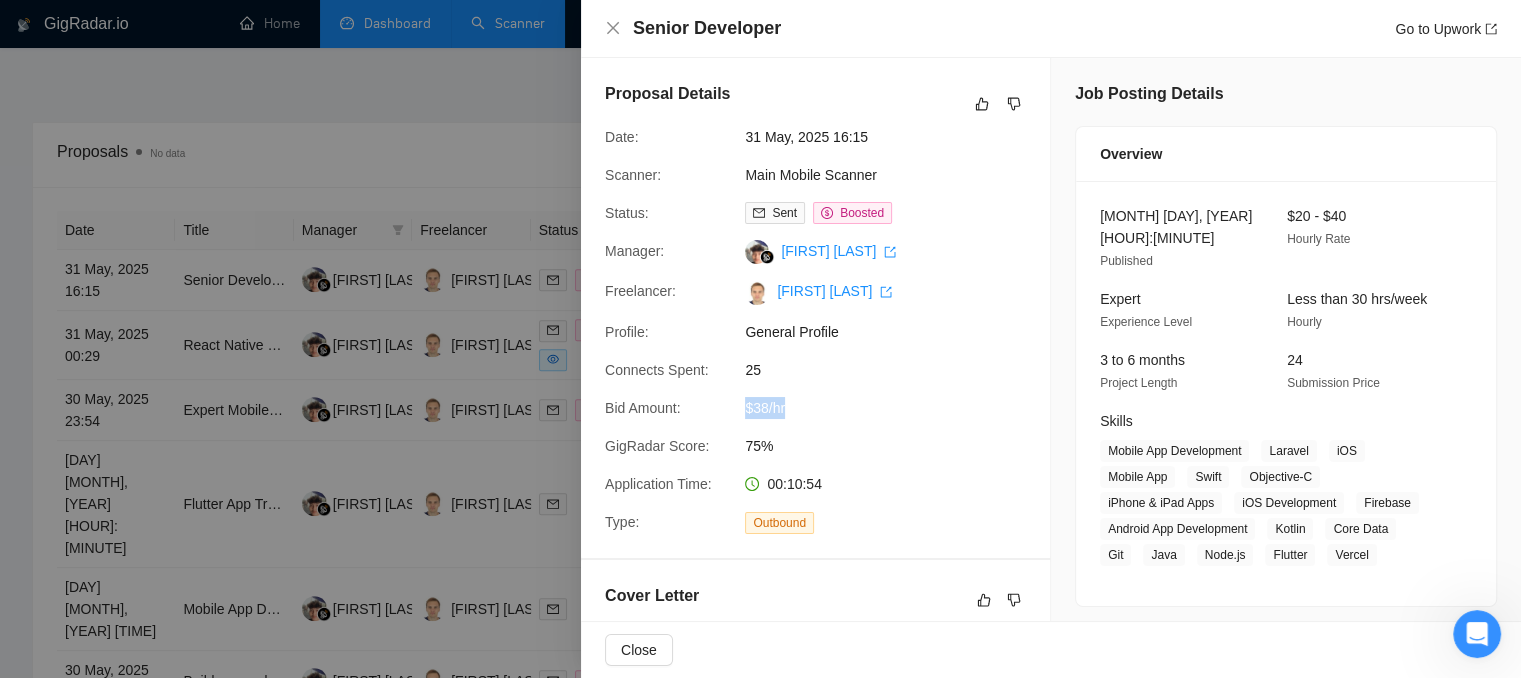 drag, startPoint x: 784, startPoint y: 410, endPoint x: 736, endPoint y: 414, distance: 48.166378 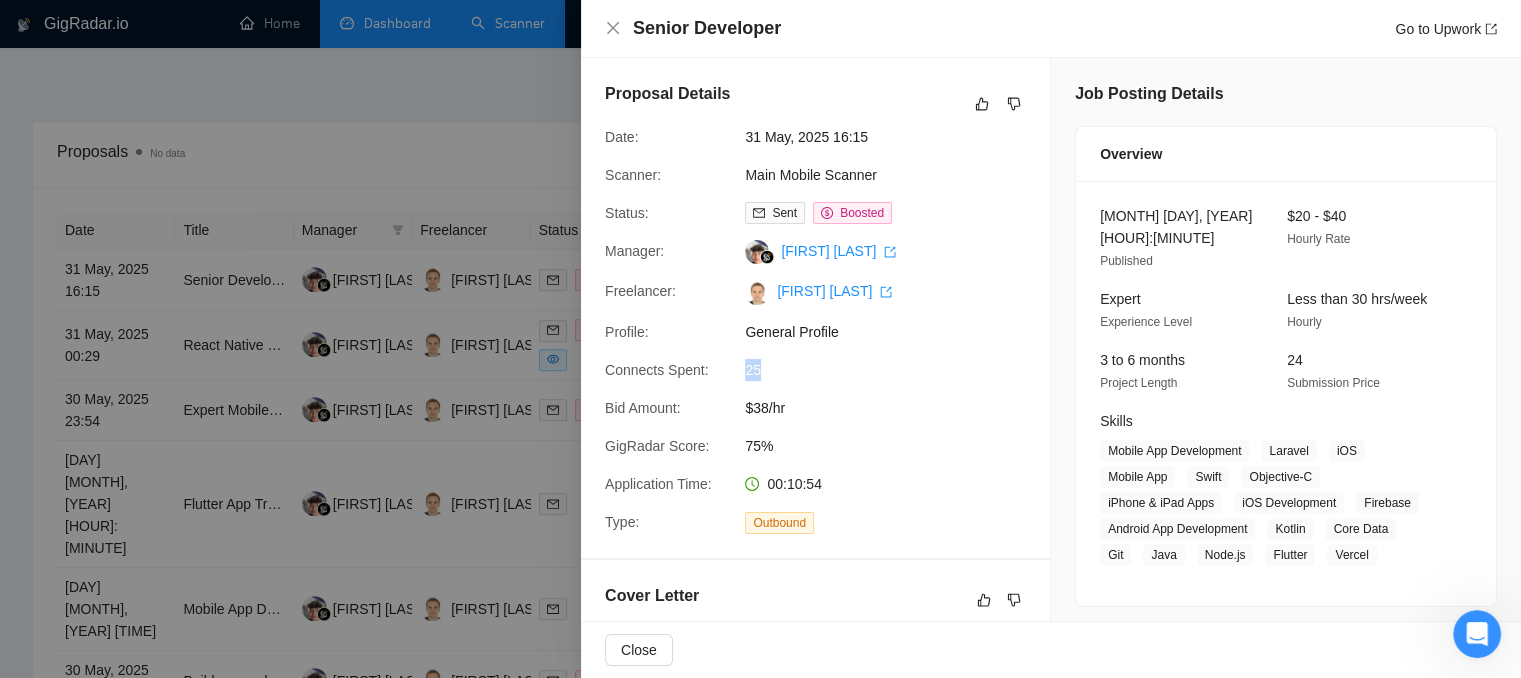drag, startPoint x: 760, startPoint y: 369, endPoint x: 732, endPoint y: 371, distance: 28.071337 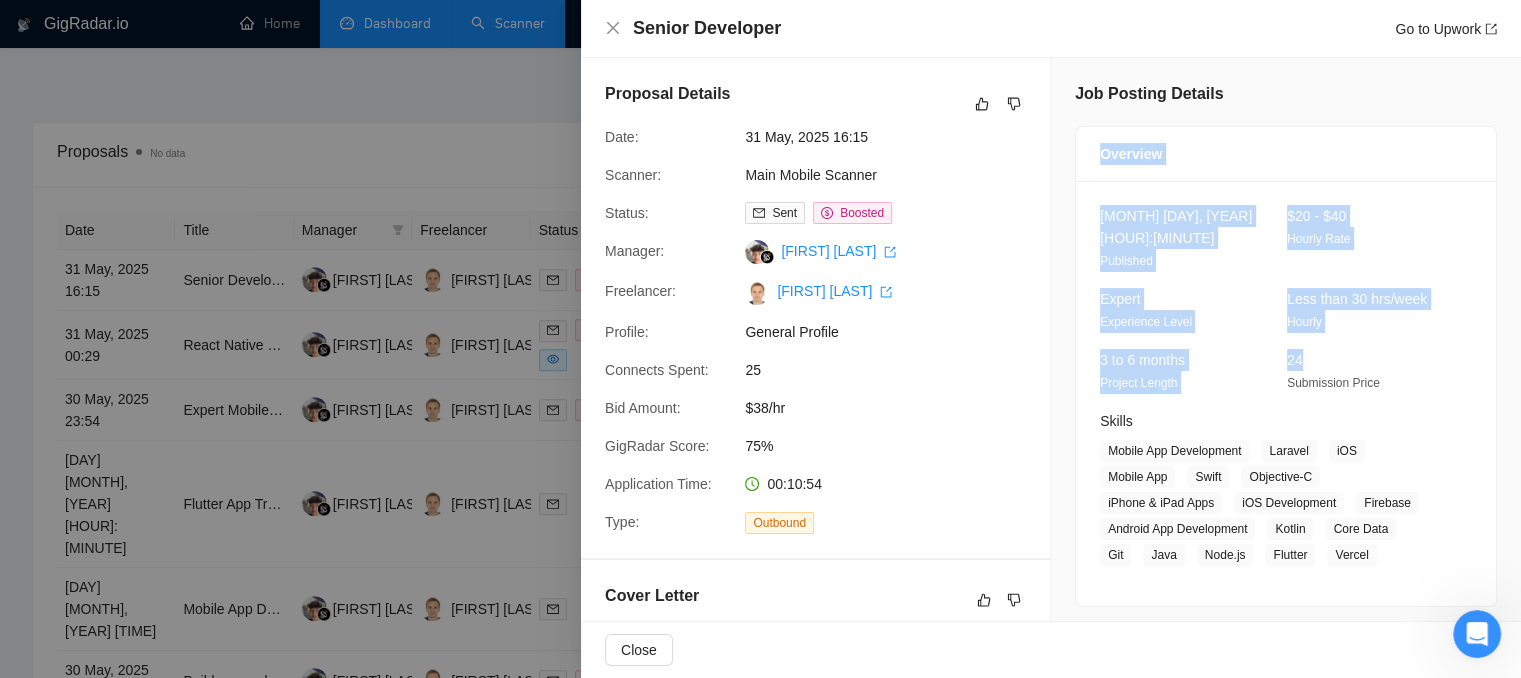 drag, startPoint x: 1104, startPoint y: 165, endPoint x: 1312, endPoint y: 345, distance: 275.0709 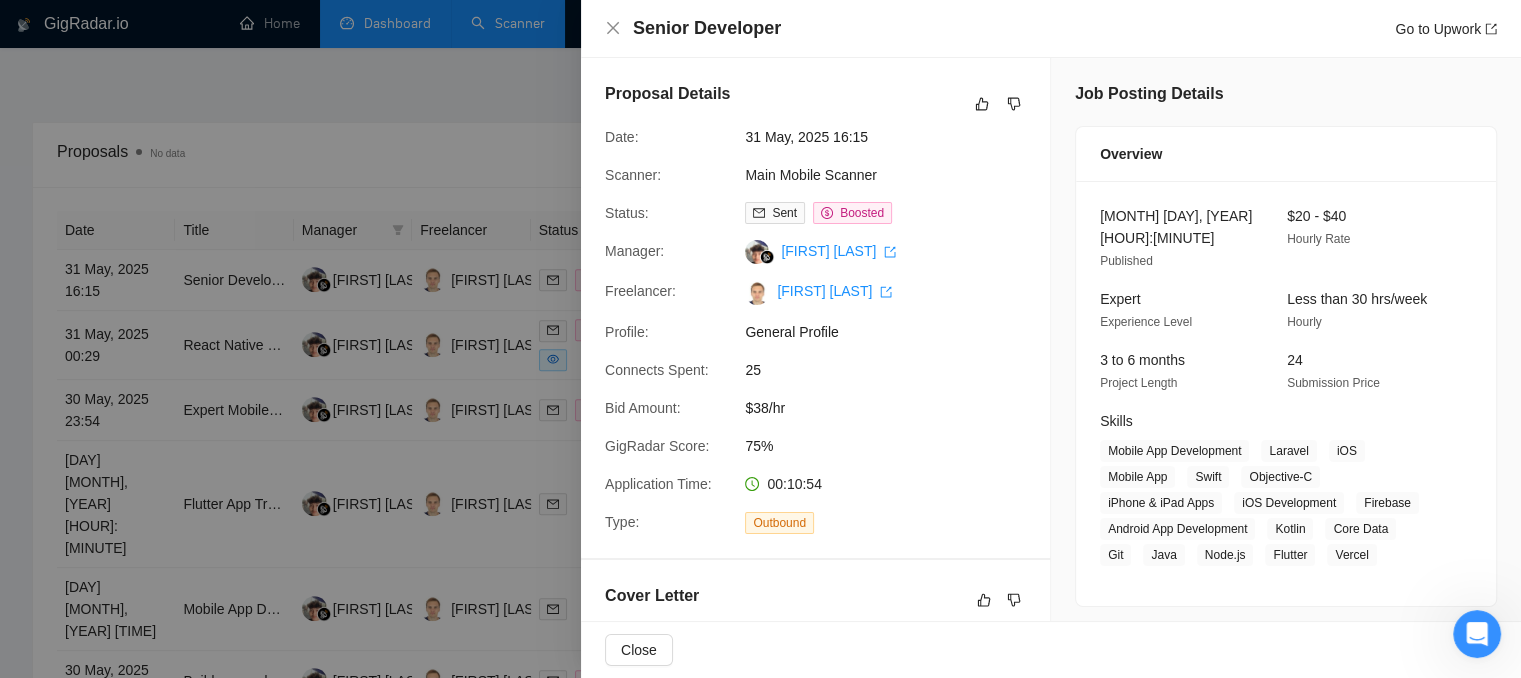 click on "[DAY] [MONTH], [YEAR] [HOUR]:[MINUTE] Published $[PRICE] - $[PRICE] Hourly Rate Expert Experience Level Less than 30 hrs/week Hourly 3 to 6 months Project Length 24 Submission Price Skills Mobile App Development Laravel iOS Mobile App Swift Objective-C iPhone & iPad Apps iOS Development Firebase Android App Development Kotlin Core Data Git Java Node.js Flutter Vercel" at bounding box center [1286, 393] 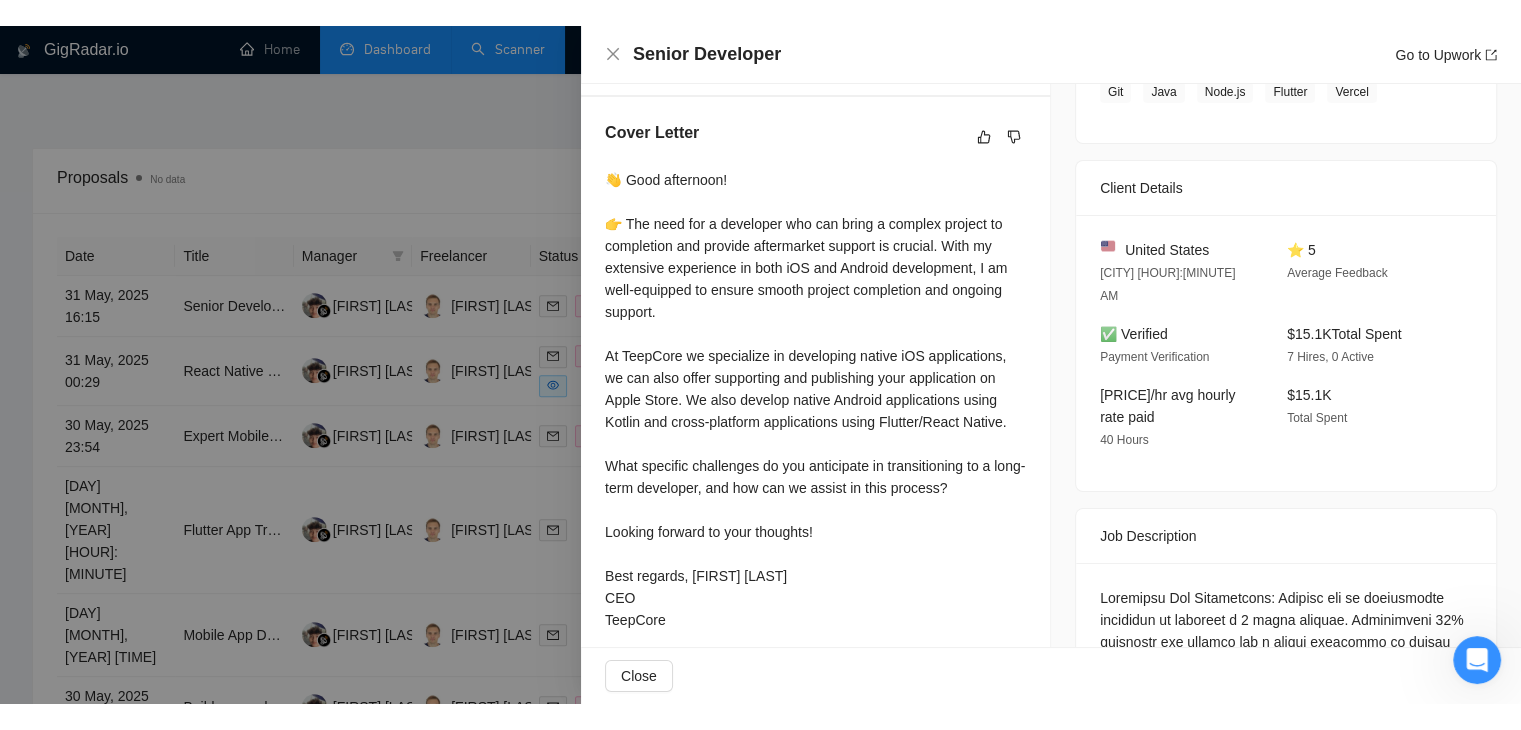 scroll, scrollTop: 468, scrollLeft: 0, axis: vertical 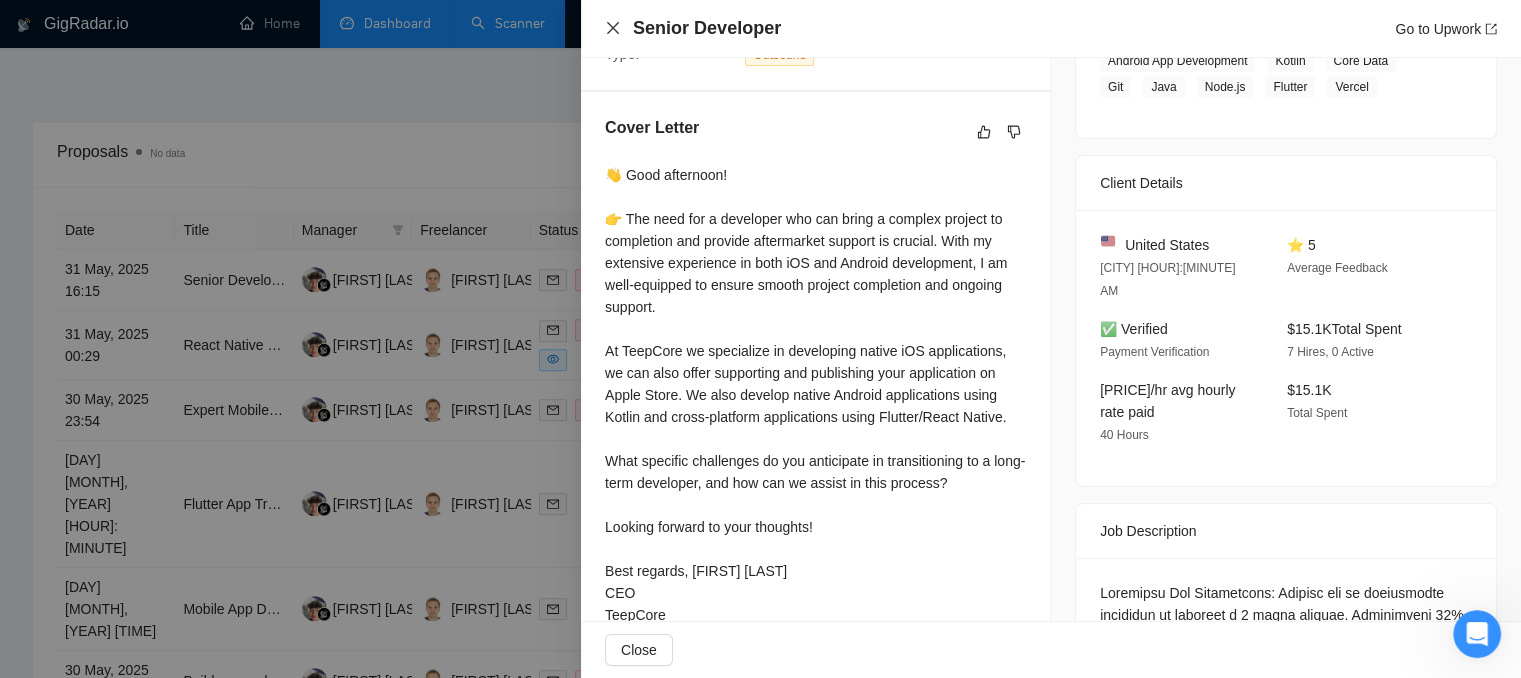 click 